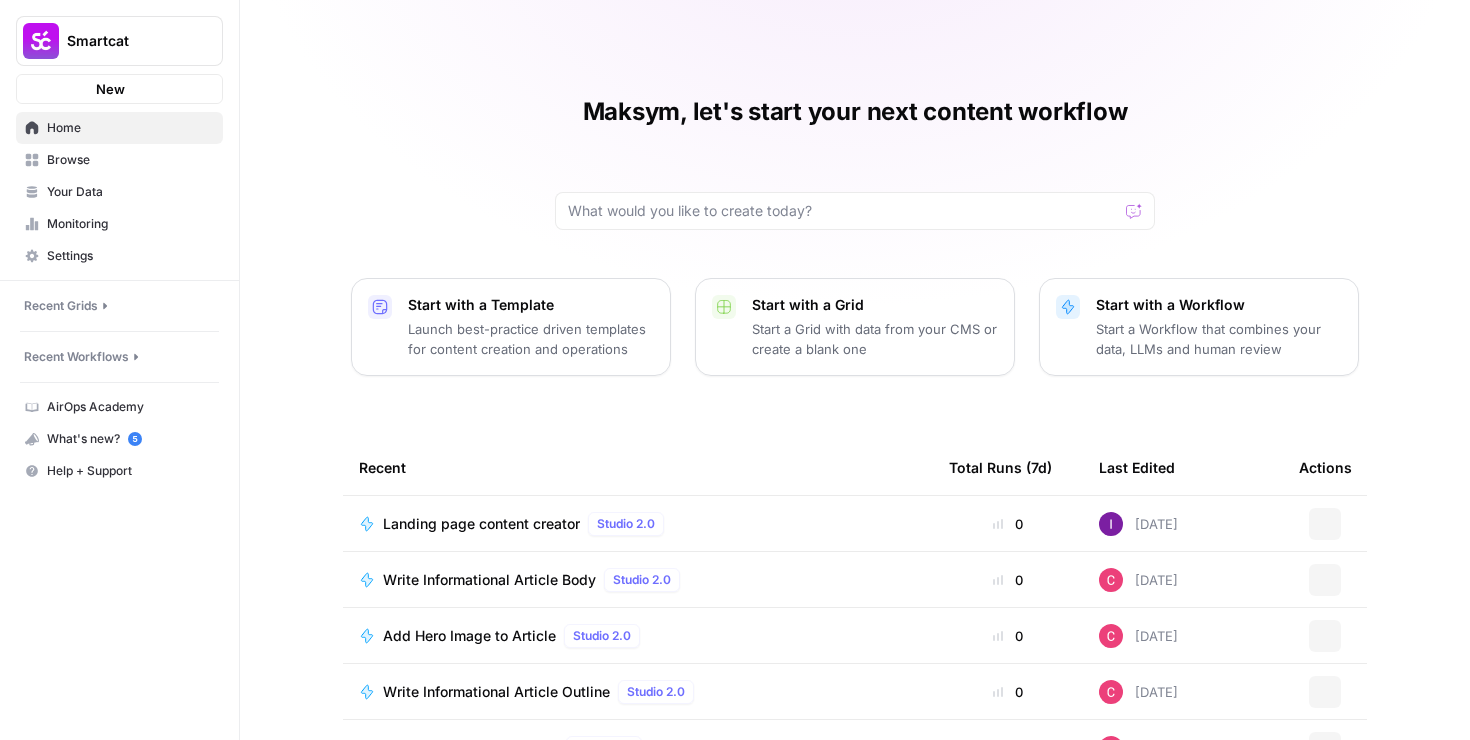 scroll, scrollTop: 0, scrollLeft: 0, axis: both 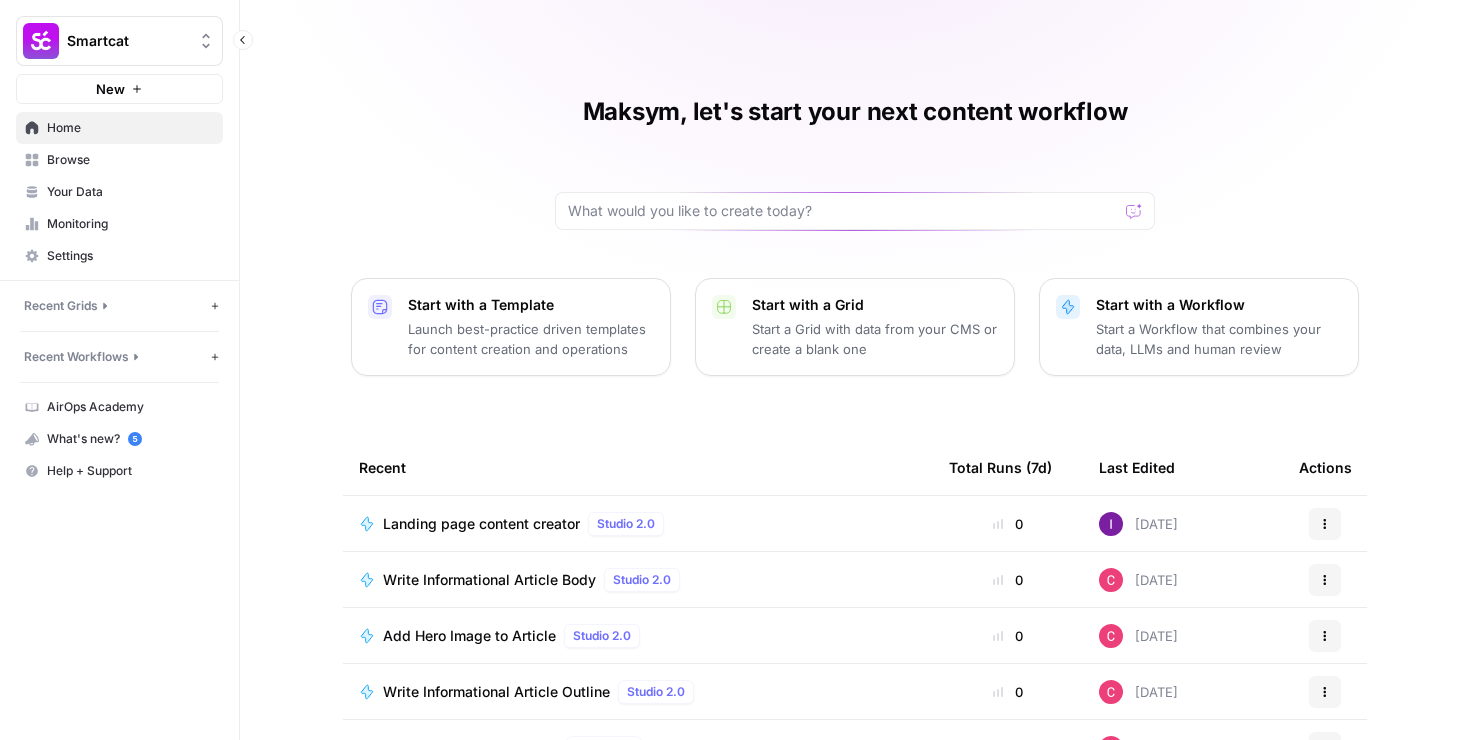 click on "Smartcat New Home Browse Your Data Monitoring Settings Recent Grids New grid Updated Landings Keyword Grid Keyword DB Recent Workflows New Workflow Landing page content creator Write Informational Article Body Add Hero Image to Article AirOps Academy What's new?
5
Help + Support" at bounding box center (119, 370) 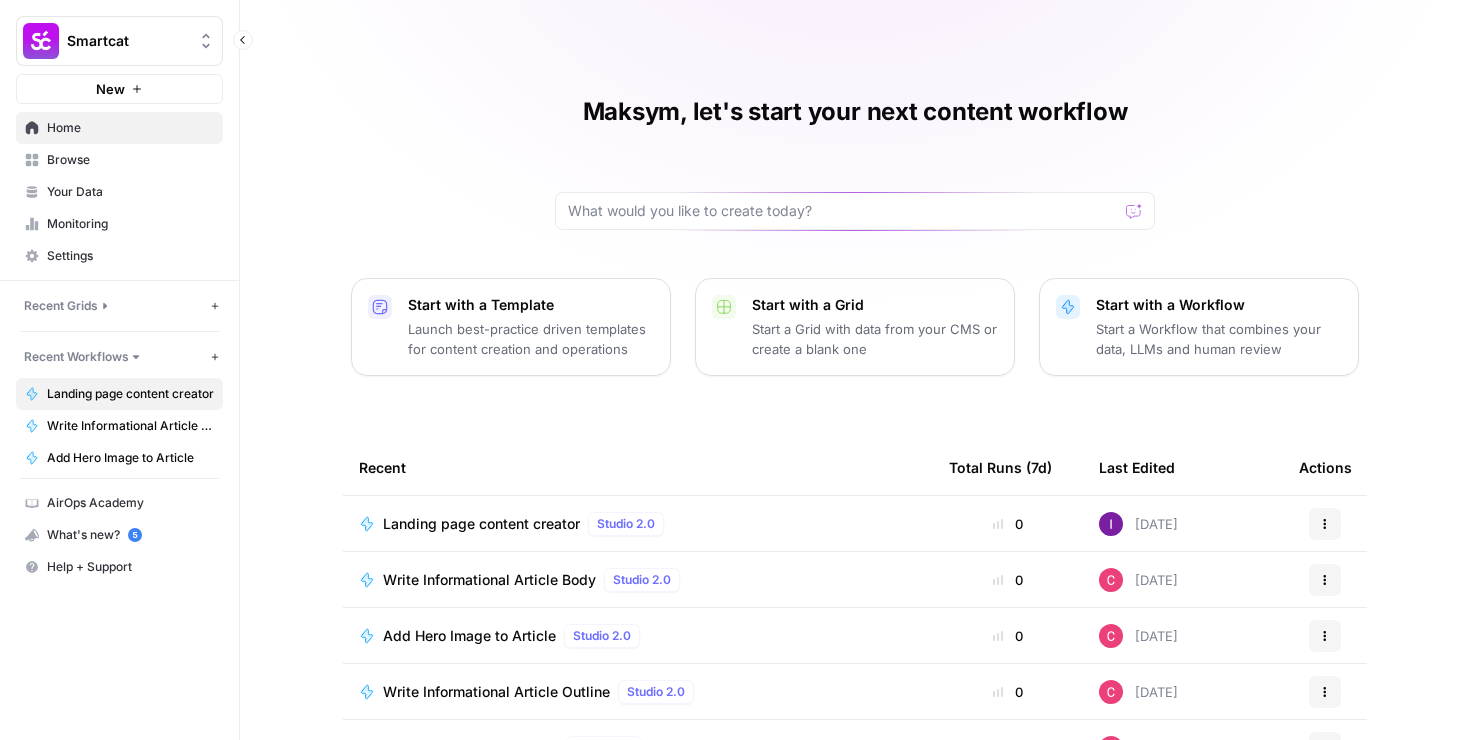 click on "Landing page content creator" at bounding box center [130, 394] 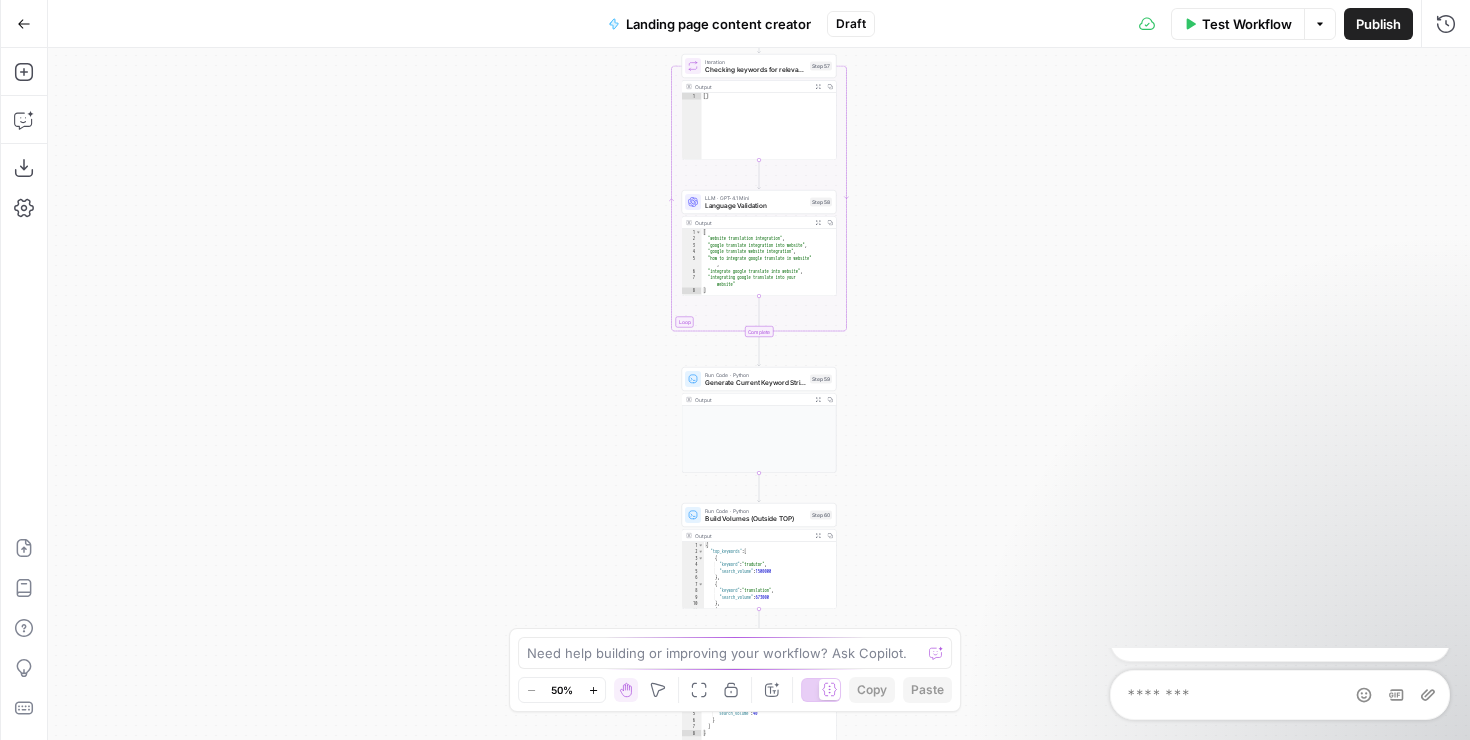 scroll, scrollTop: 0, scrollLeft: 0, axis: both 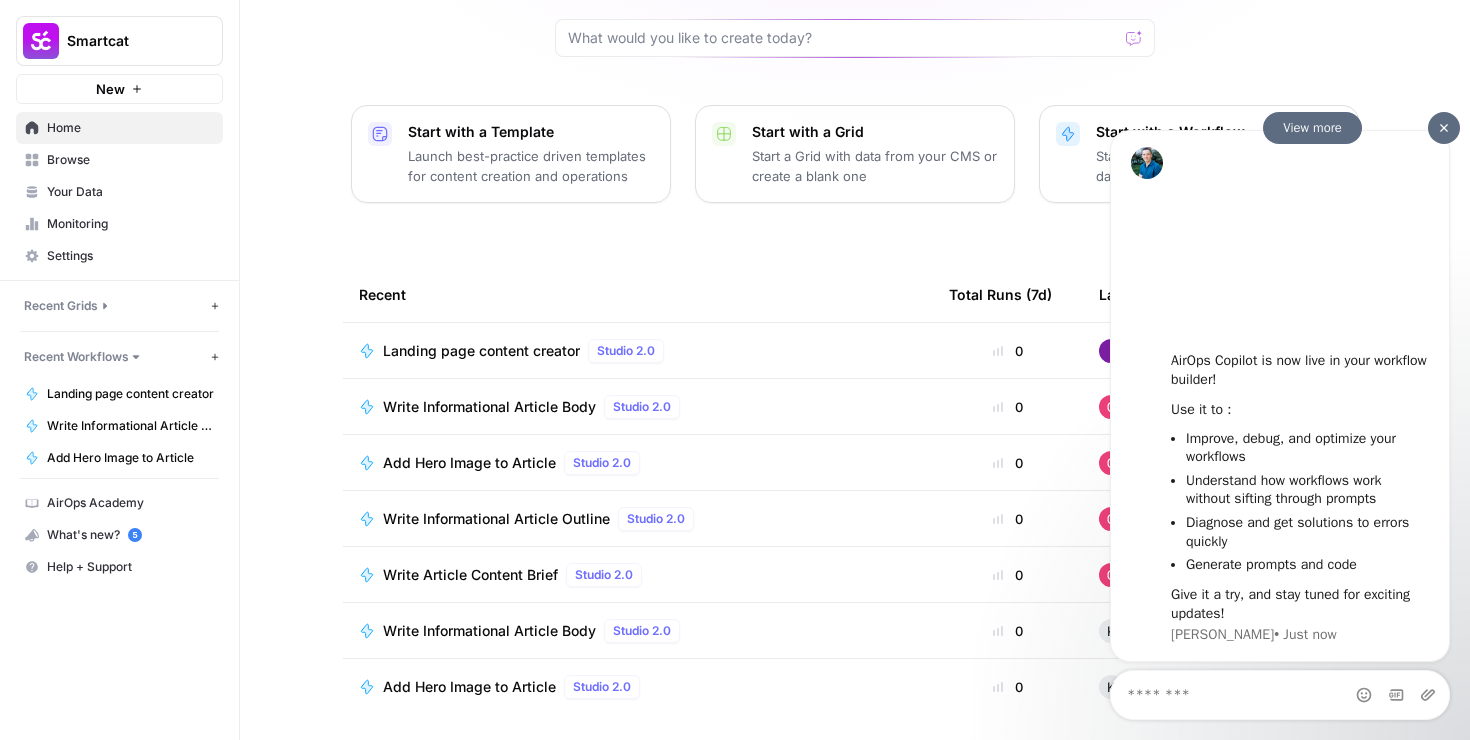 click at bounding box center (1444, 127) 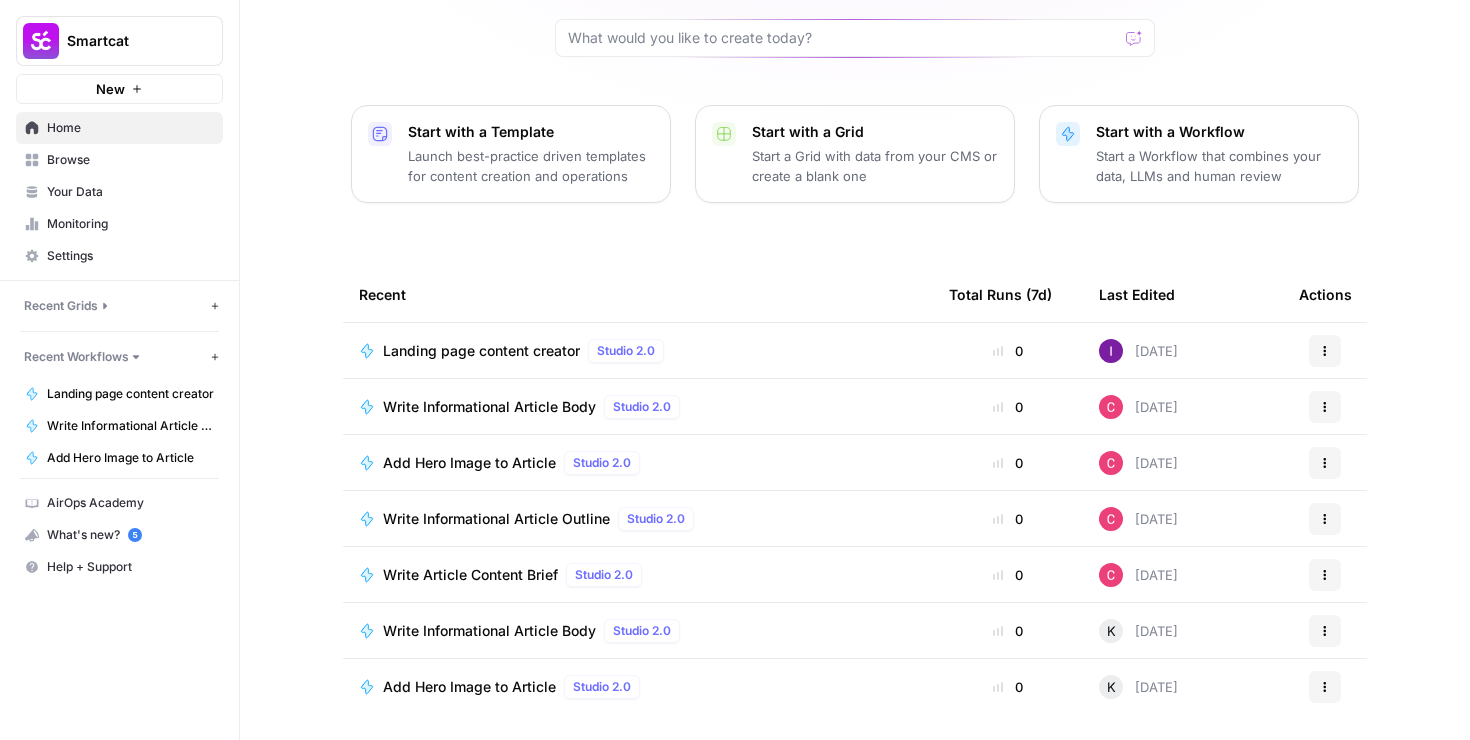 click on "Maksym, let's start your next content workflow Start with a Template Launch best-practice driven templates for content creation and operations Start with a Grid Start a Grid with data from your CMS or create a blank one Start with a Workflow Start a Workflow that combines your data, LLMs and human review Recent Total Runs (7d) Last Edited Actions Landing page content creator Studio 2.0 0 [DATE] Actions Write Informational Article Body Studio 2.0 0 [DATE] Actions Add Hero Image to Article Studio 2.0 0 [DATE] Actions Write Informational Article Outline Studio 2.0 0 [DATE] Actions Write Article Content Brief Studio 2.0 0 [DATE] Actions Write Informational Article Body Studio 2.0 0 K [DATE] Actions Add Hero Image to Article Studio 2.0 0 K [DATE] Actions" at bounding box center (855, 287) 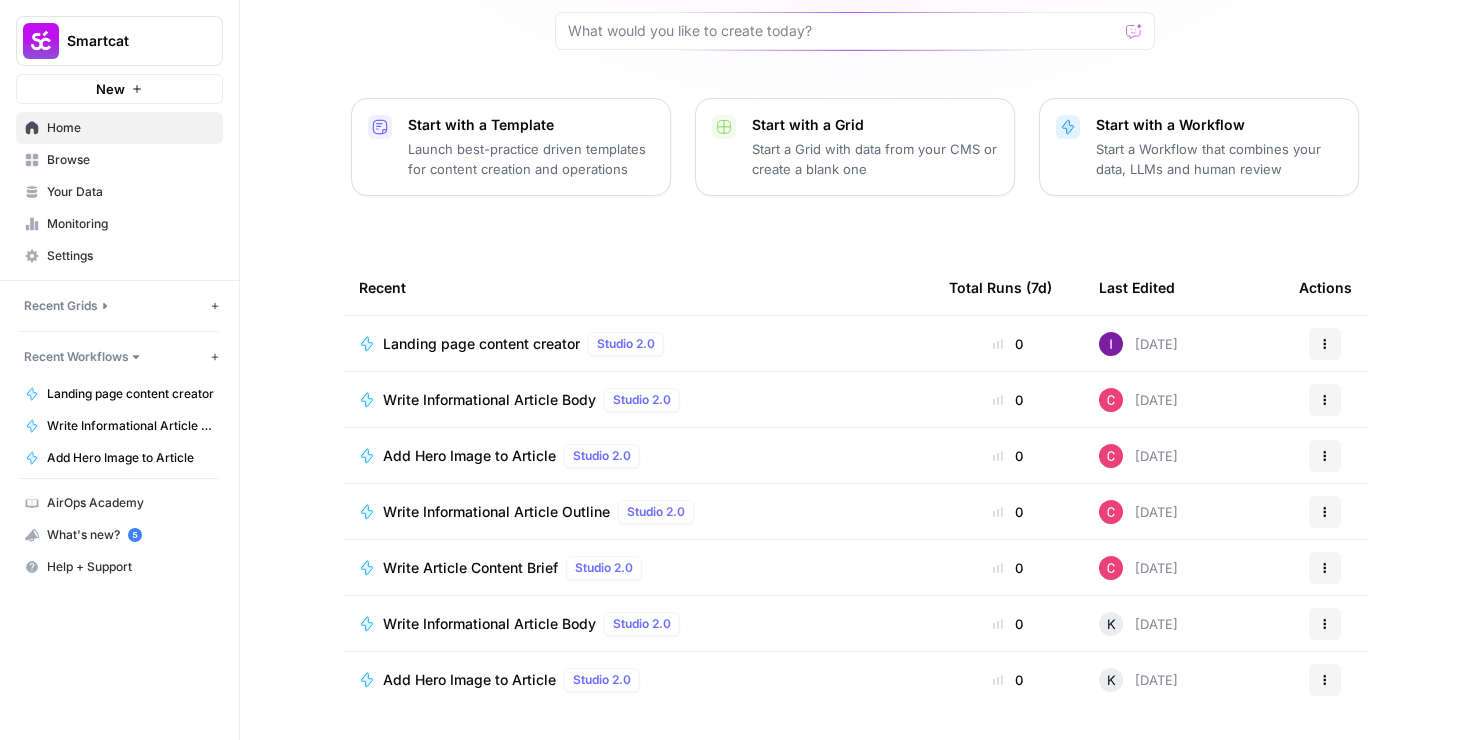 scroll, scrollTop: 0, scrollLeft: 0, axis: both 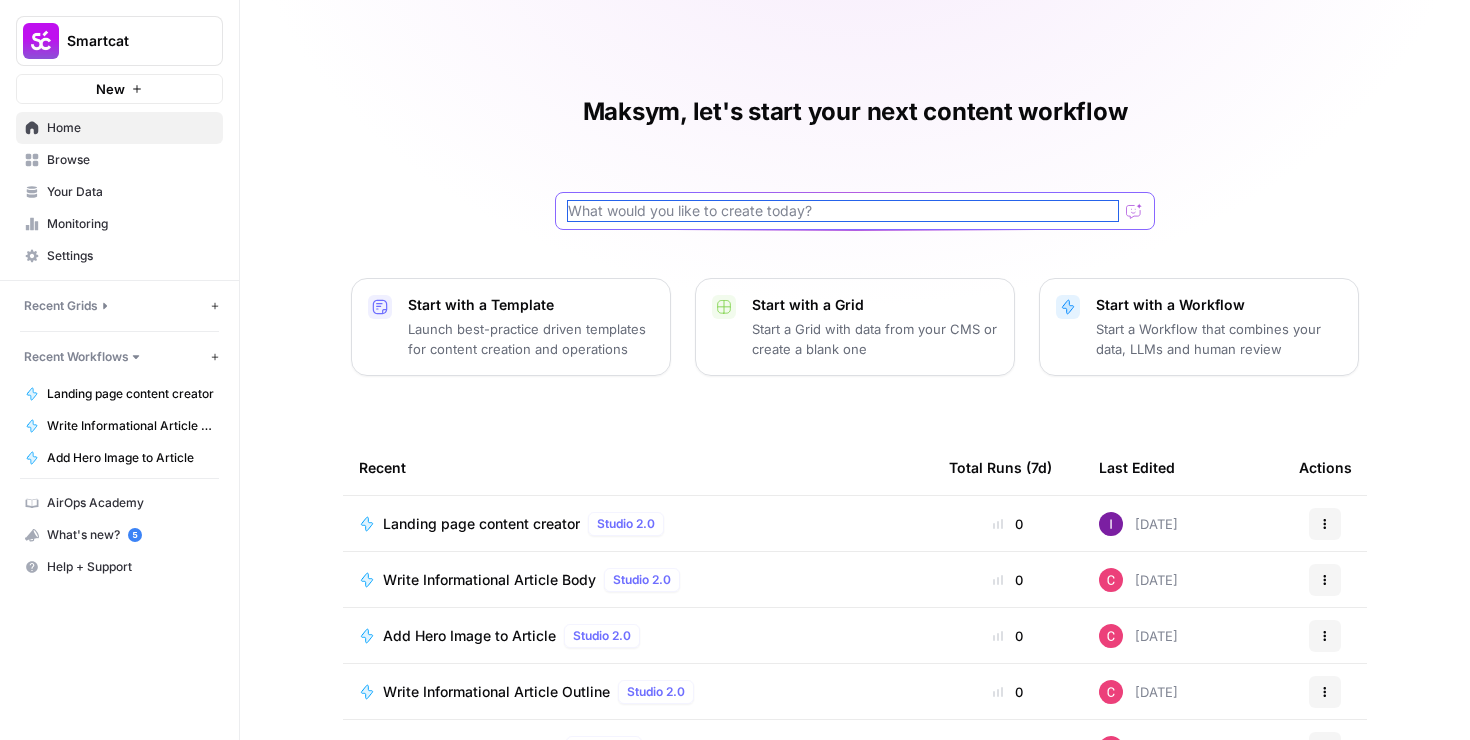 click at bounding box center [843, 211] 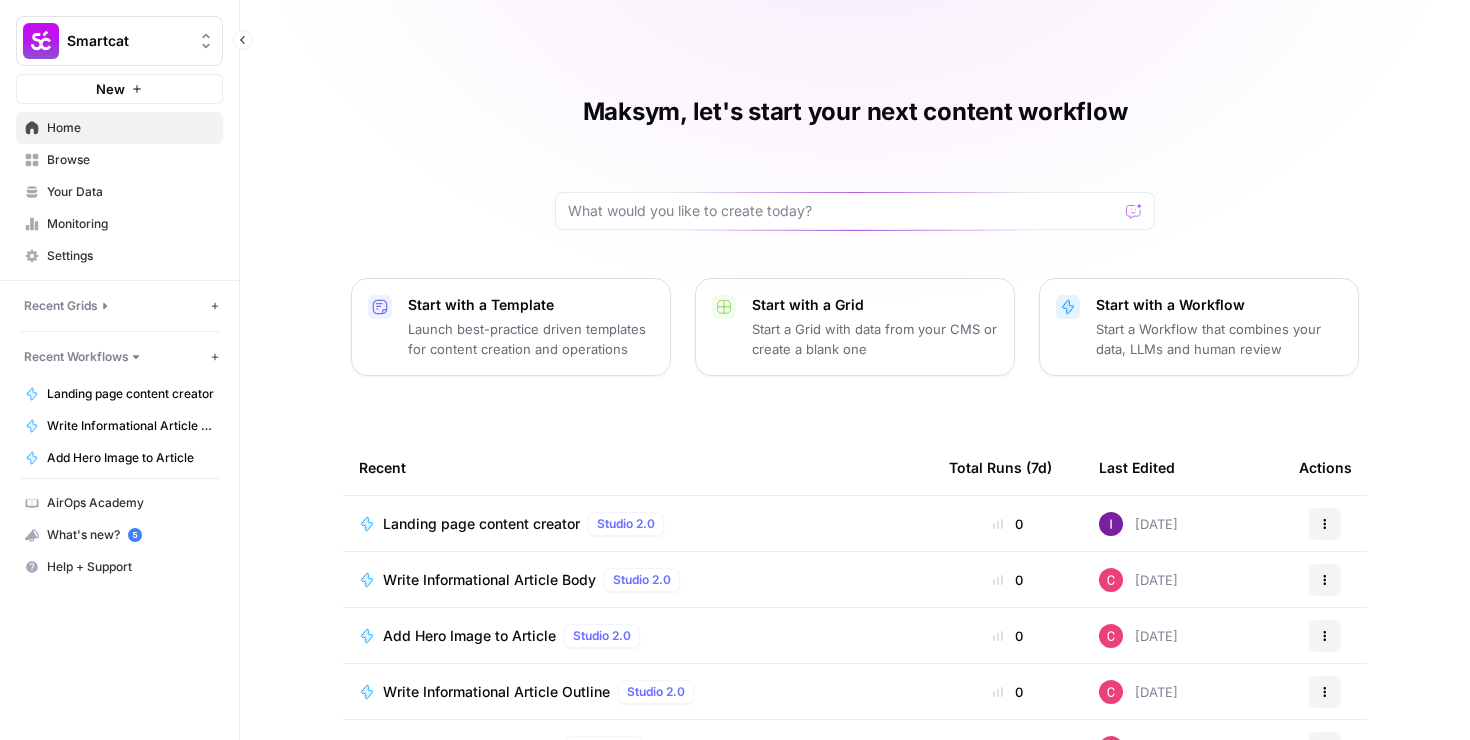 click on "Recent Grids New grid" at bounding box center [119, 306] 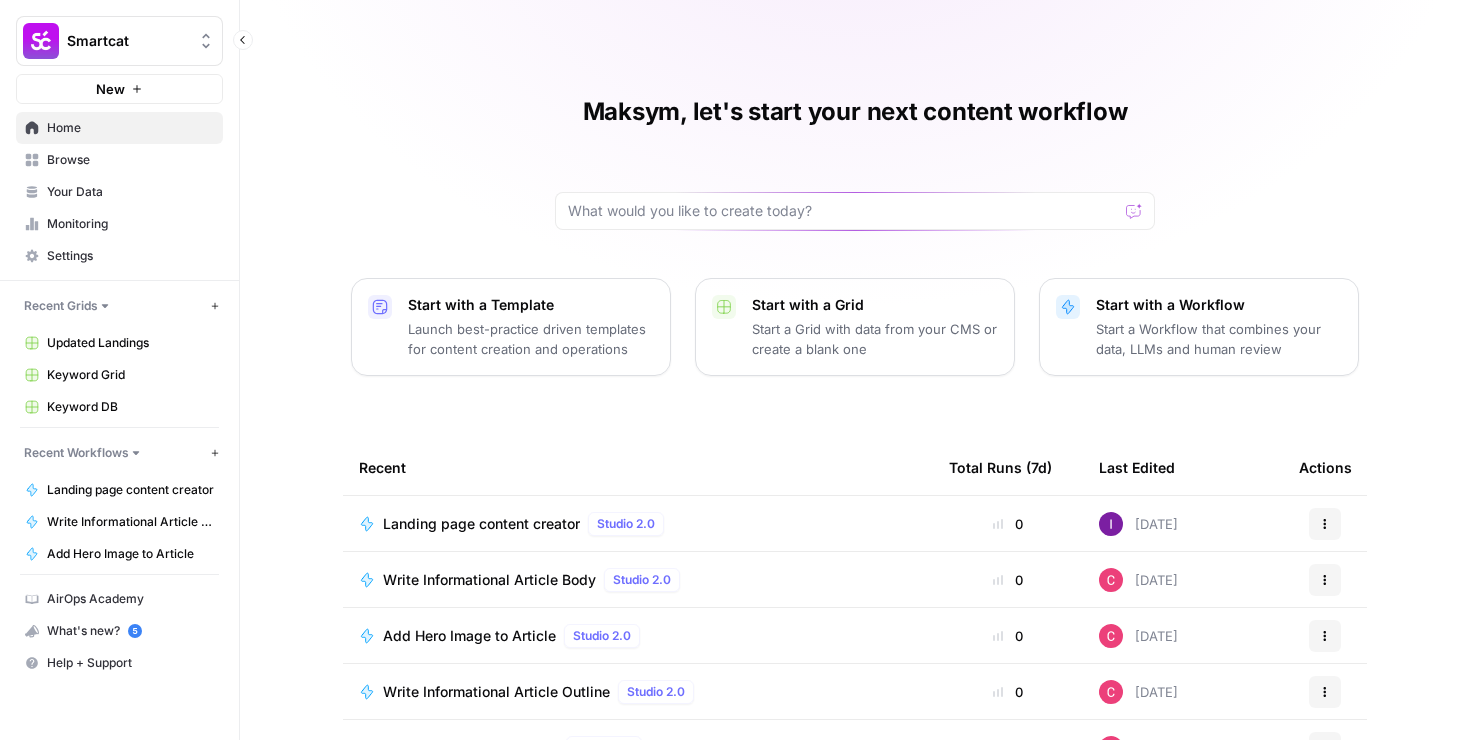 click on "Recent Grids" at bounding box center (115, 306) 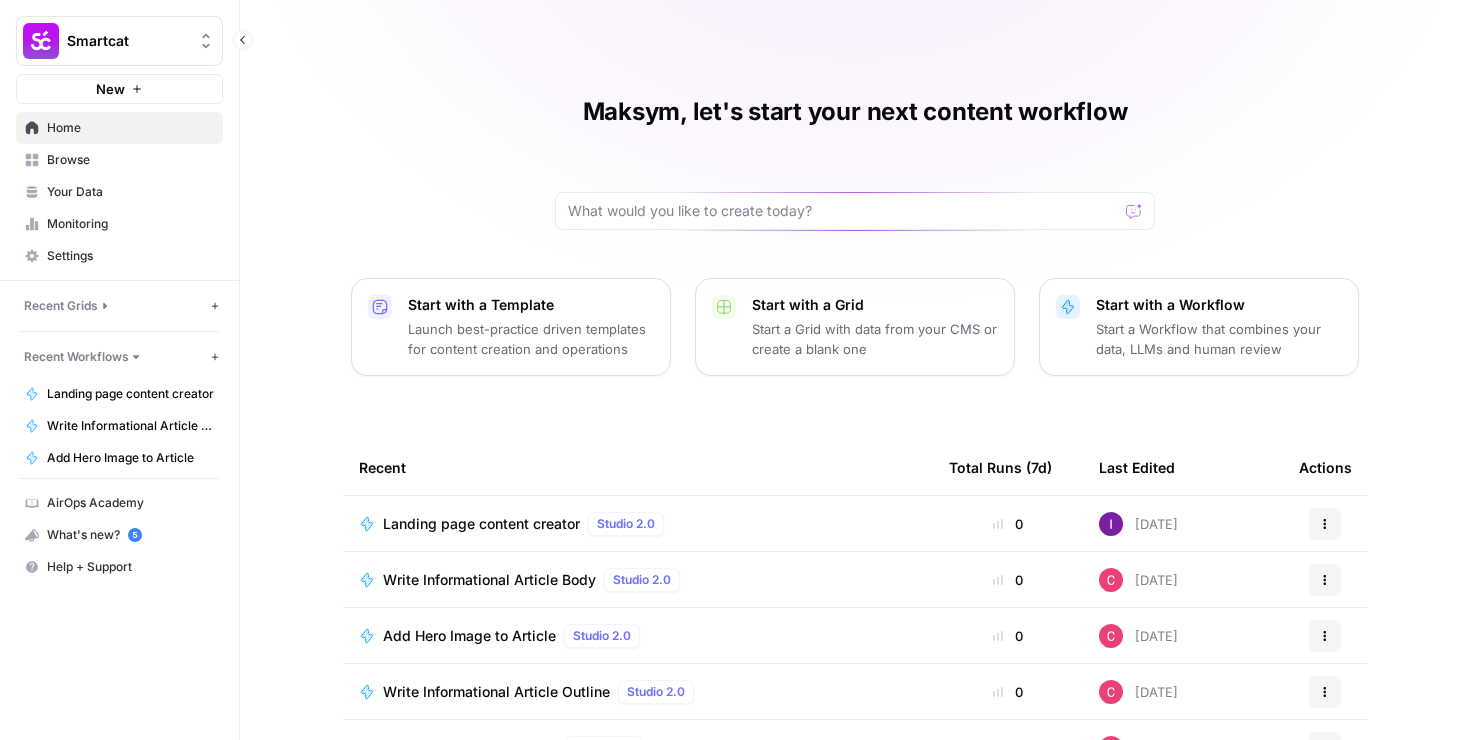 click on "Recent Grids" at bounding box center (115, 306) 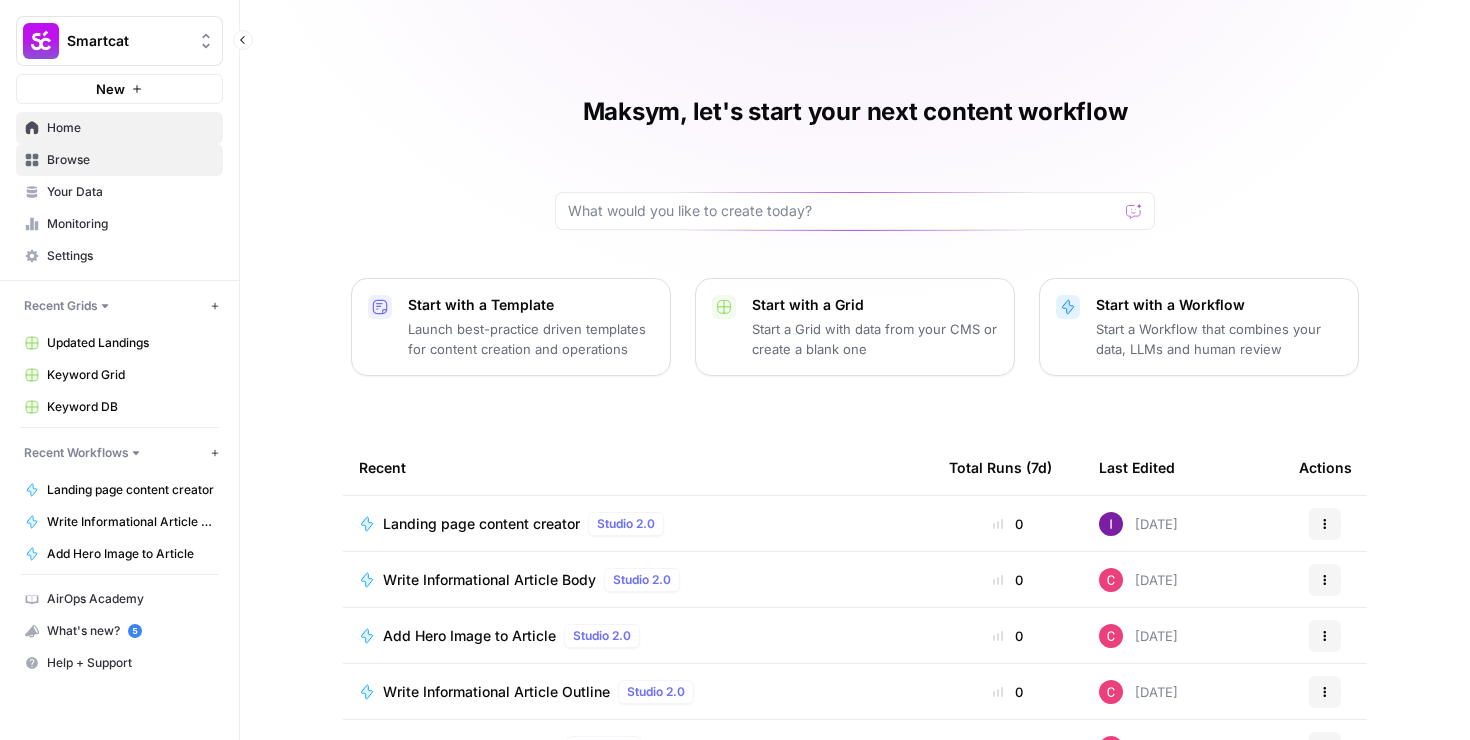 click on "Browse" at bounding box center (130, 160) 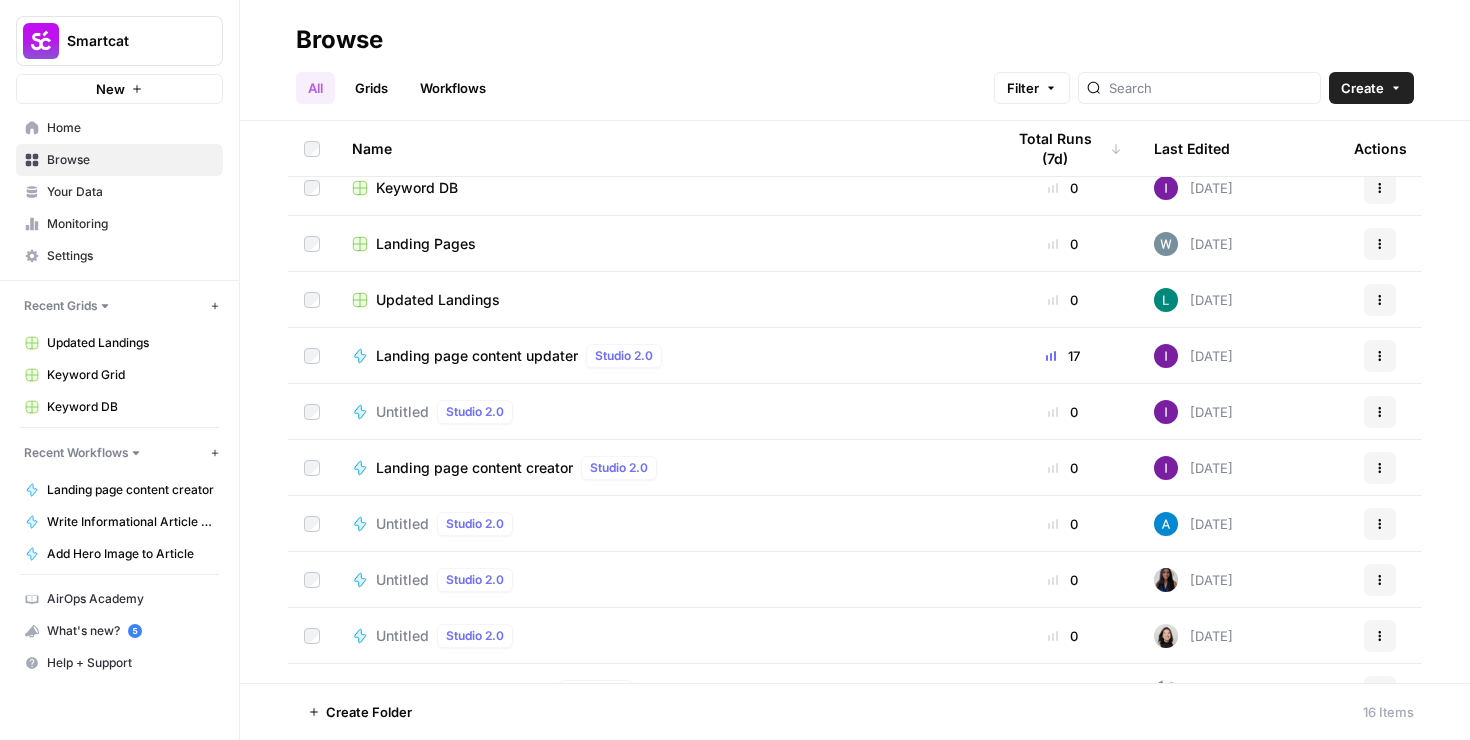 scroll, scrollTop: 360, scrollLeft: 0, axis: vertical 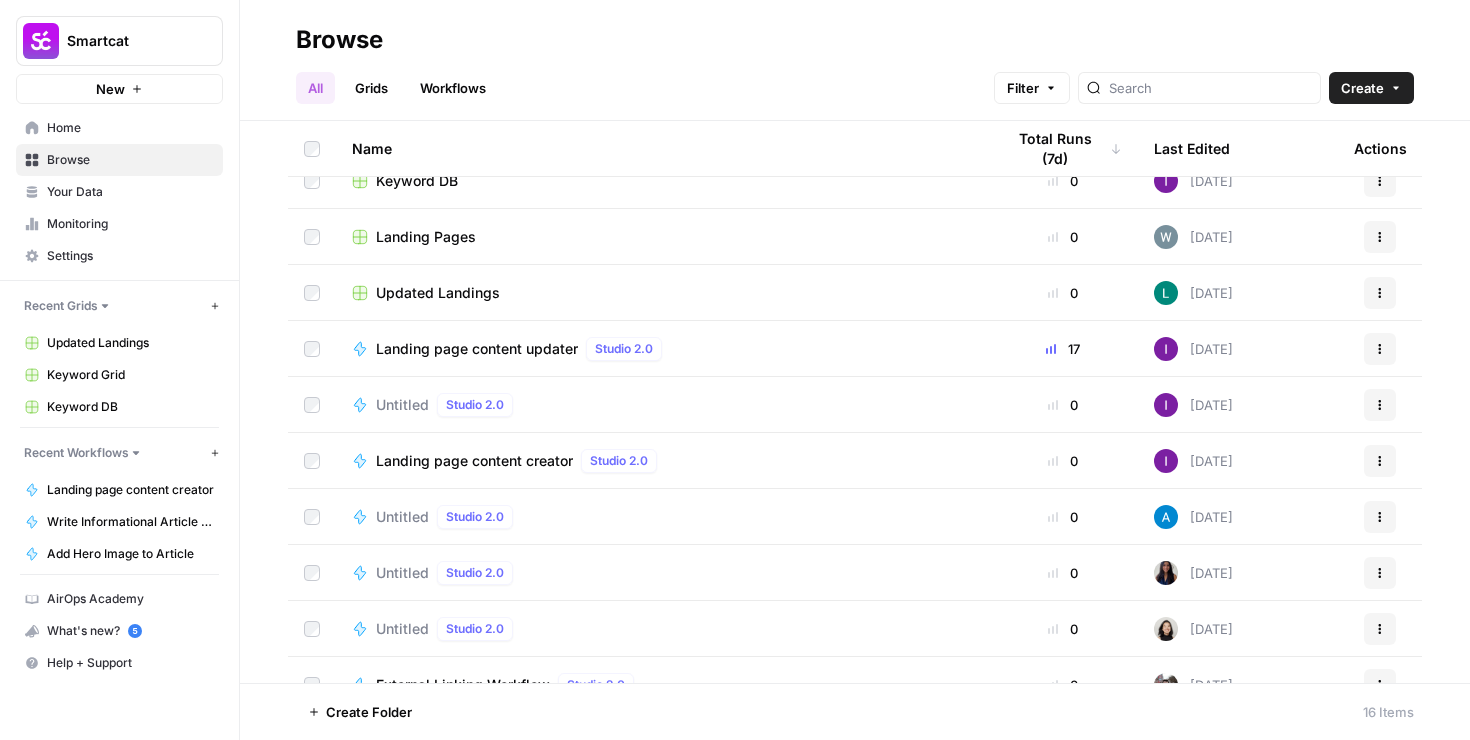 click on "Landing page content updater" at bounding box center (477, 349) 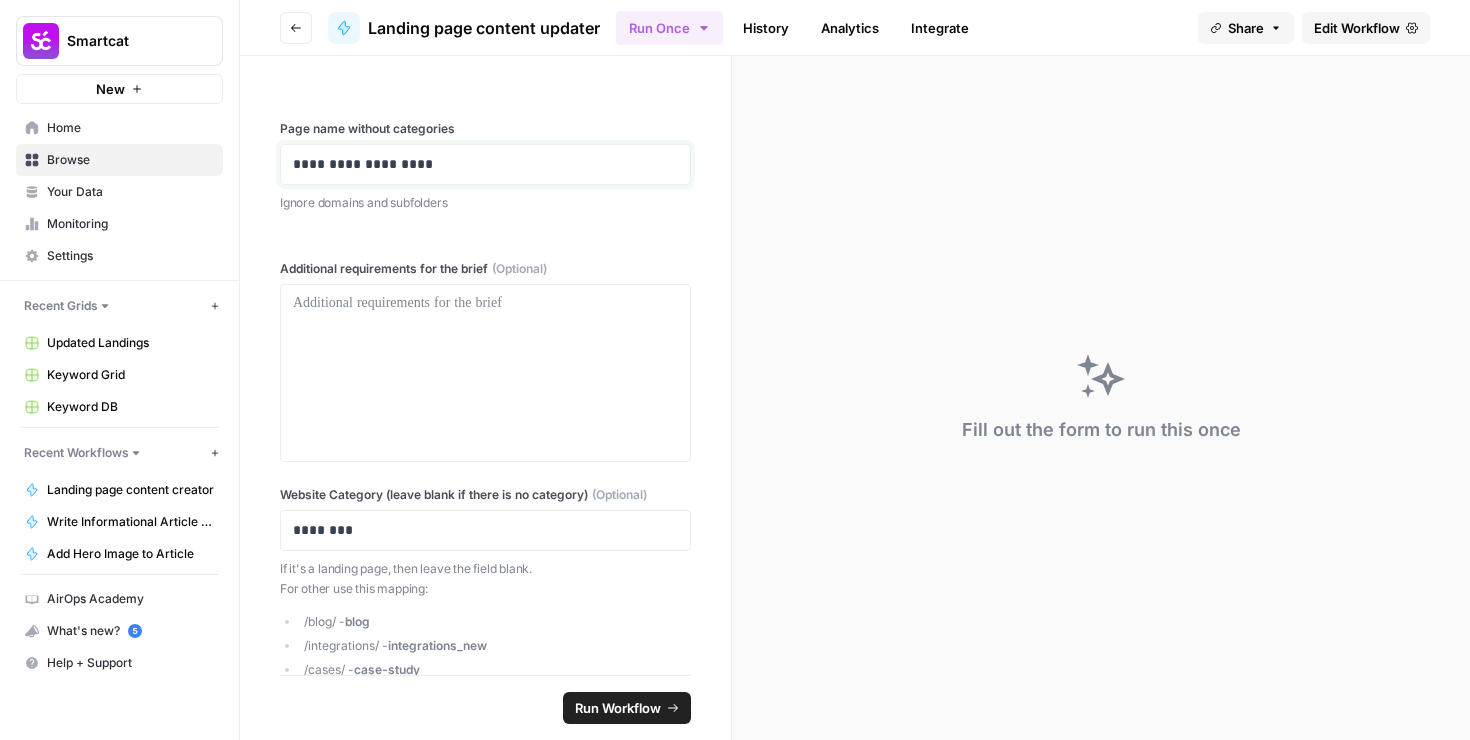 click on "**********" at bounding box center (485, 164) 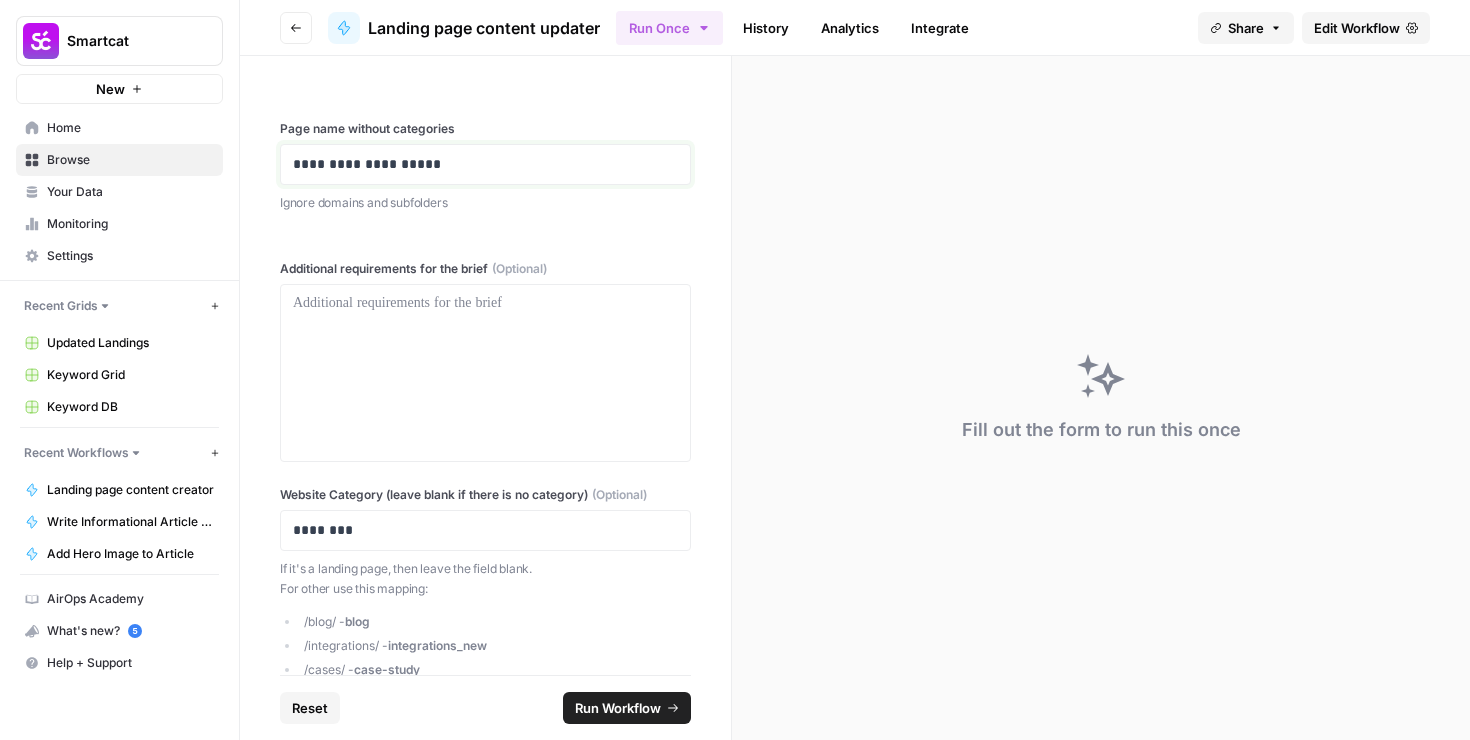 type 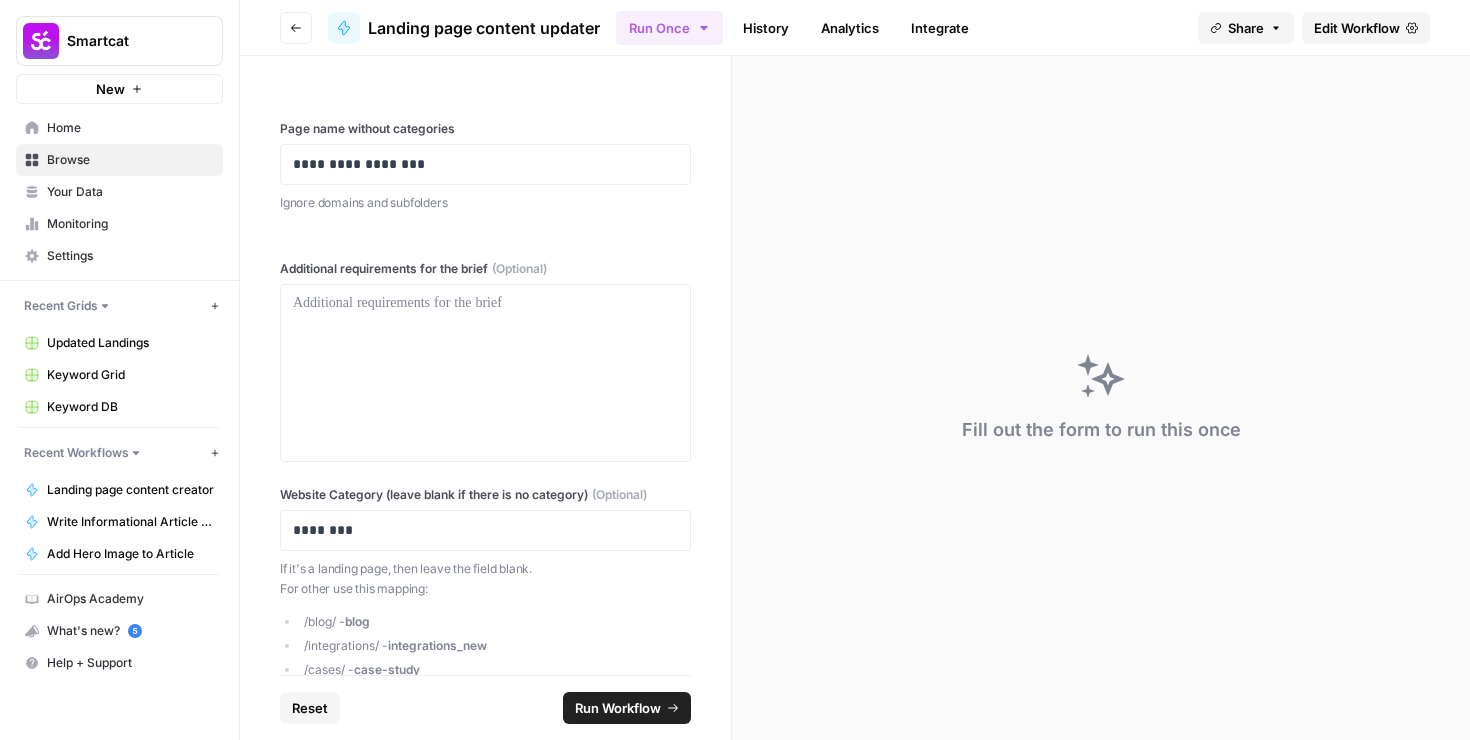 click on "Ignore domains and subfolders" at bounding box center [485, 203] 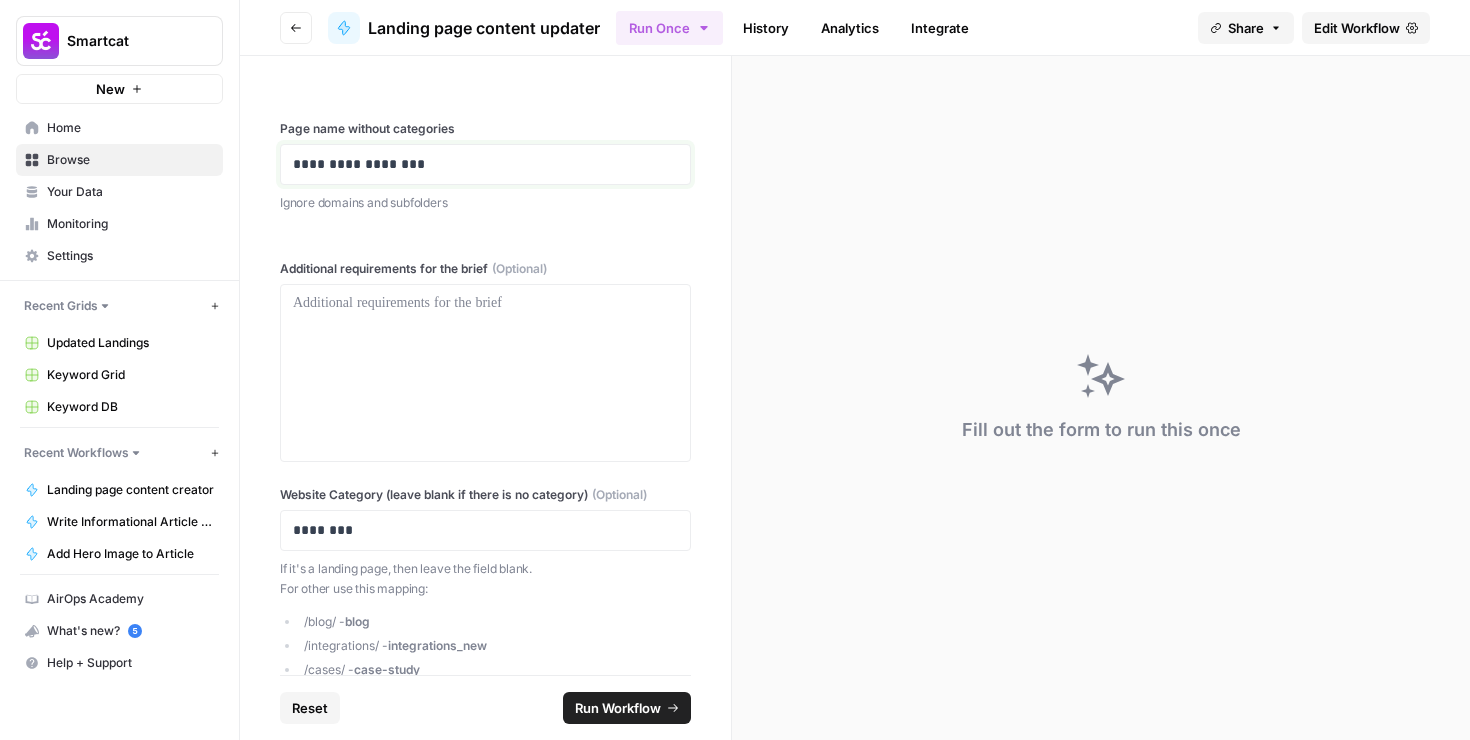click on "**********" at bounding box center (485, 164) 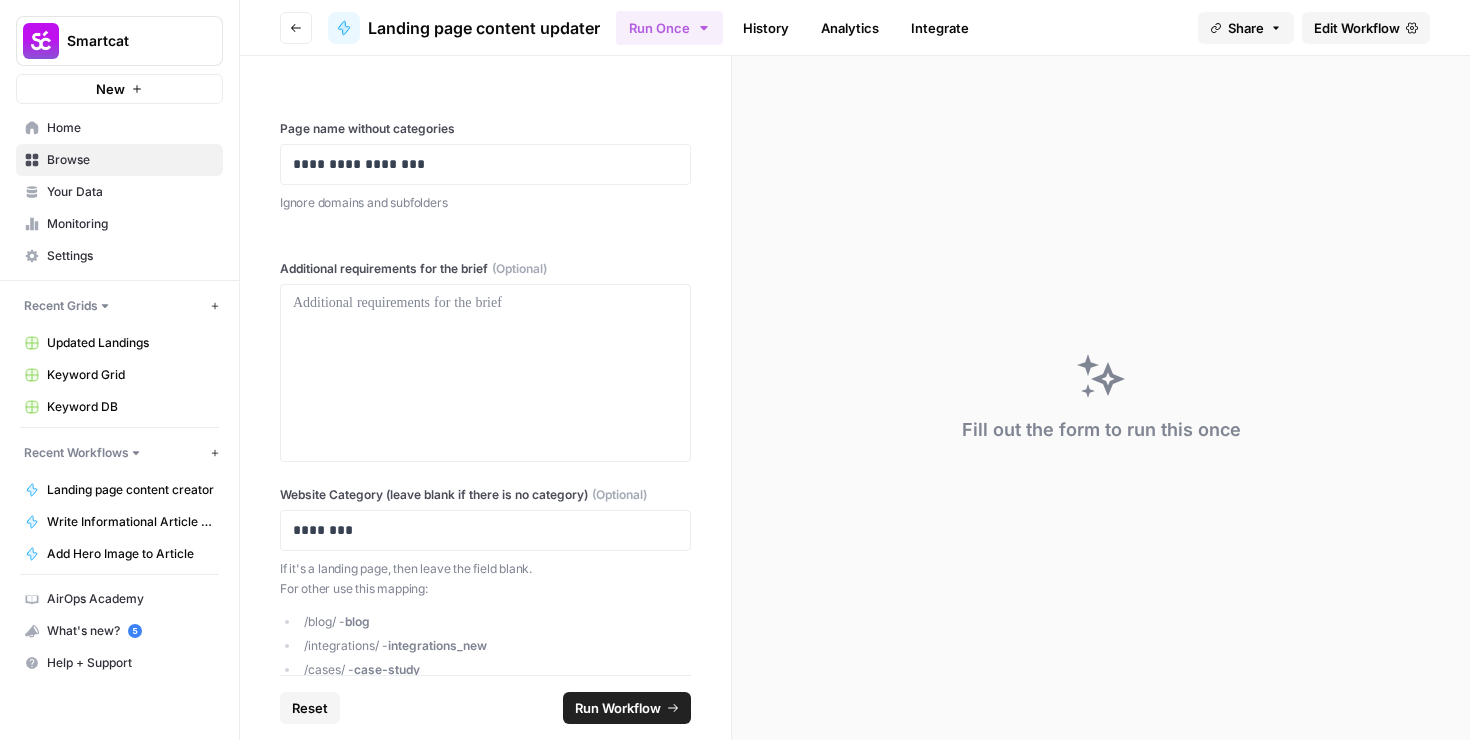 click on "Ignore domains and subfolders" at bounding box center [485, 203] 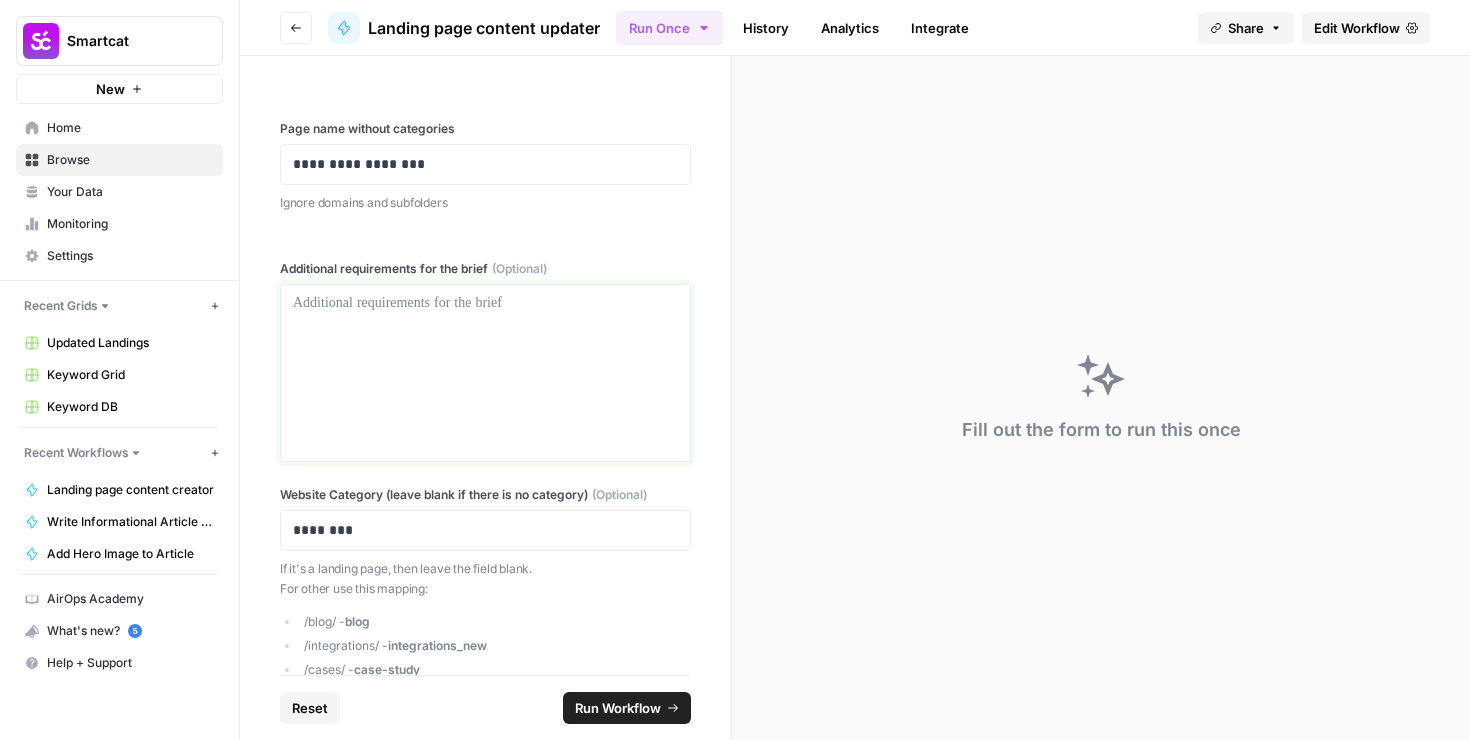 click at bounding box center [485, 373] 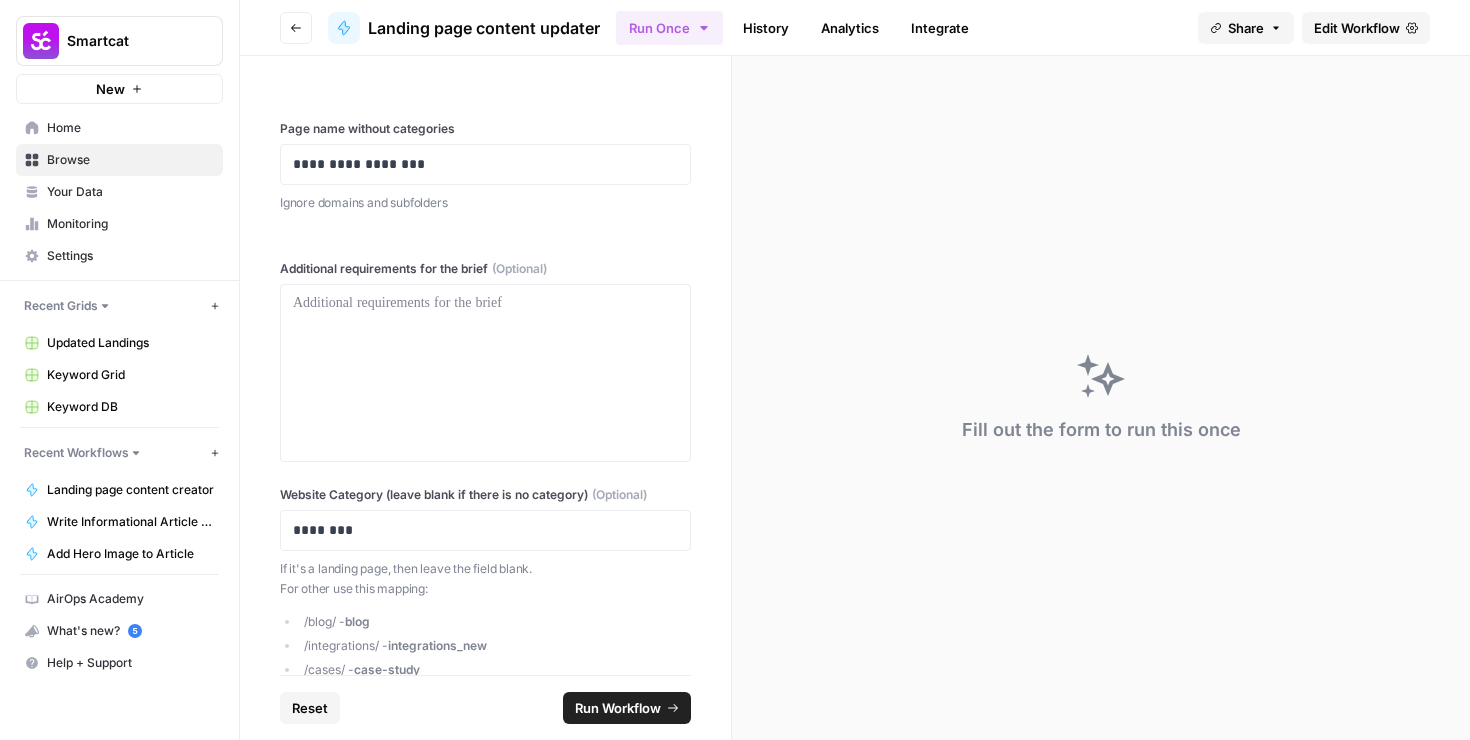 click on "**********" at bounding box center (485, 365) 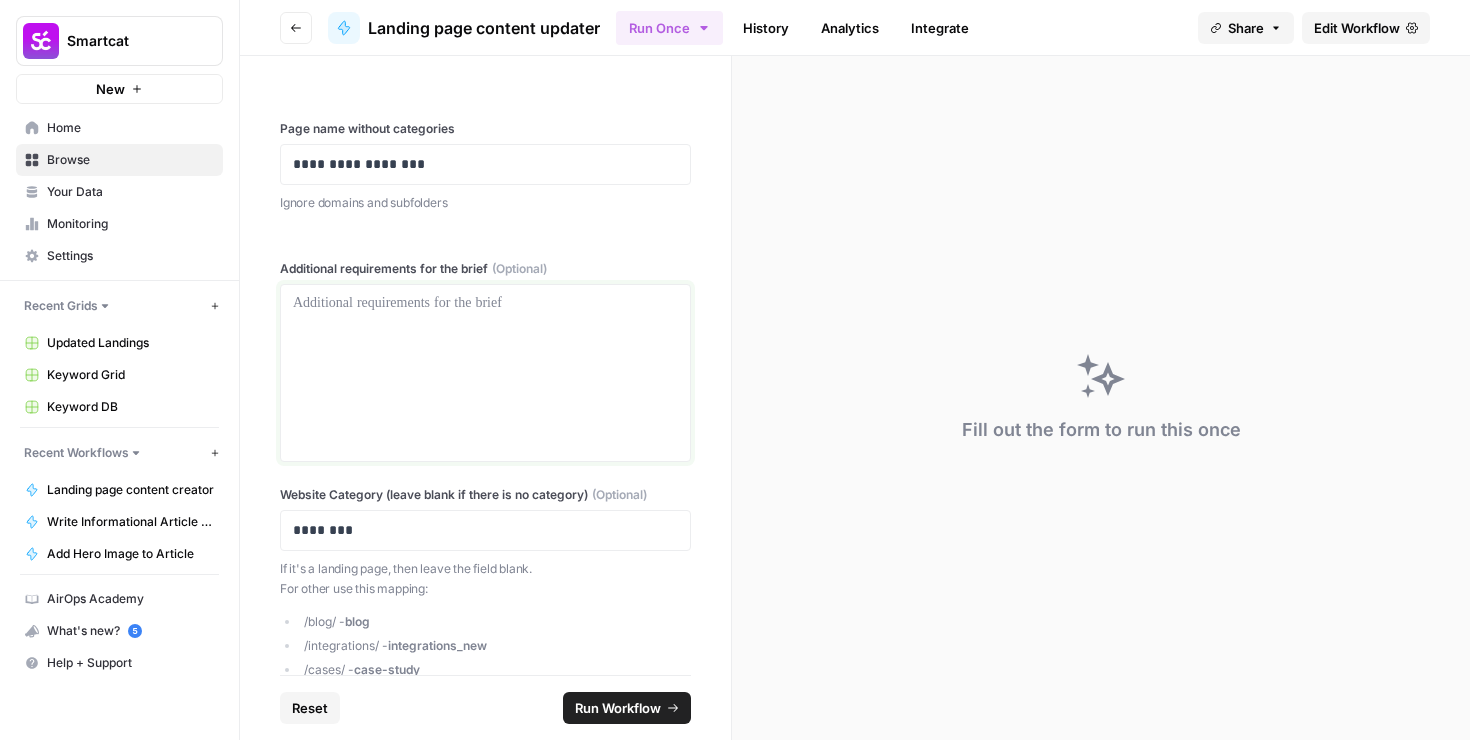 click at bounding box center (485, 373) 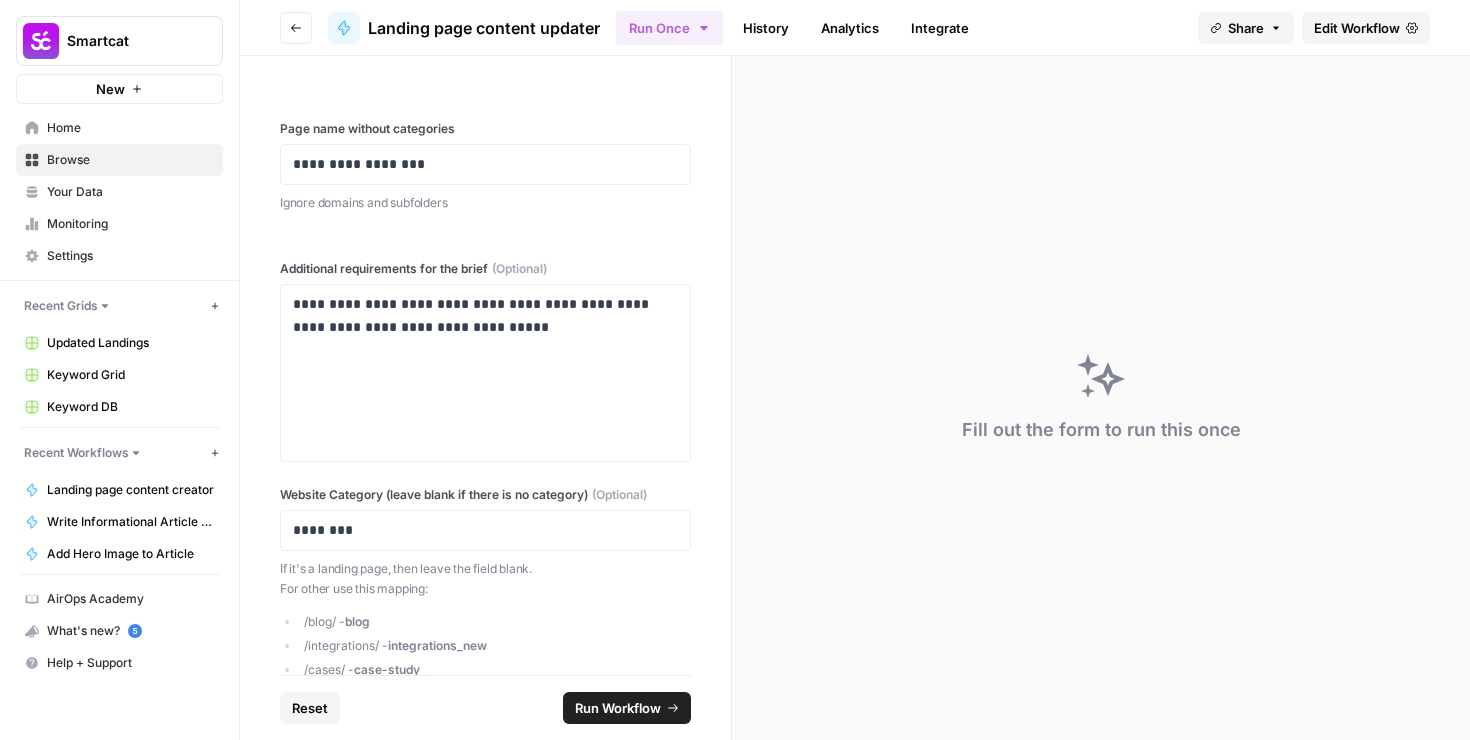 click on "**********" at bounding box center [485, 365] 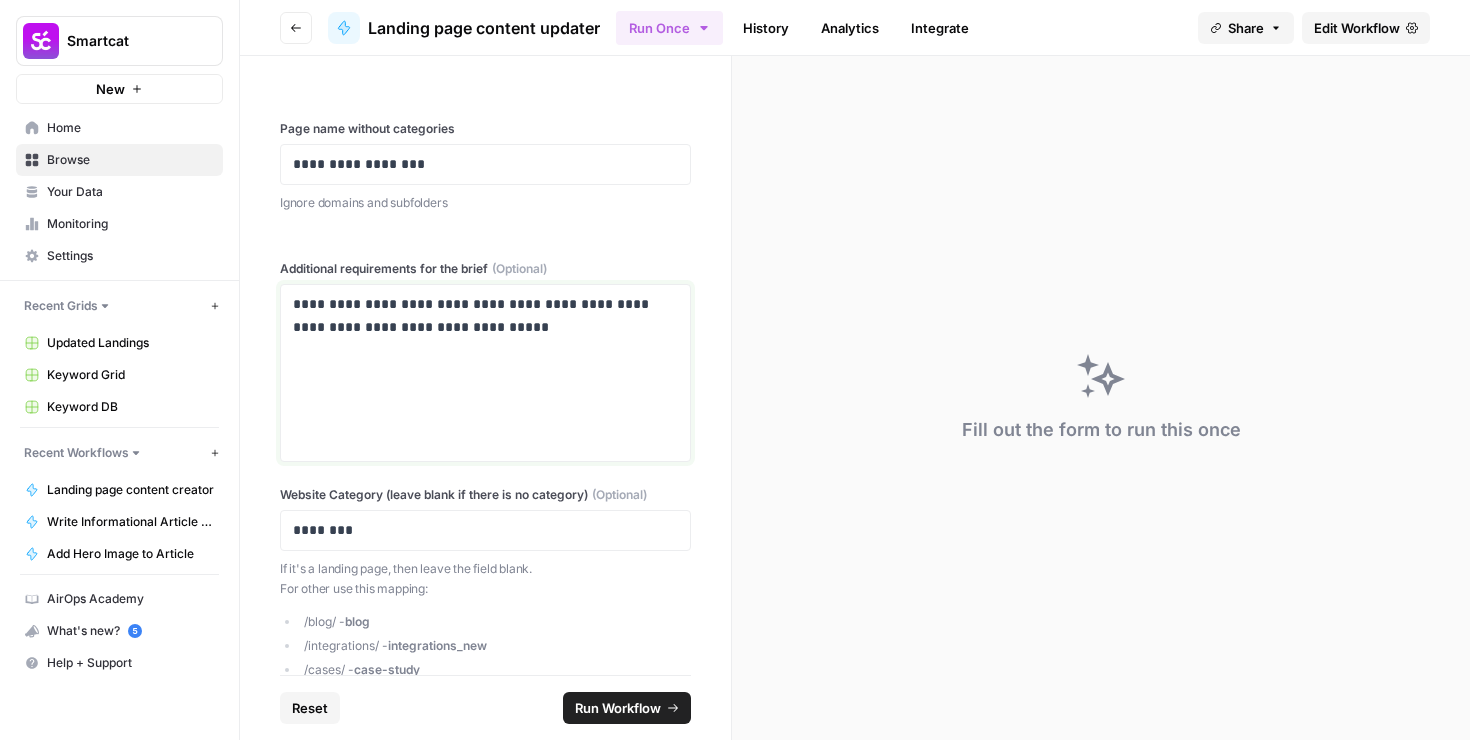click on "**********" at bounding box center [485, 316] 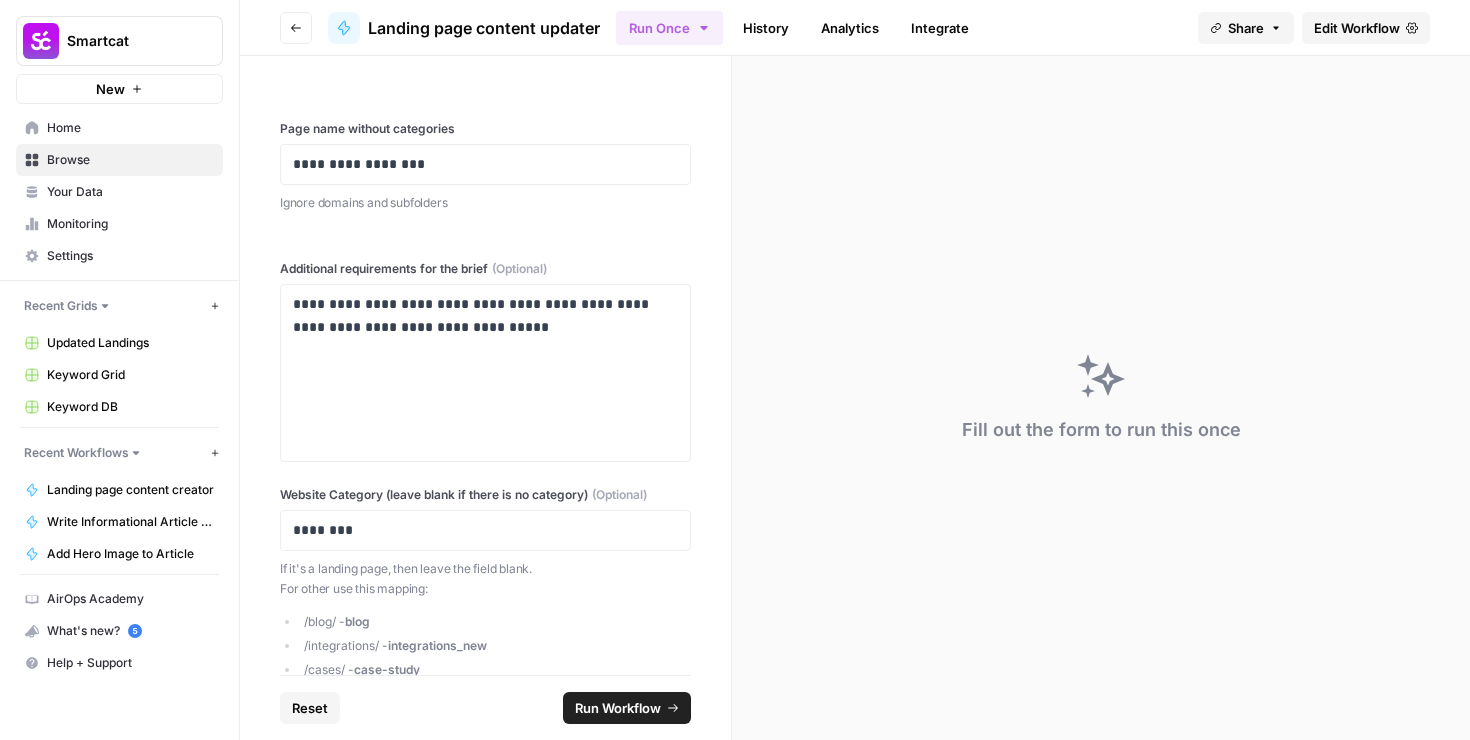 click on "Additional requirements for the brief (Optional)" at bounding box center (485, 269) 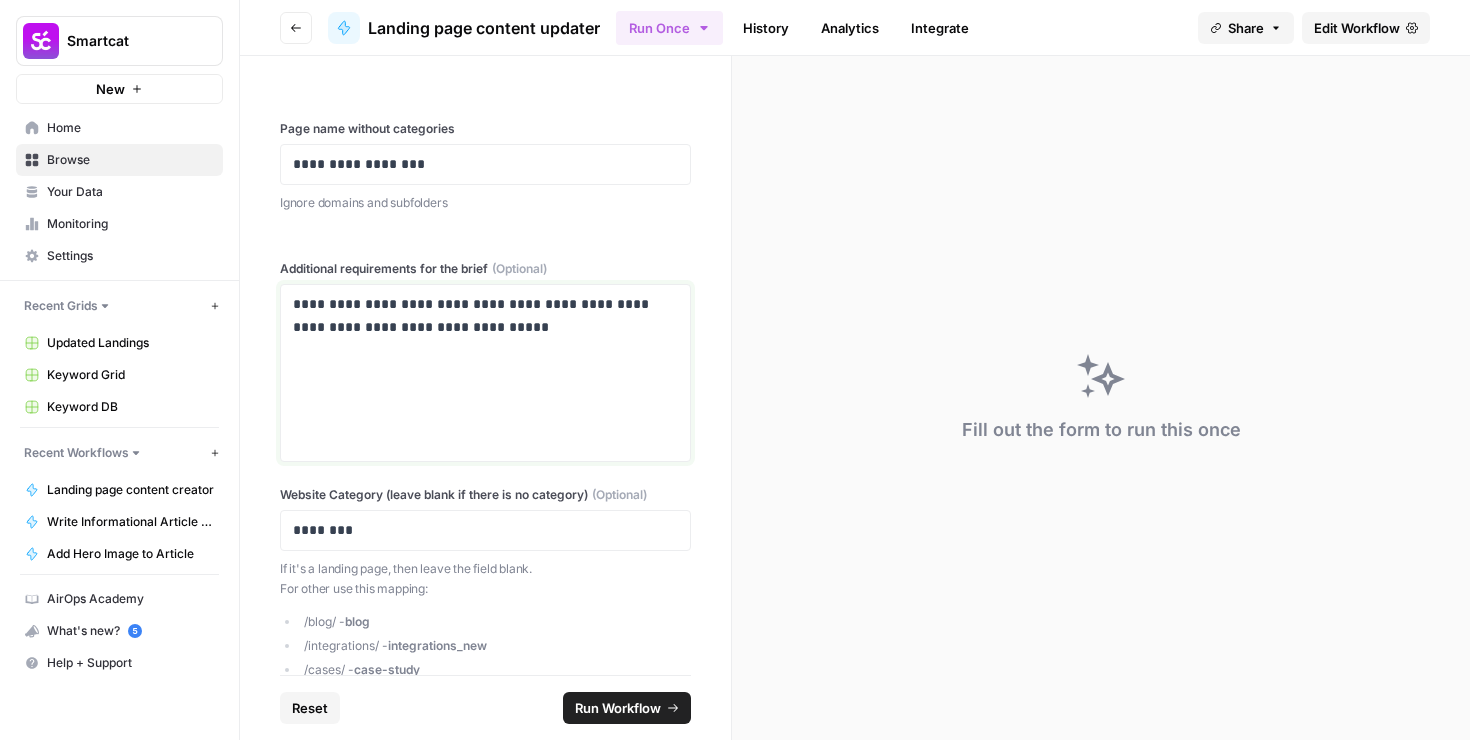 click on "**********" at bounding box center (485, 316) 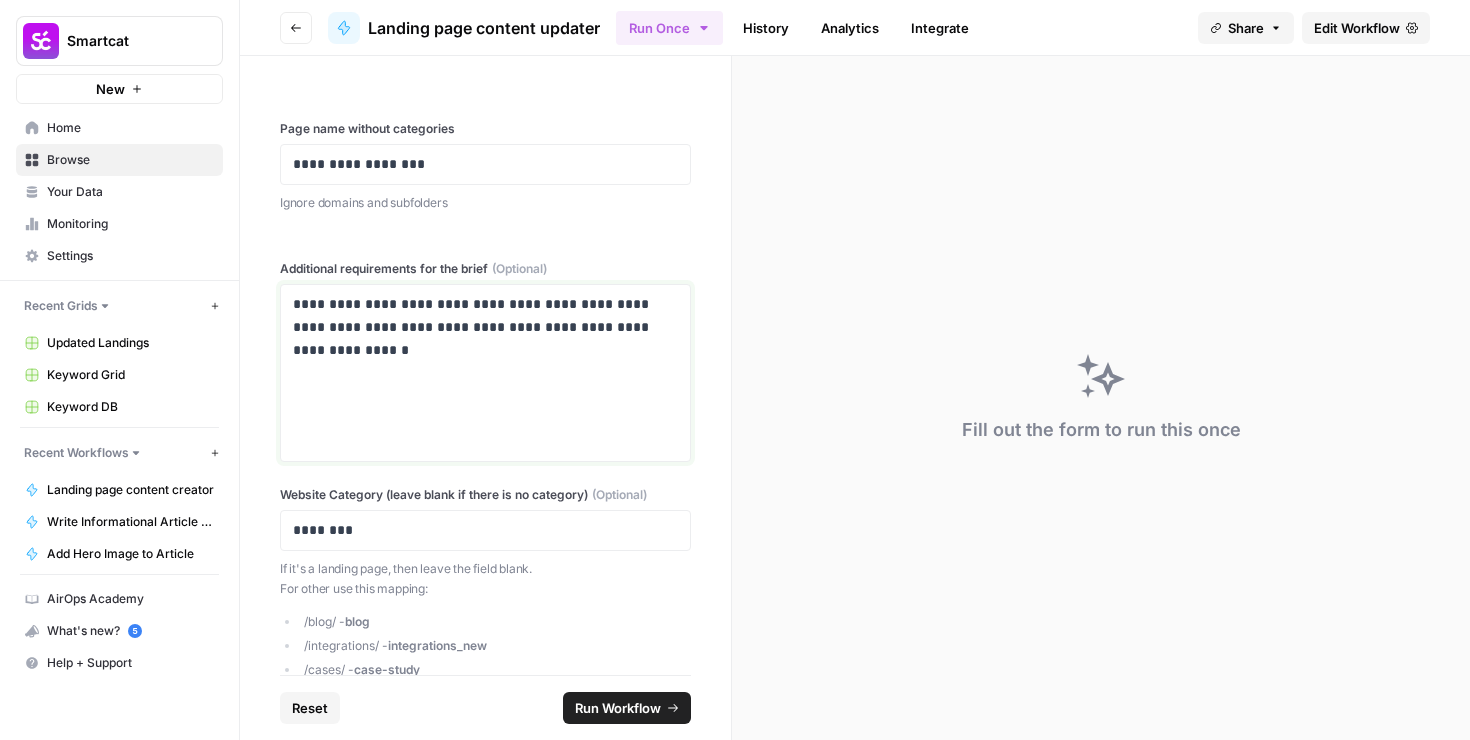 scroll, scrollTop: 58, scrollLeft: 0, axis: vertical 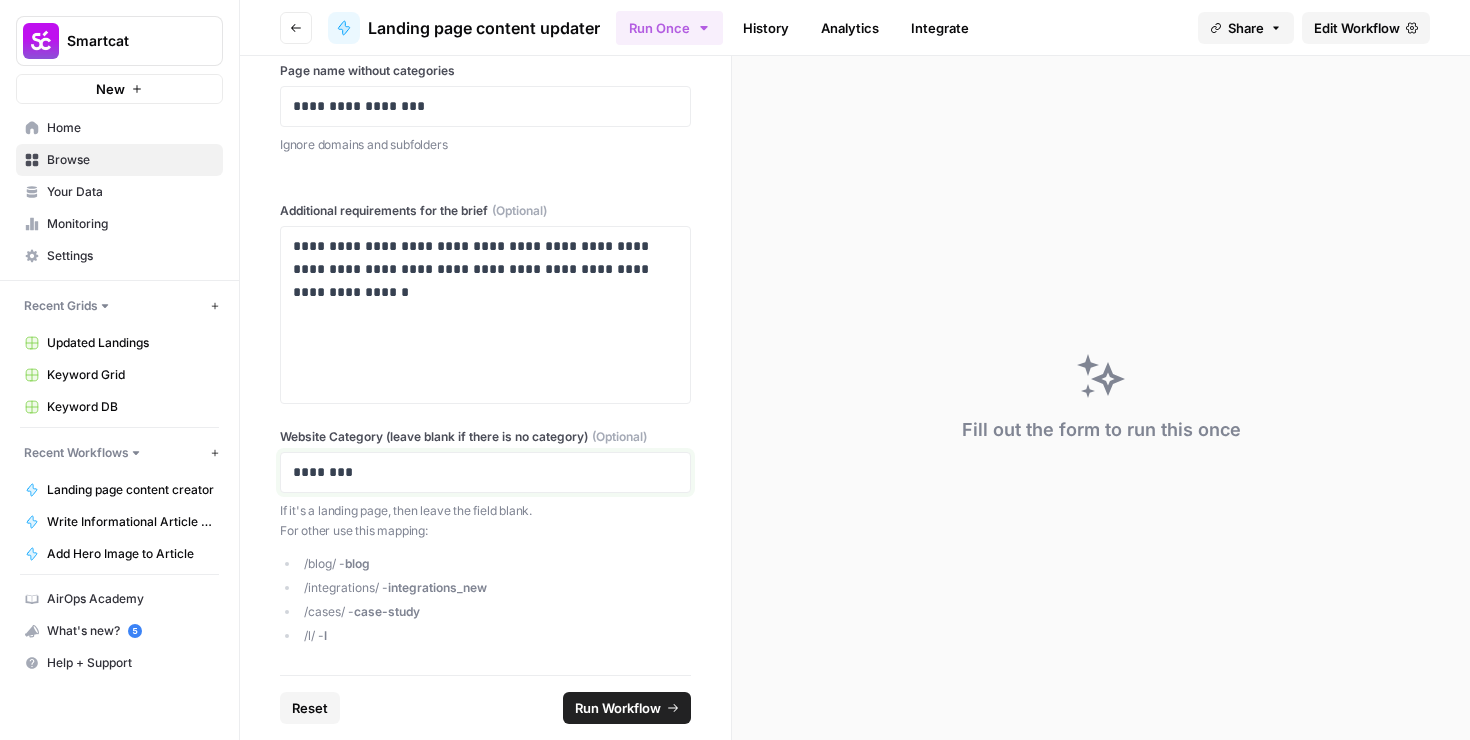 click on "********" at bounding box center (485, 472) 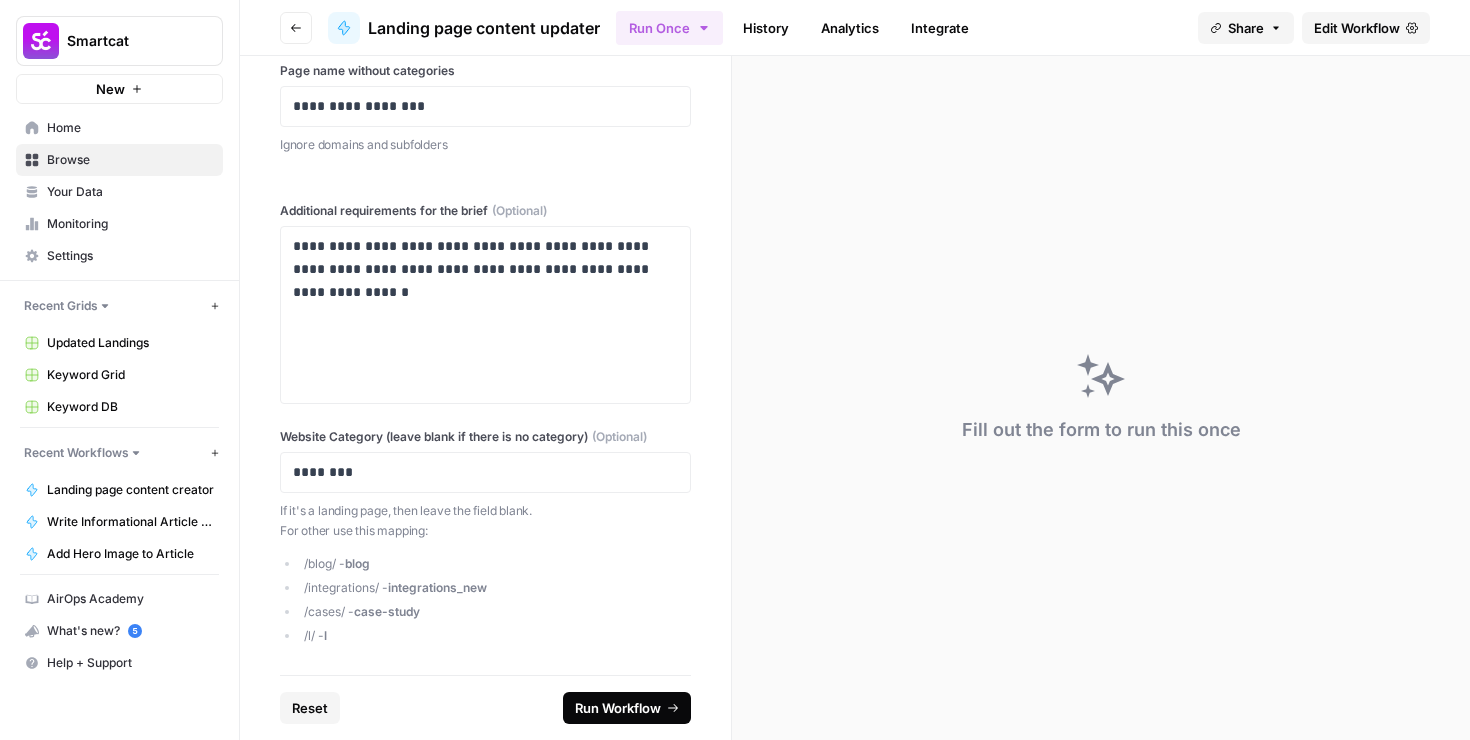click 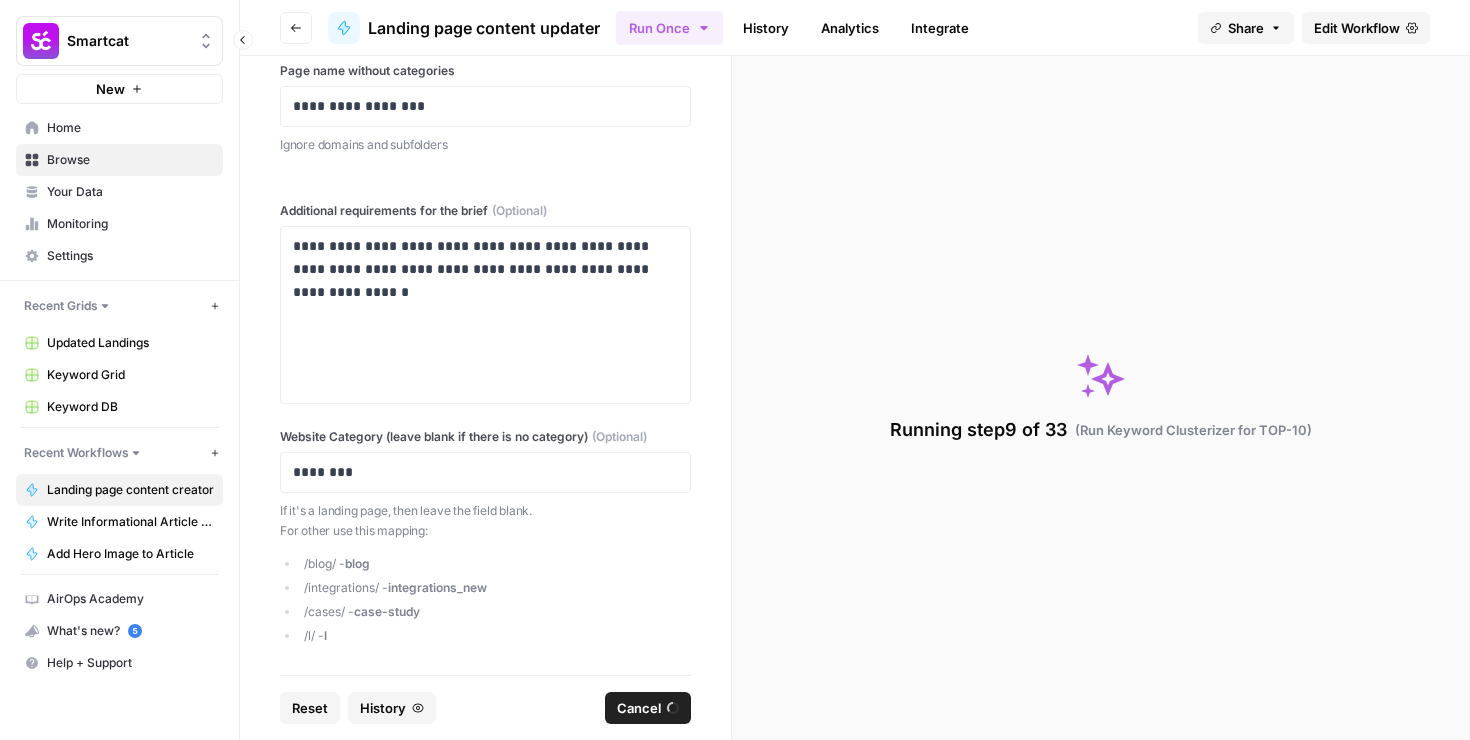 click on "Landing page content creator" at bounding box center (130, 490) 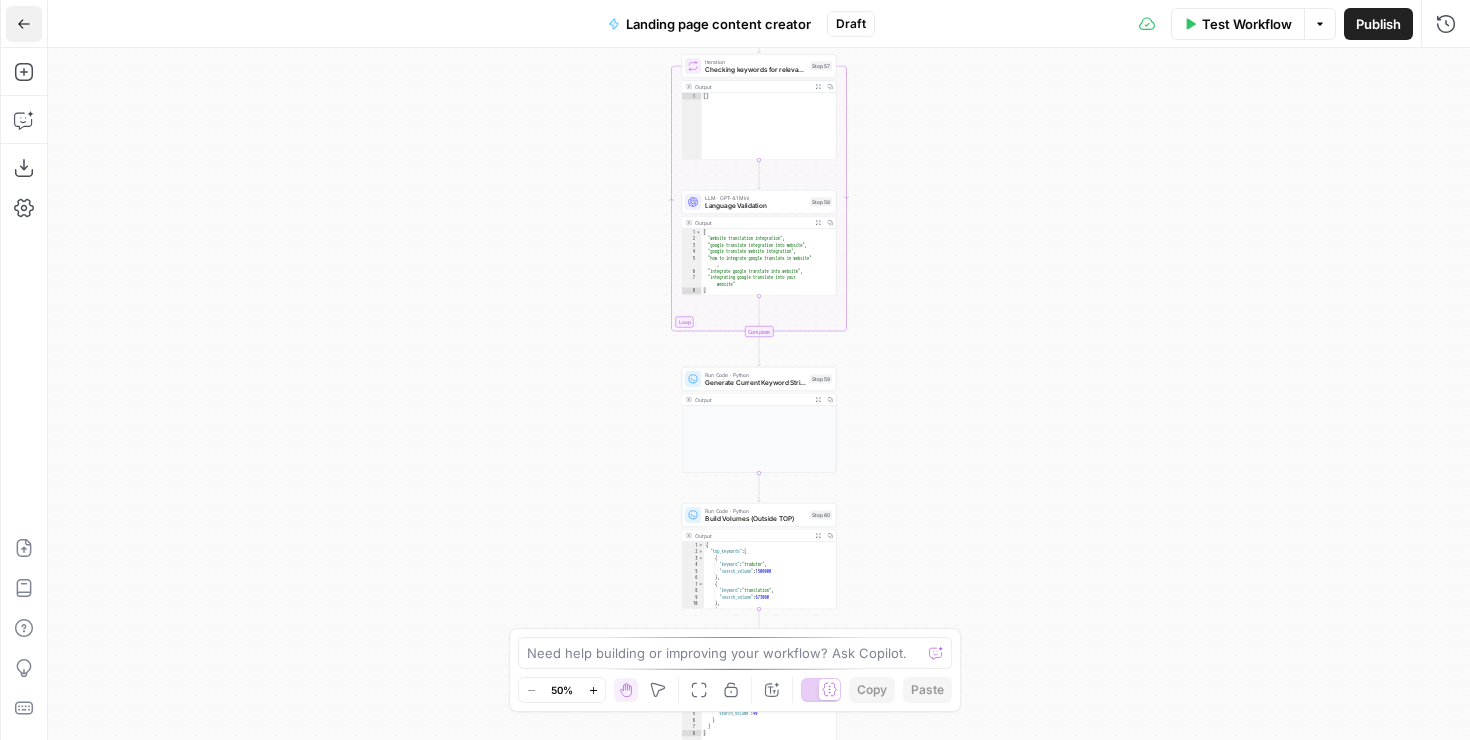 click 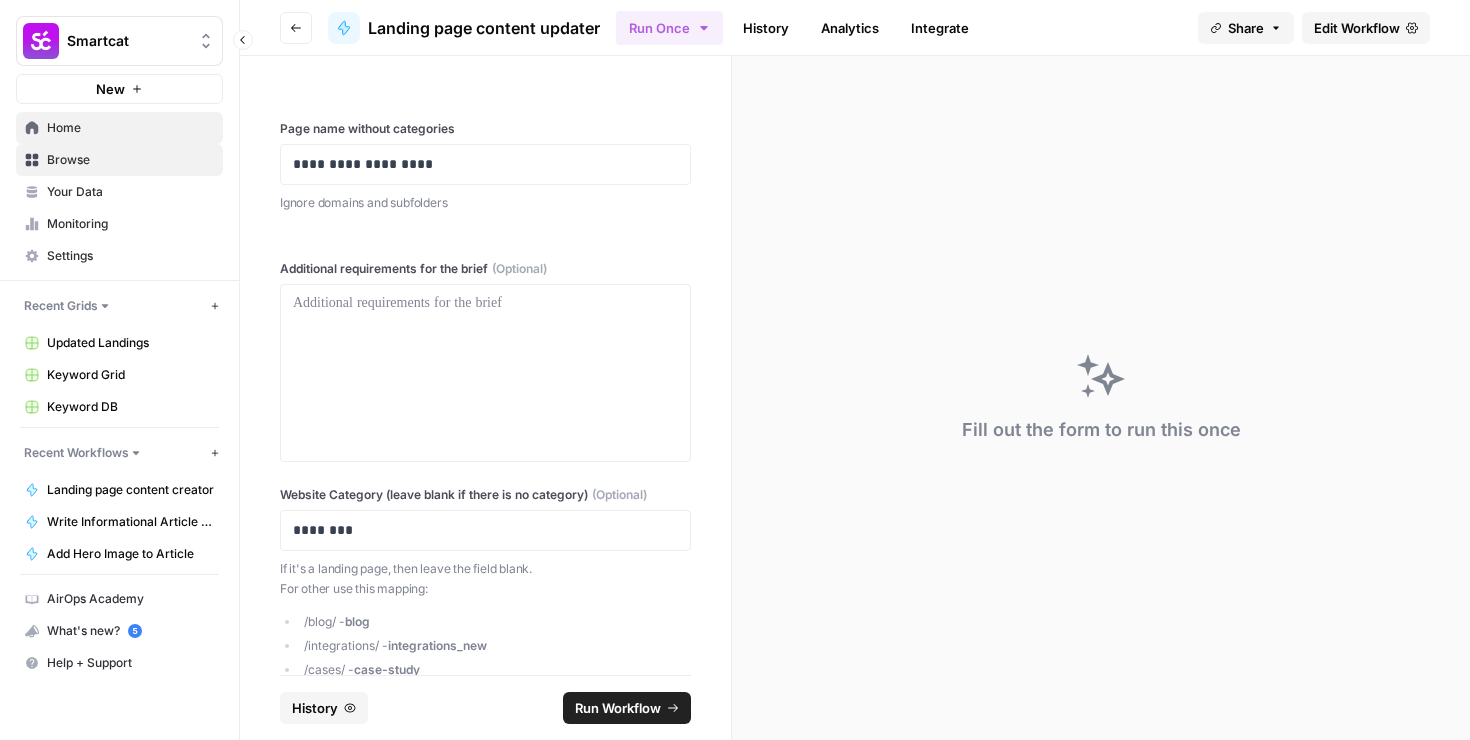click on "Home" at bounding box center [130, 128] 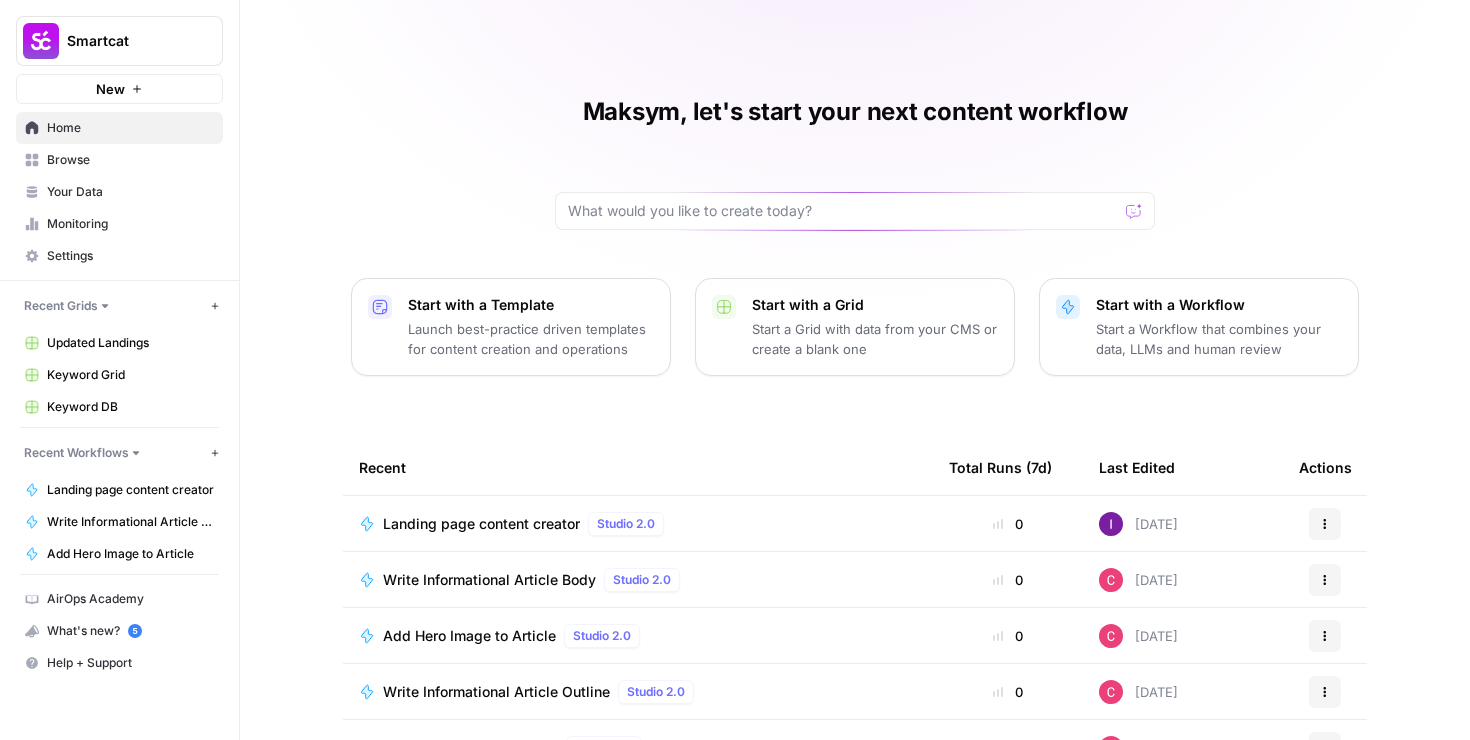 click on "Landing page content creator" at bounding box center [481, 524] 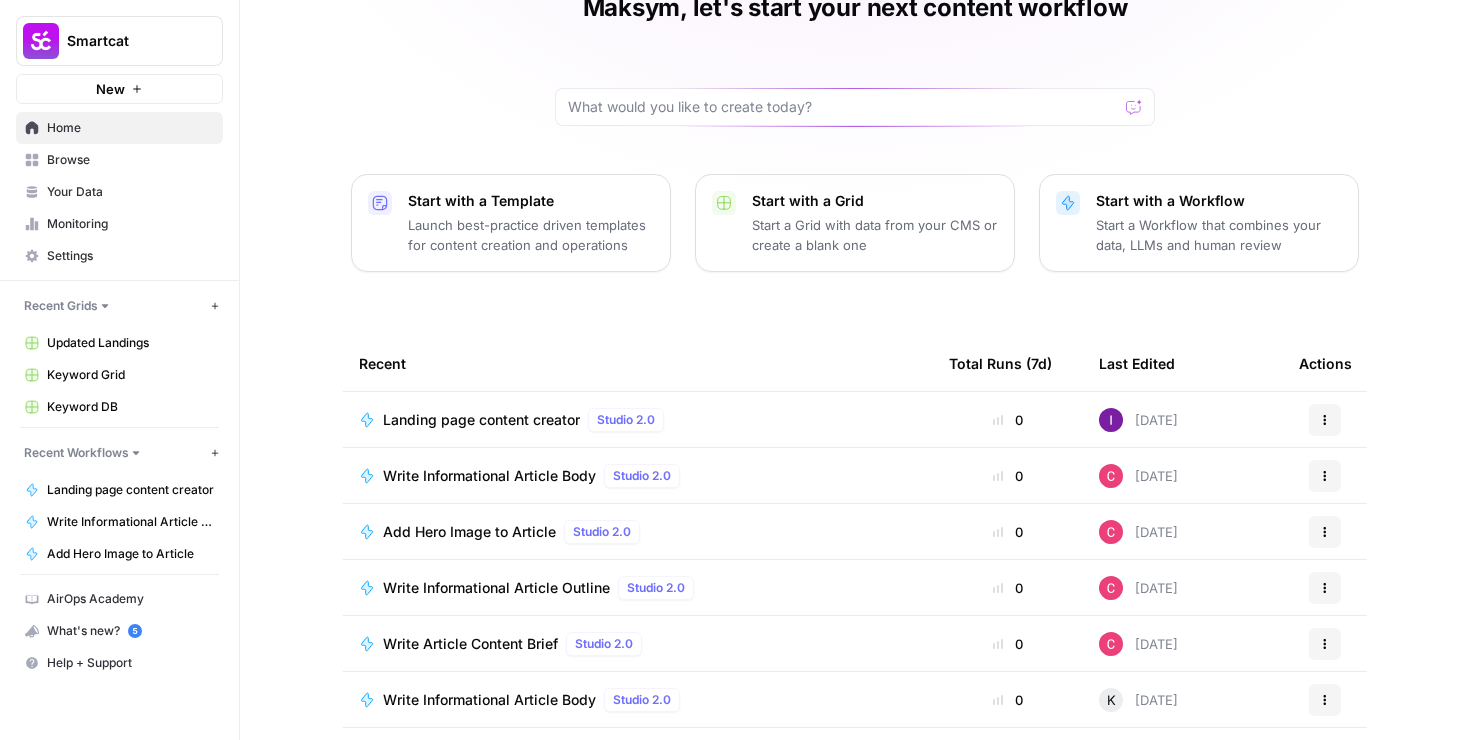 scroll, scrollTop: 180, scrollLeft: 0, axis: vertical 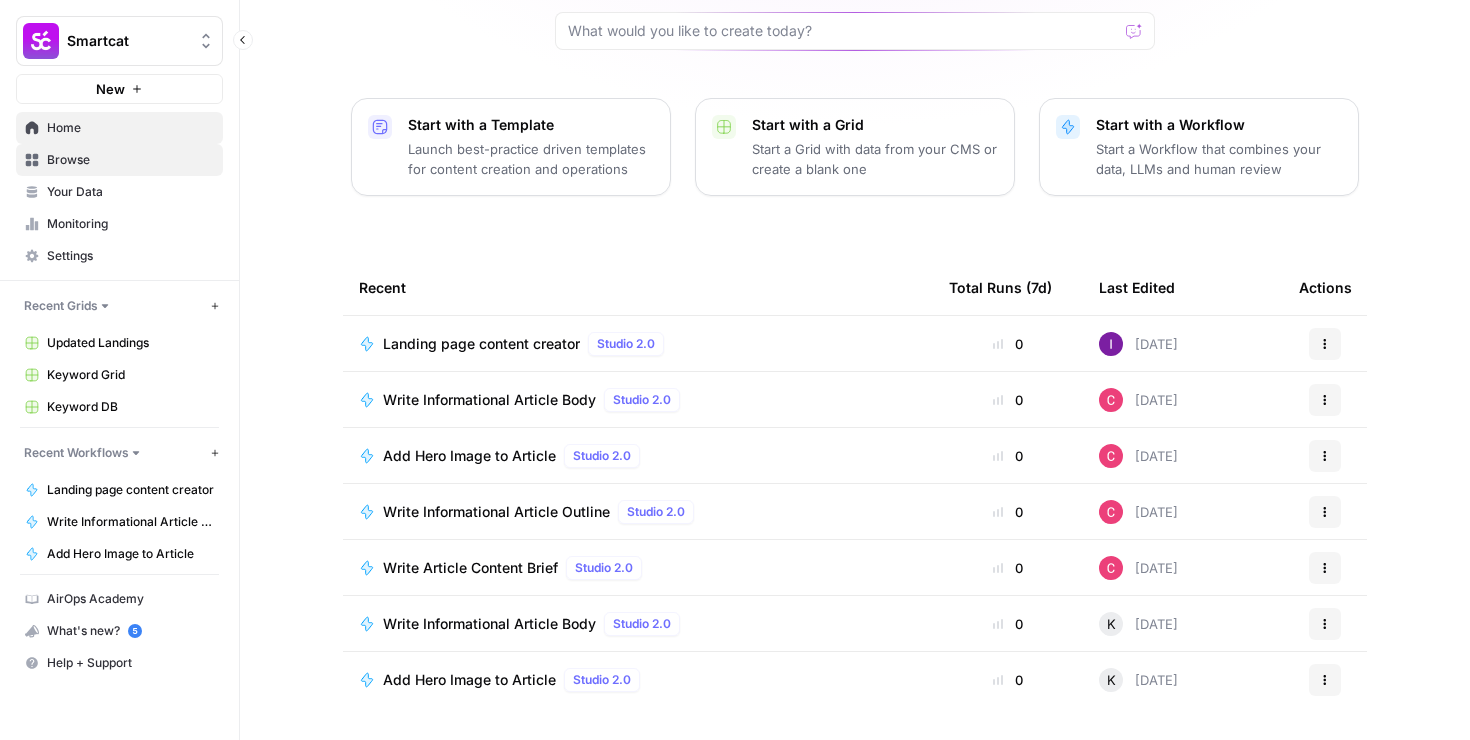click on "Browse" at bounding box center (130, 160) 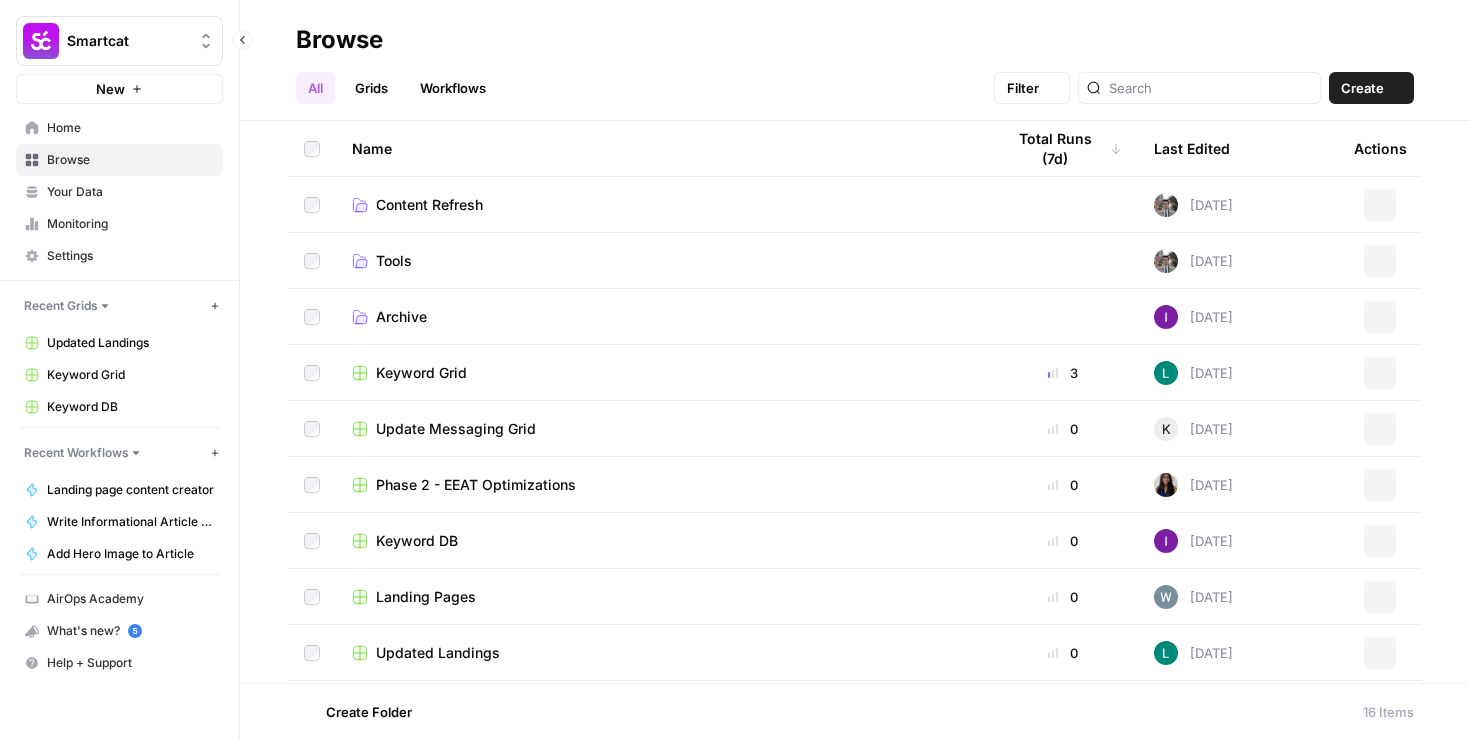 scroll, scrollTop: 0, scrollLeft: 0, axis: both 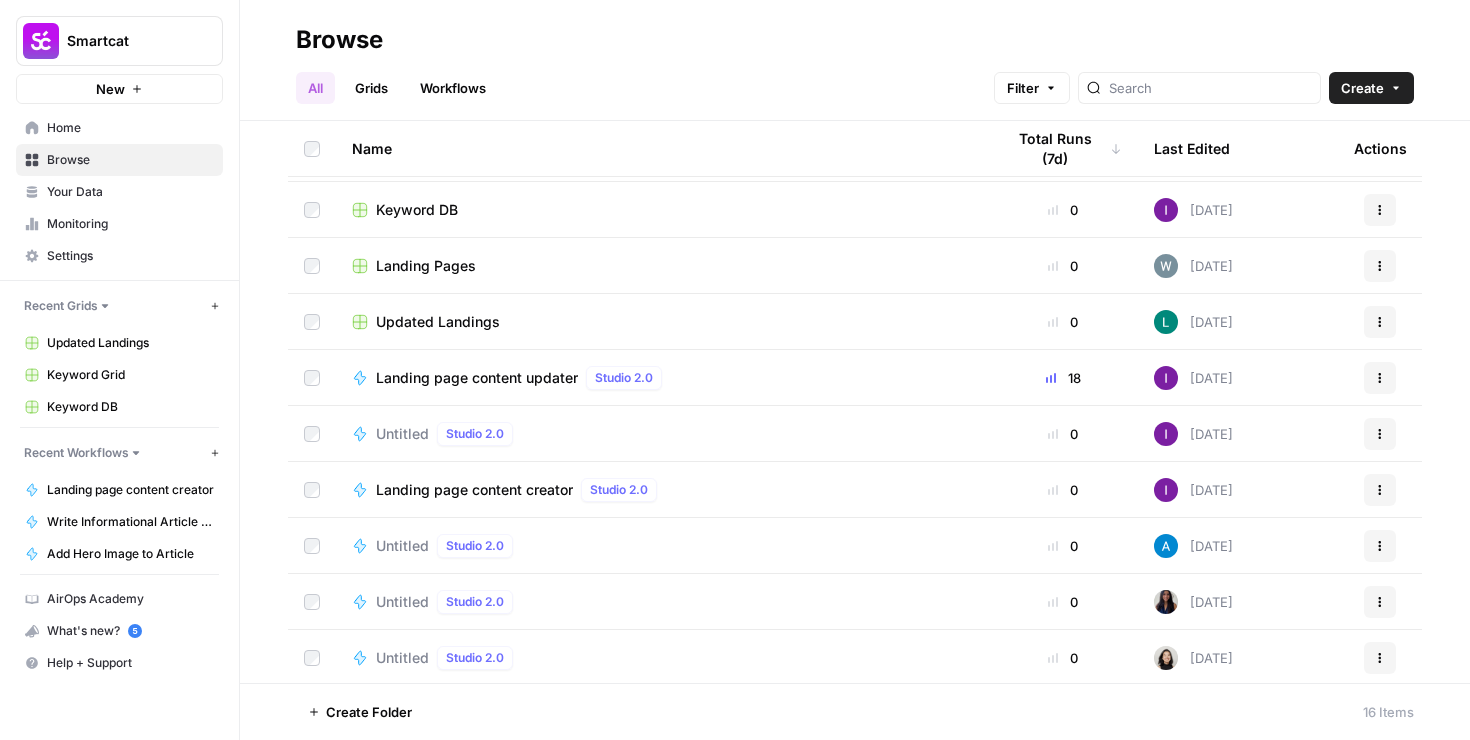 click on "Landing page content creator" at bounding box center (474, 490) 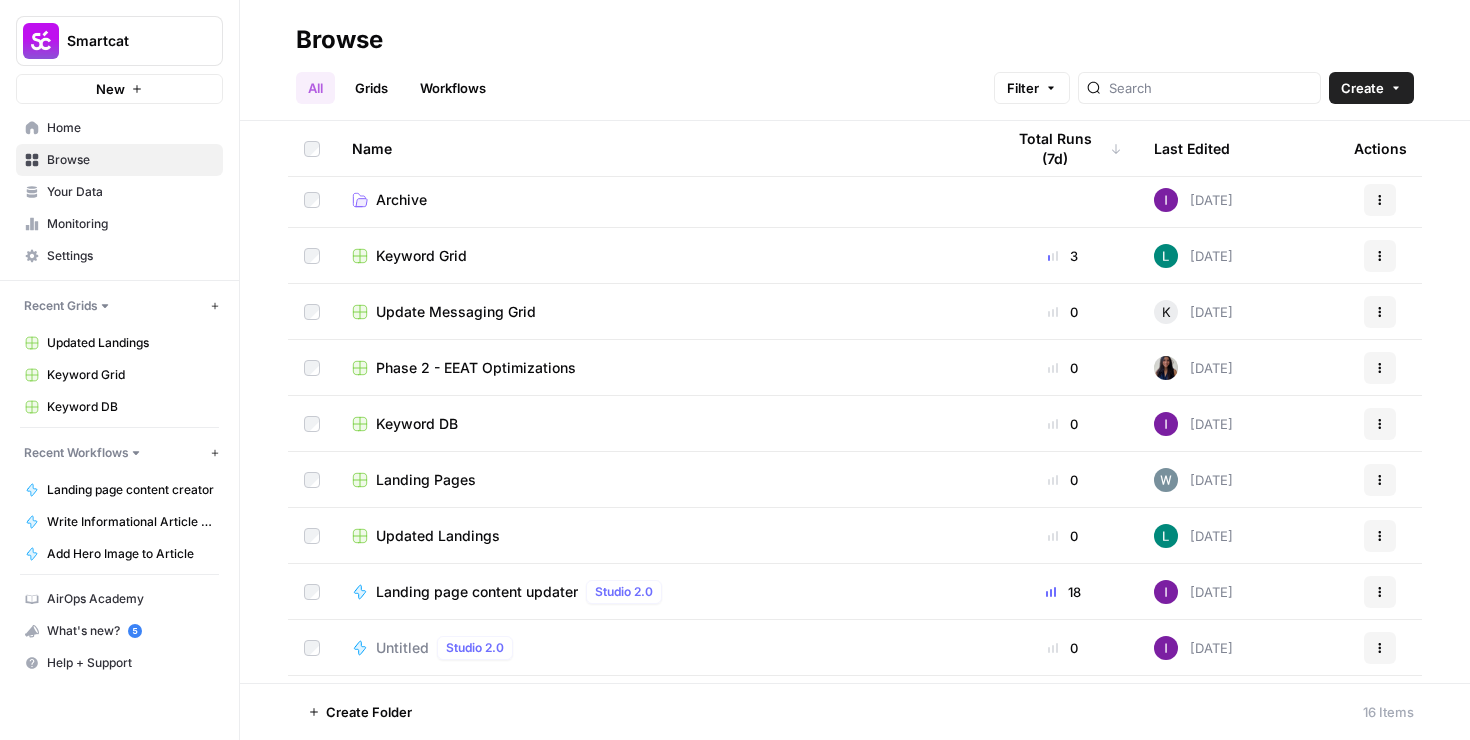 scroll, scrollTop: 390, scrollLeft: 0, axis: vertical 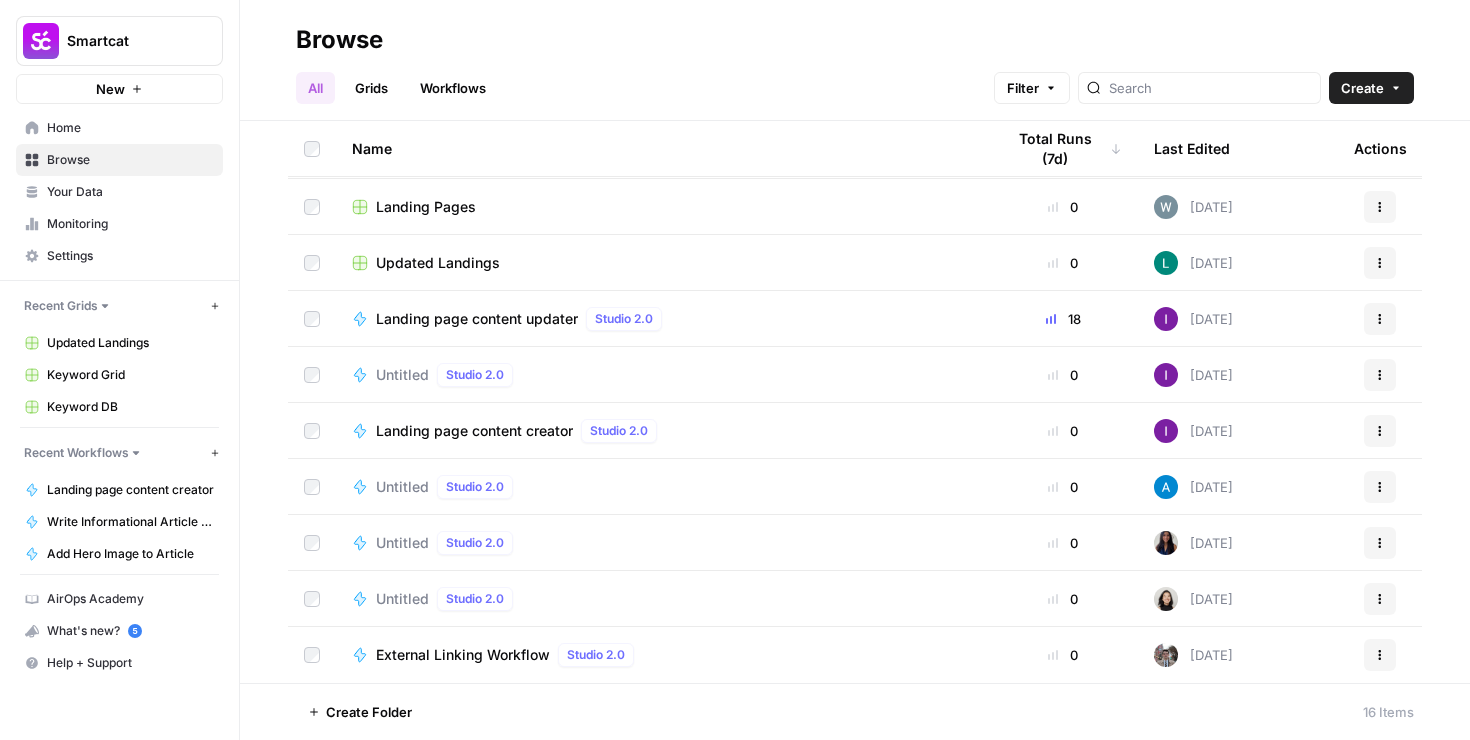 click on "Landing page content creator" at bounding box center (474, 431) 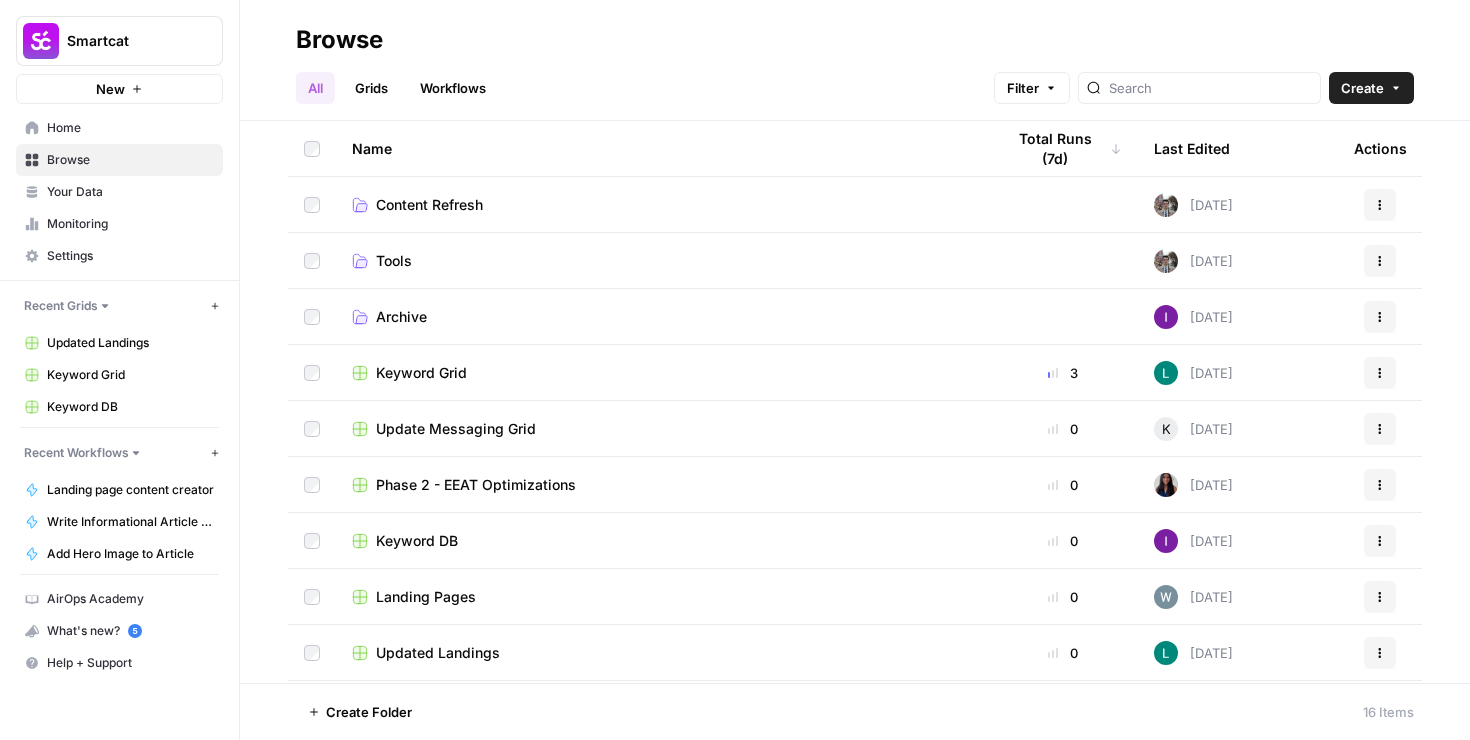 scroll, scrollTop: 390, scrollLeft: 0, axis: vertical 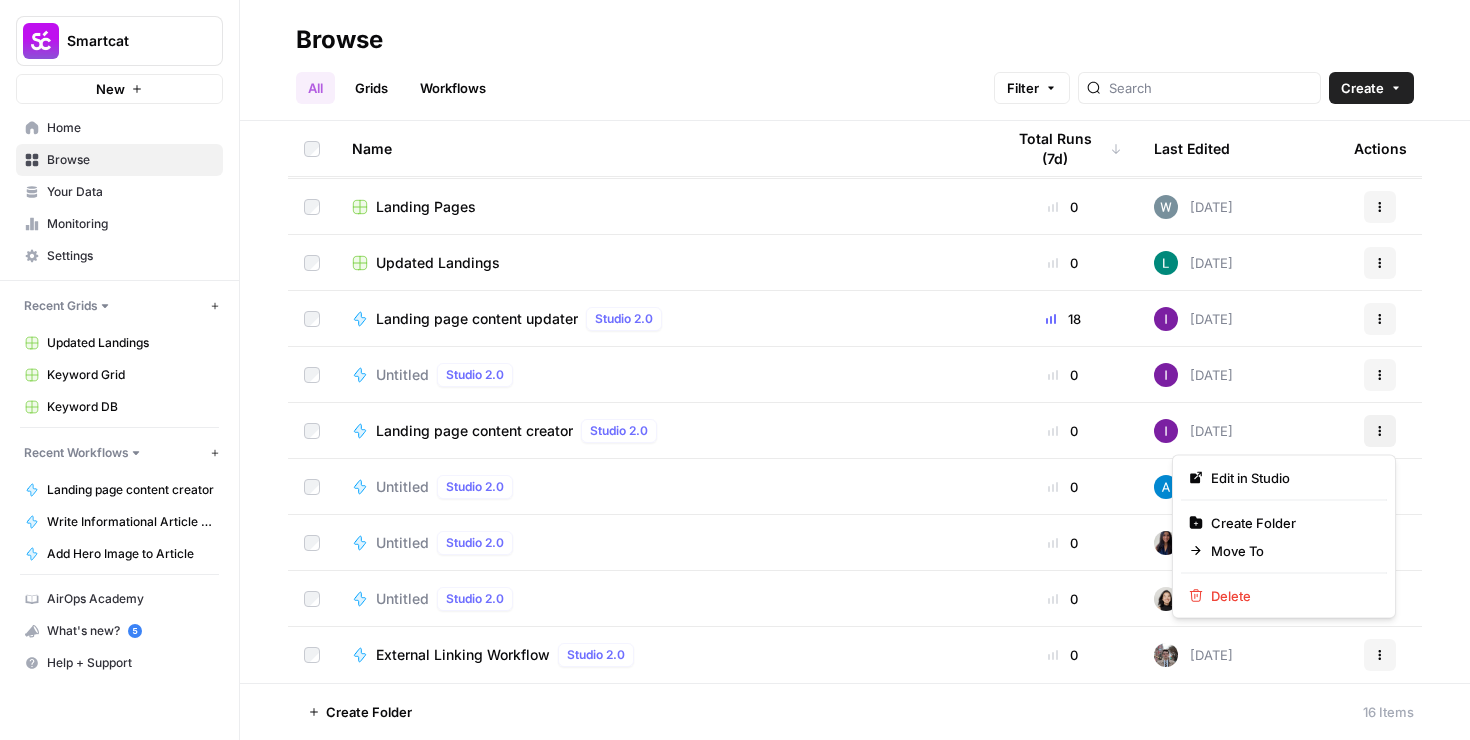 click 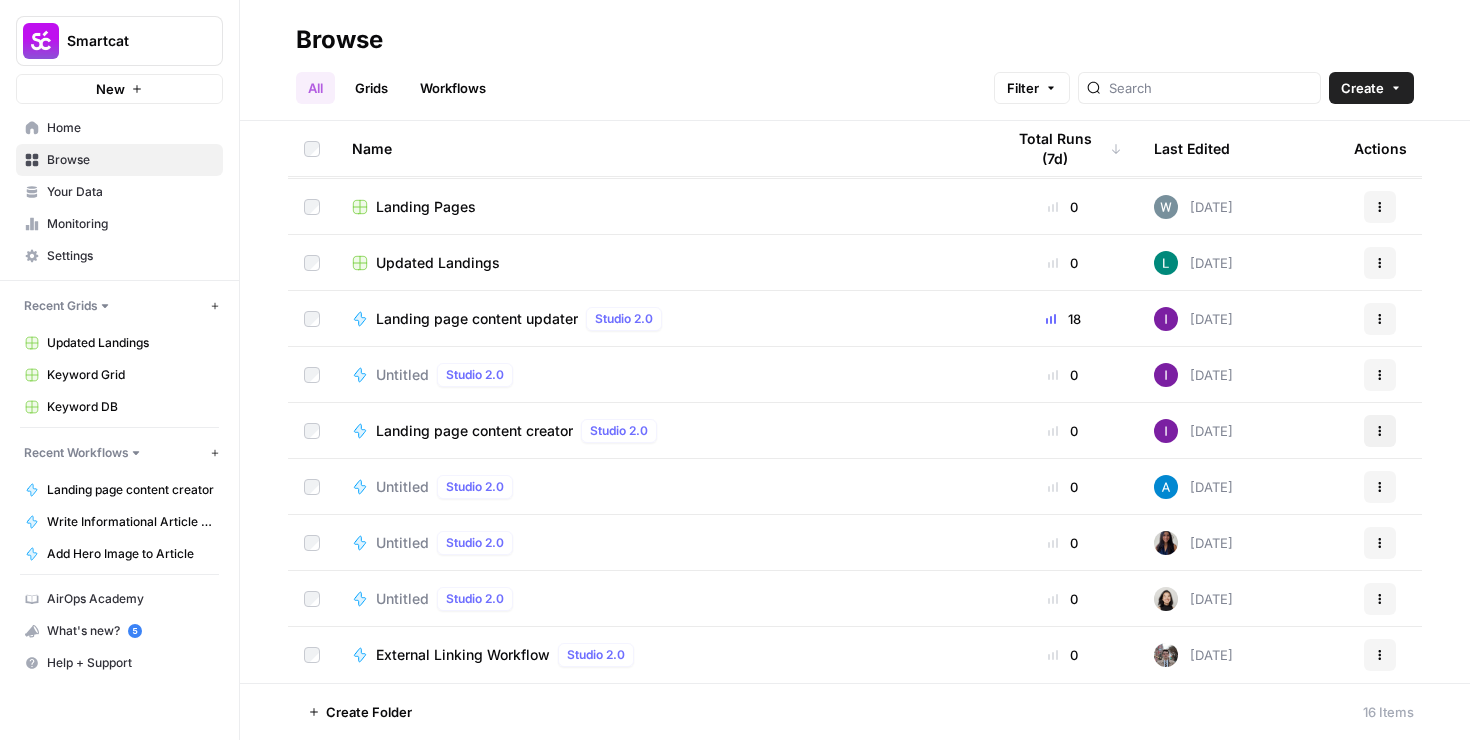 click 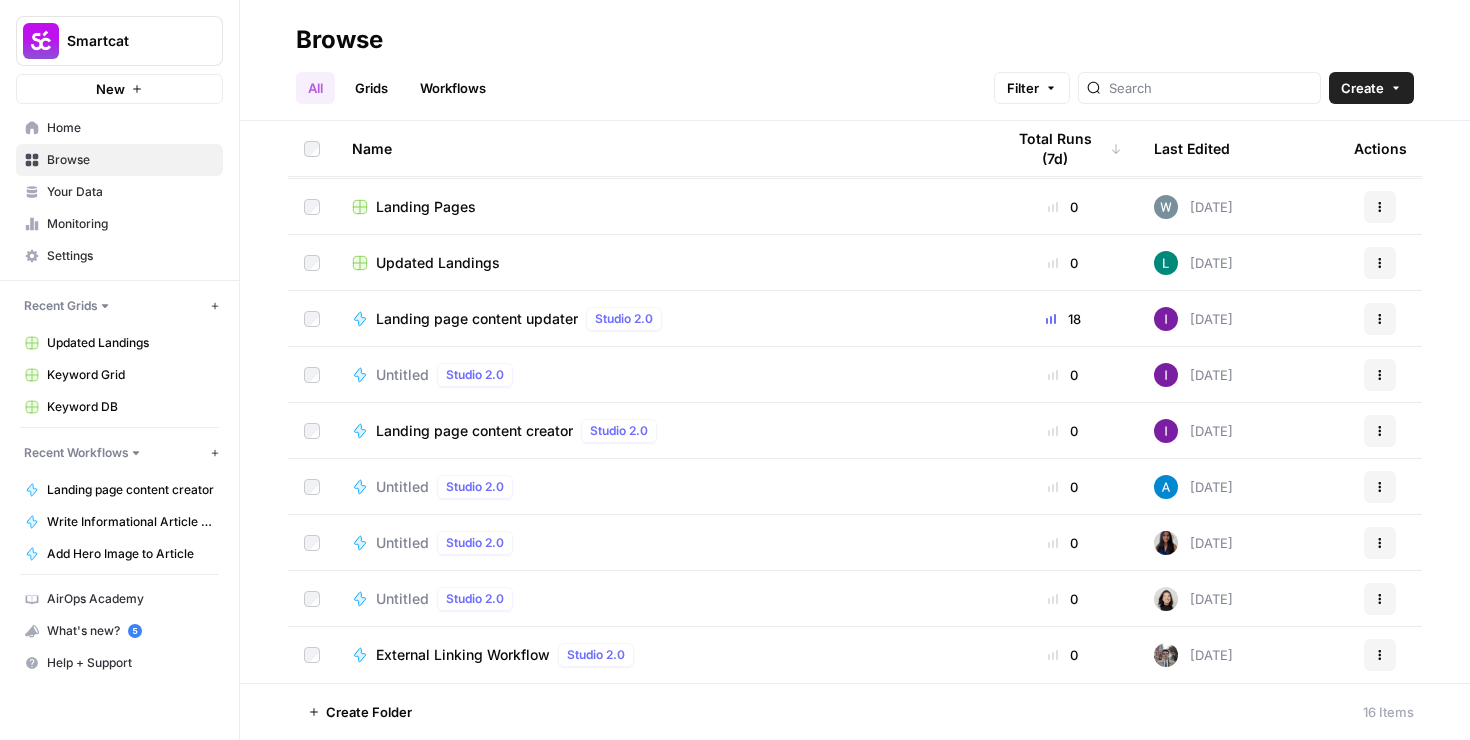 type 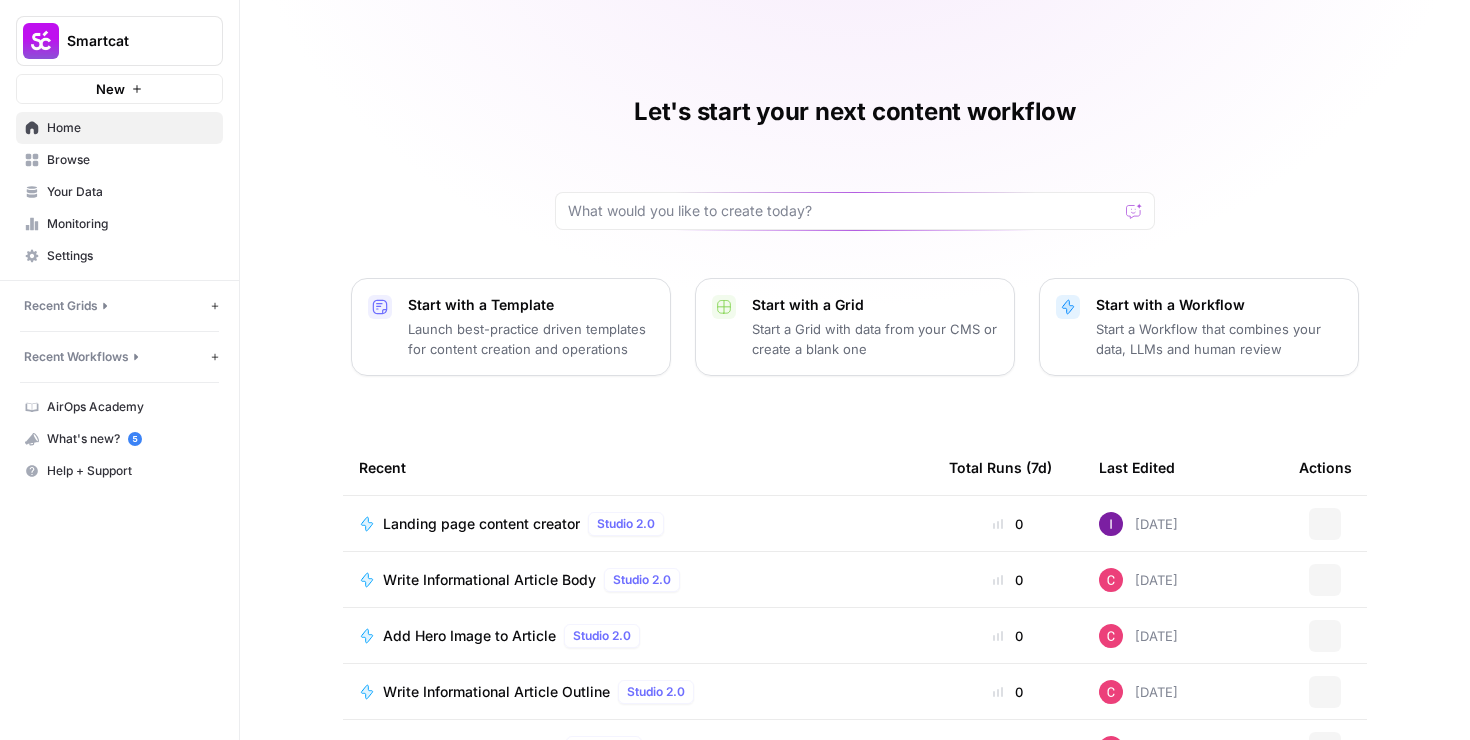 scroll, scrollTop: 0, scrollLeft: 0, axis: both 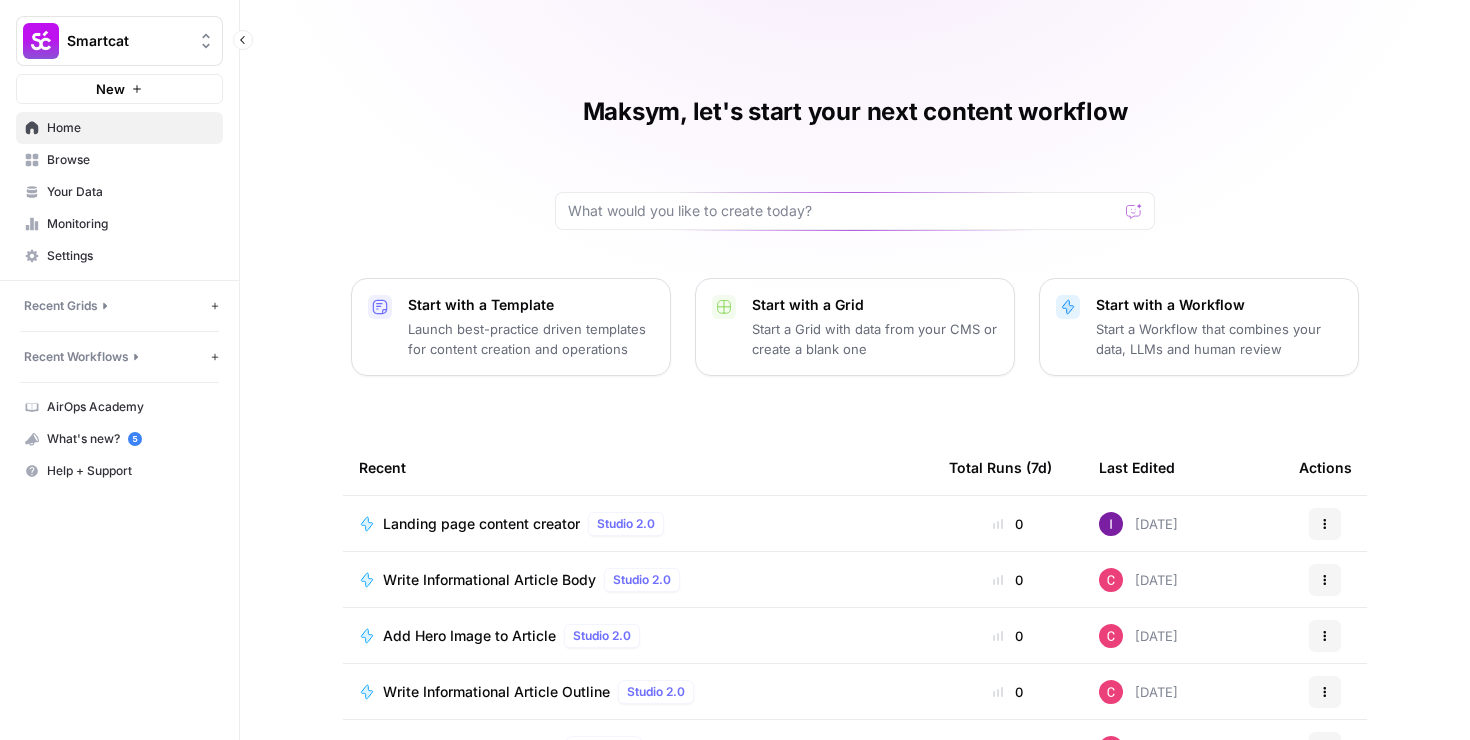 click 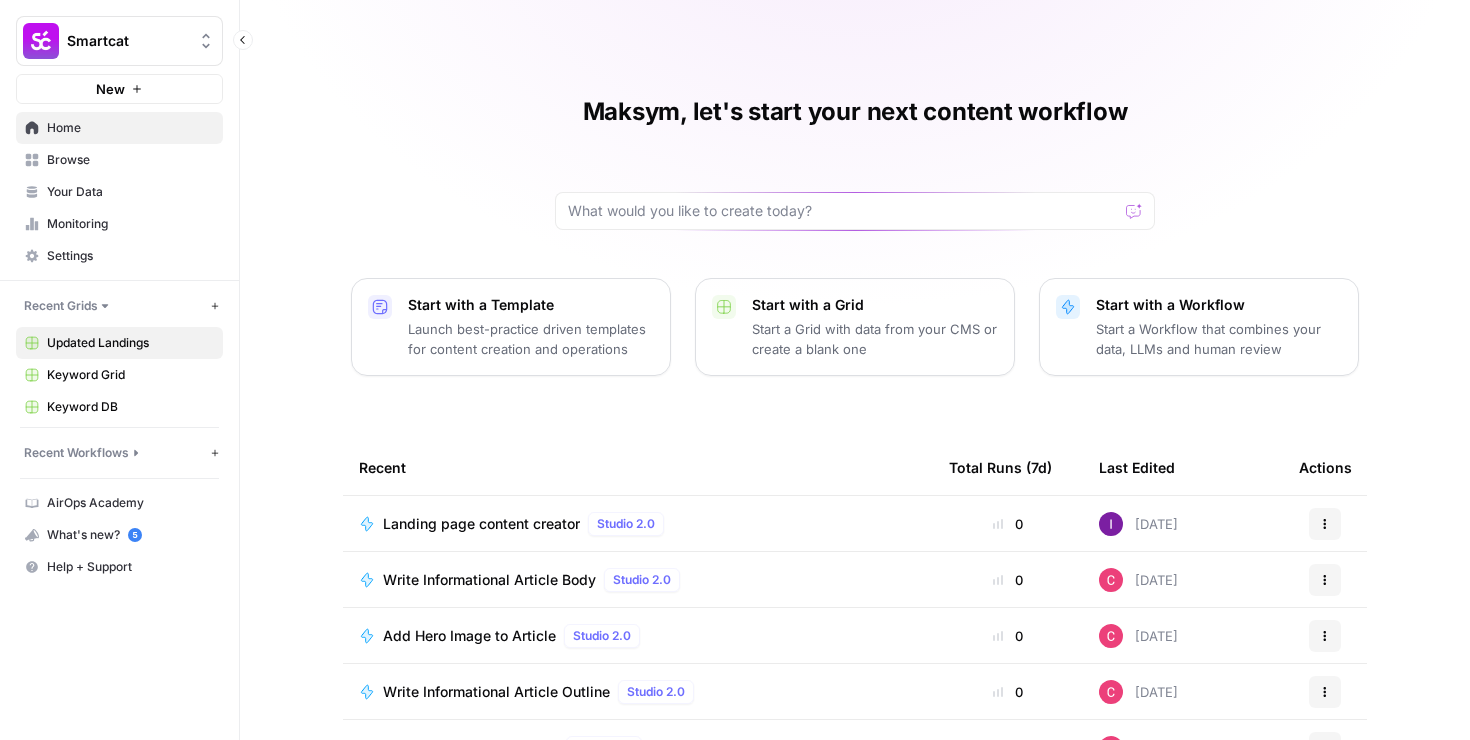 click on "Updated Landings" at bounding box center (130, 343) 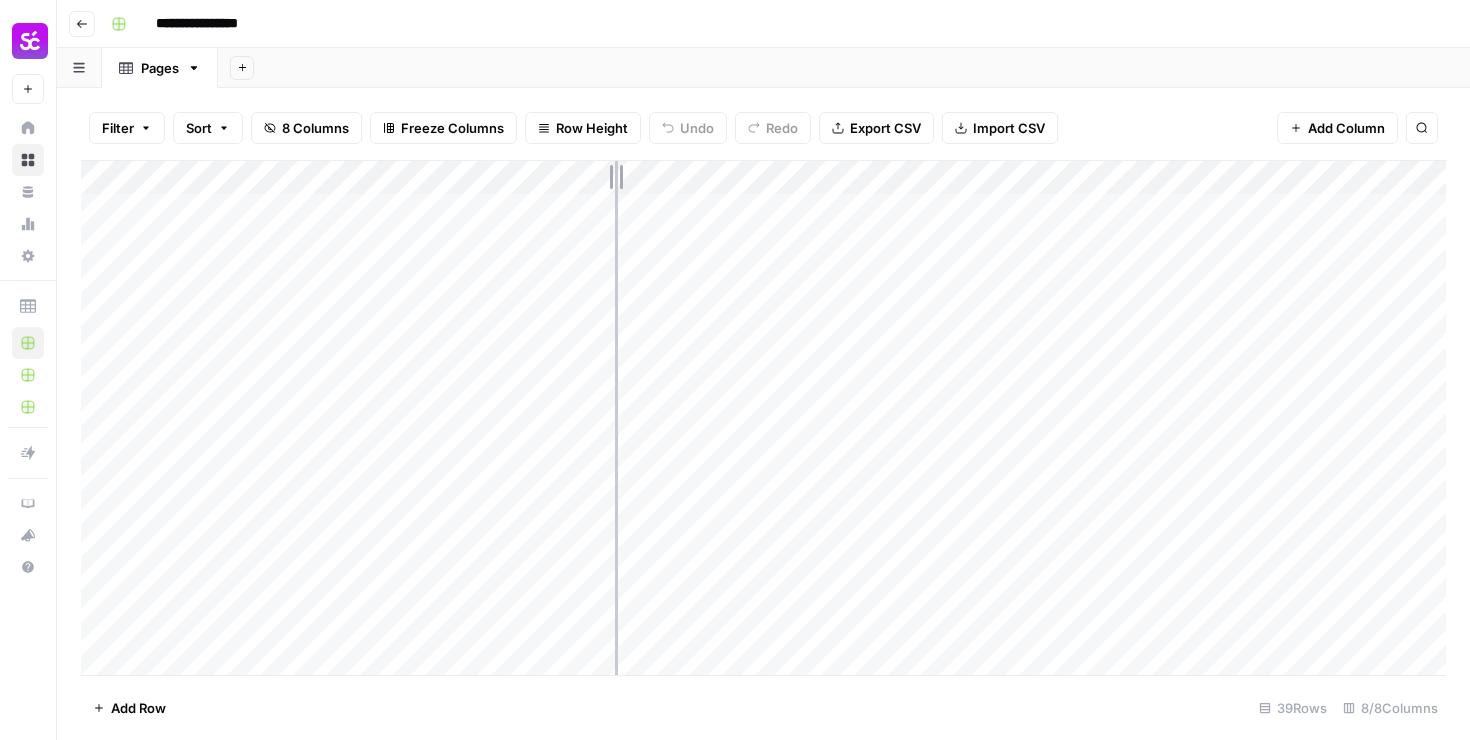 drag, startPoint x: 470, startPoint y: 174, endPoint x: 623, endPoint y: 174, distance: 153 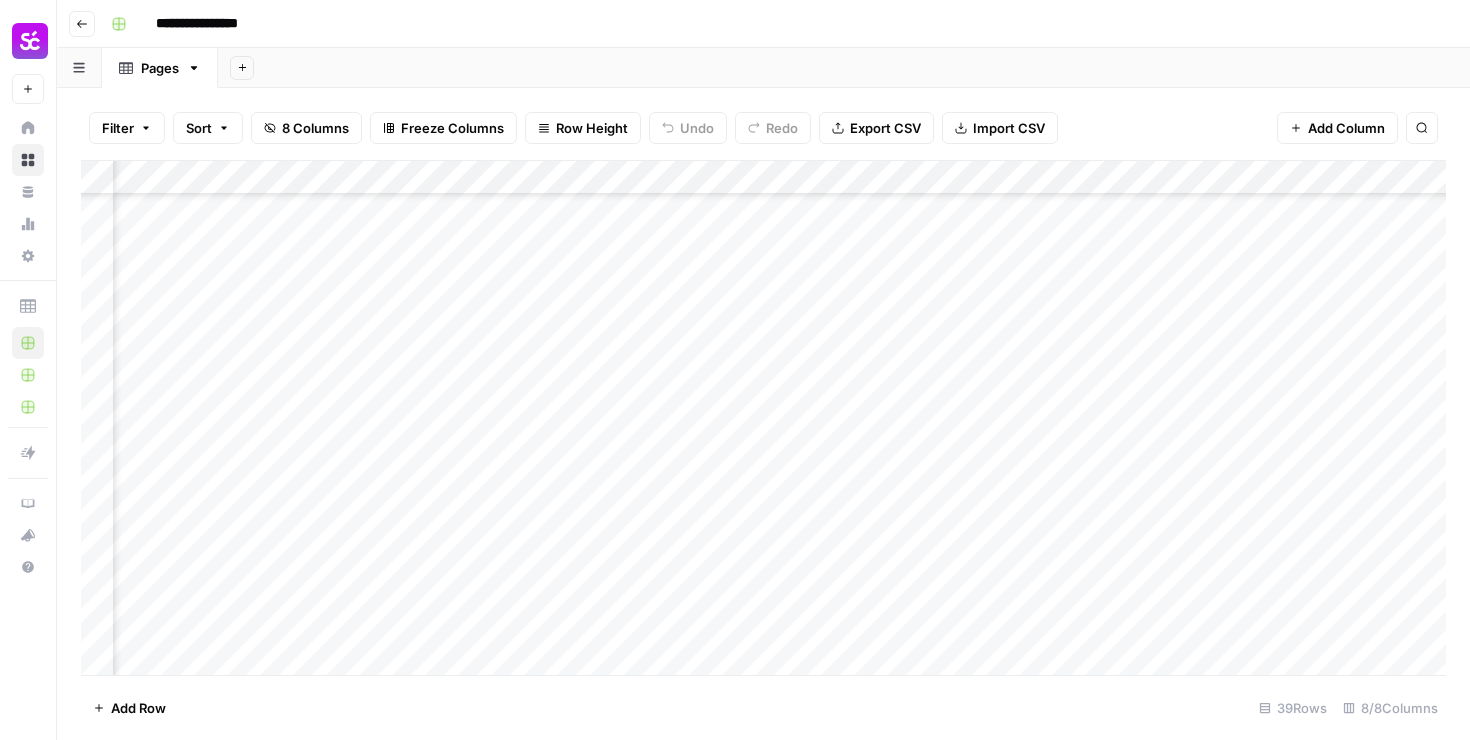 scroll, scrollTop: 878, scrollLeft: 132, axis: both 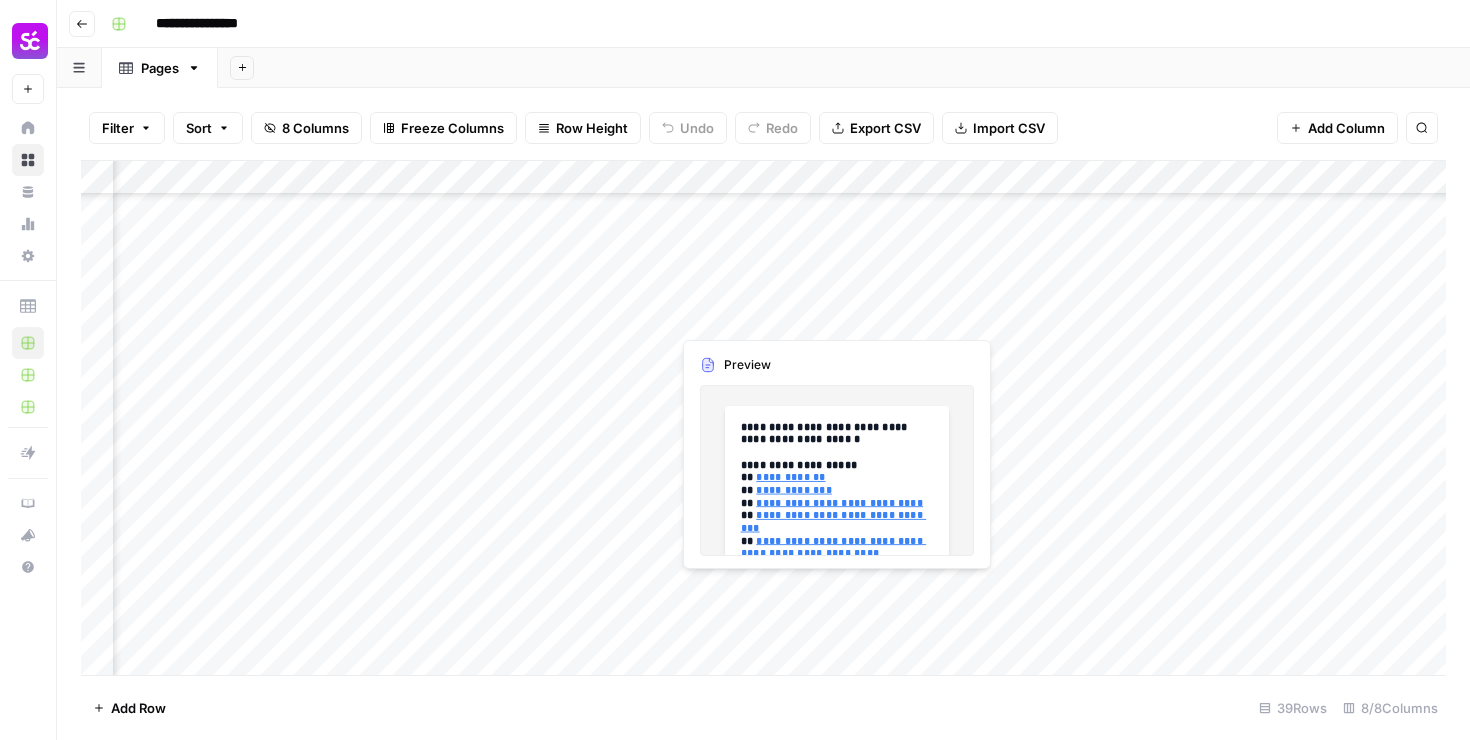 click on "Add Column" at bounding box center (763, 418) 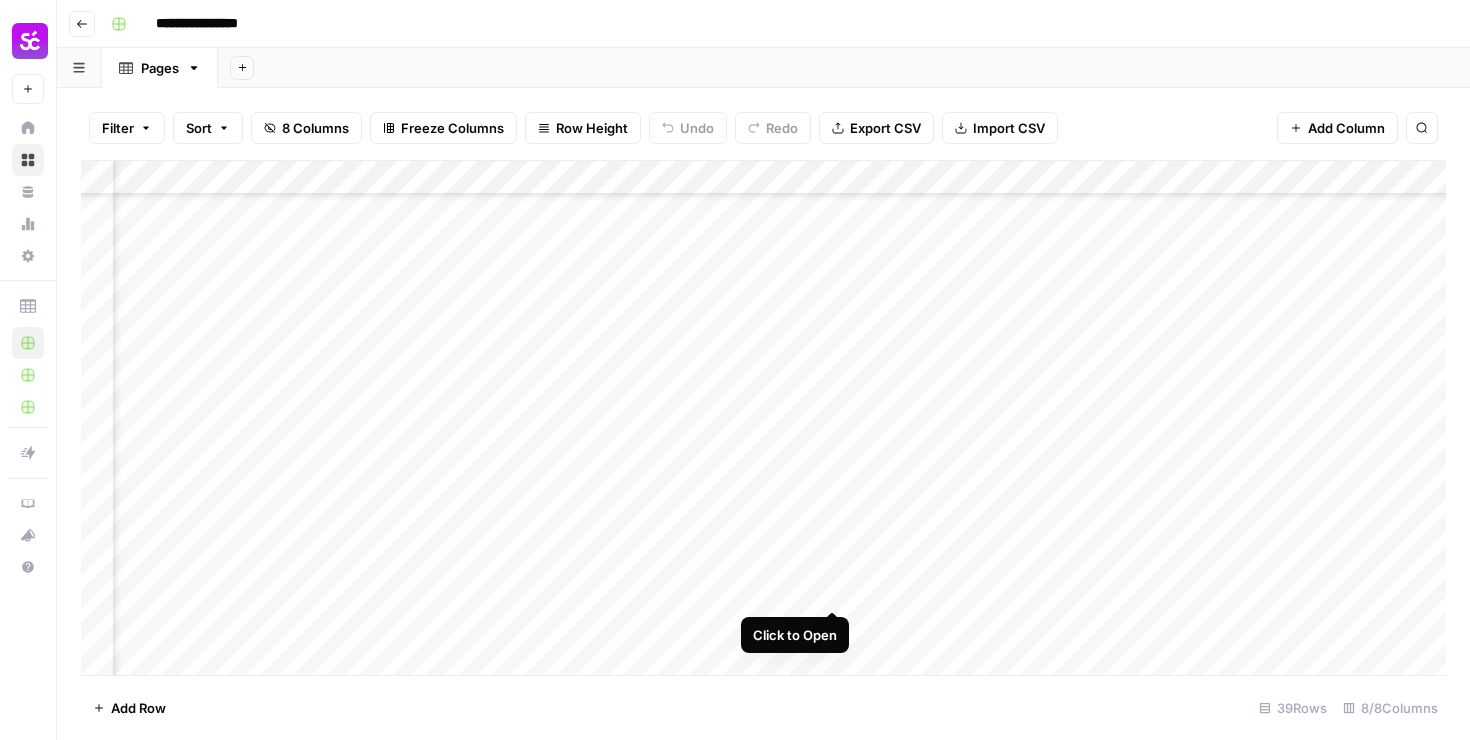 click on "Add Column" at bounding box center [763, 418] 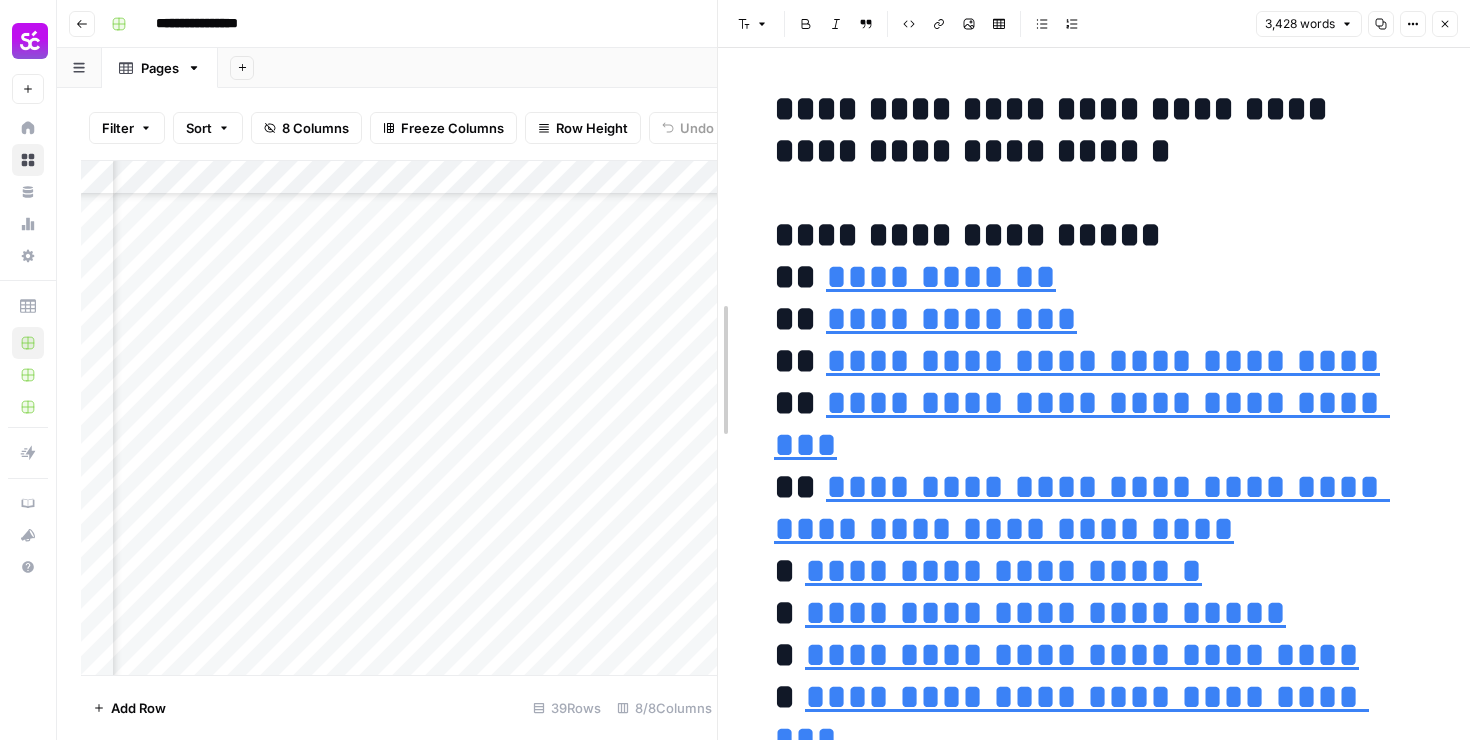 drag, startPoint x: 721, startPoint y: 515, endPoint x: 694, endPoint y: 515, distance: 27 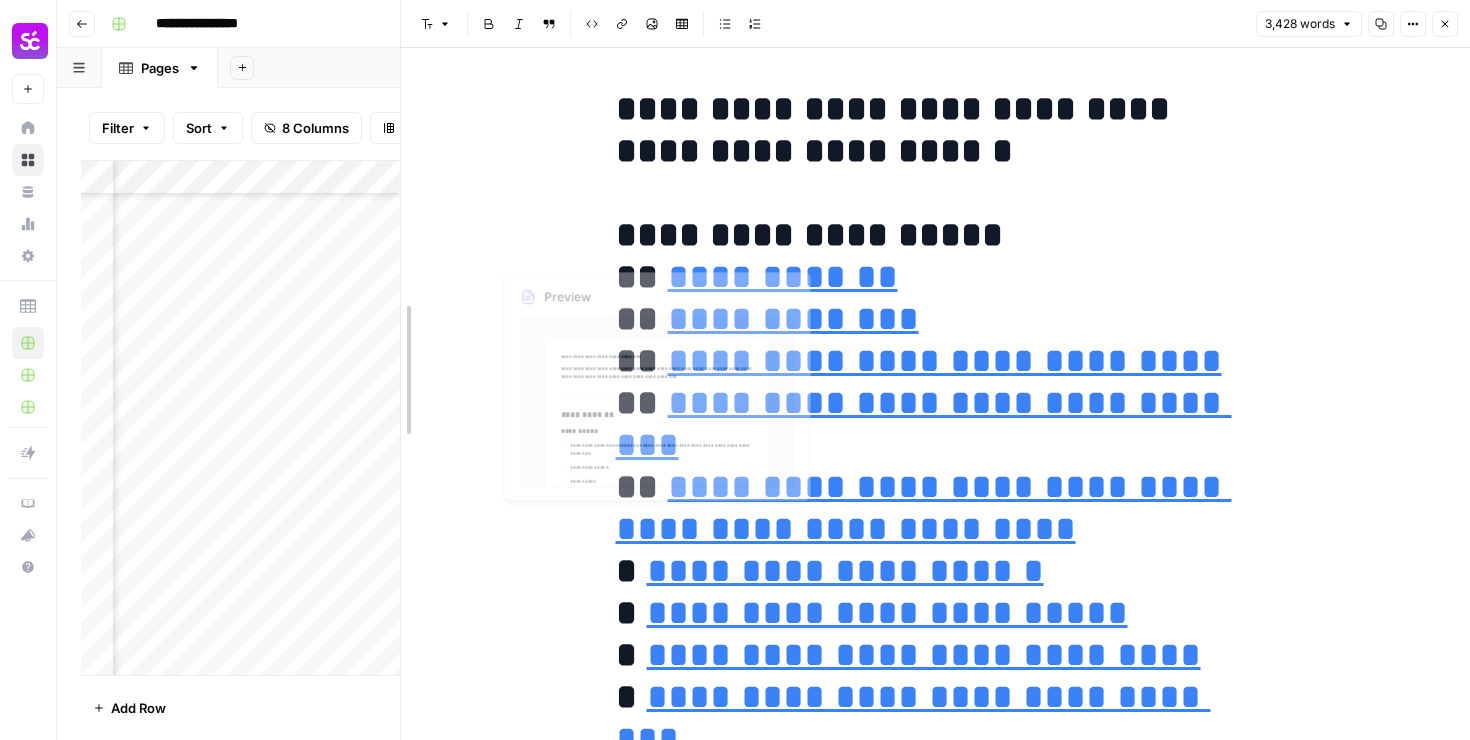drag, startPoint x: 694, startPoint y: 515, endPoint x: 383, endPoint y: 501, distance: 311.31494 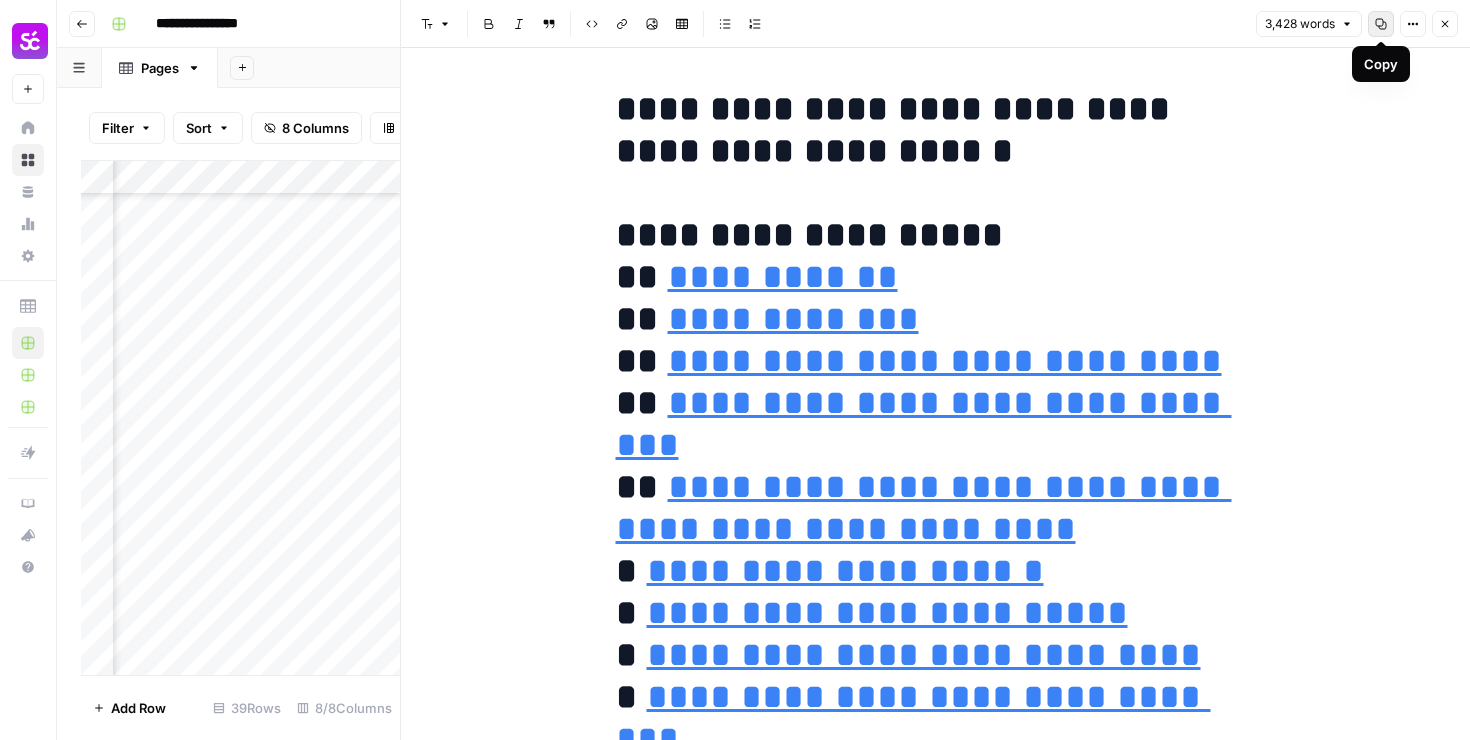 click on "Copy" at bounding box center [1381, 24] 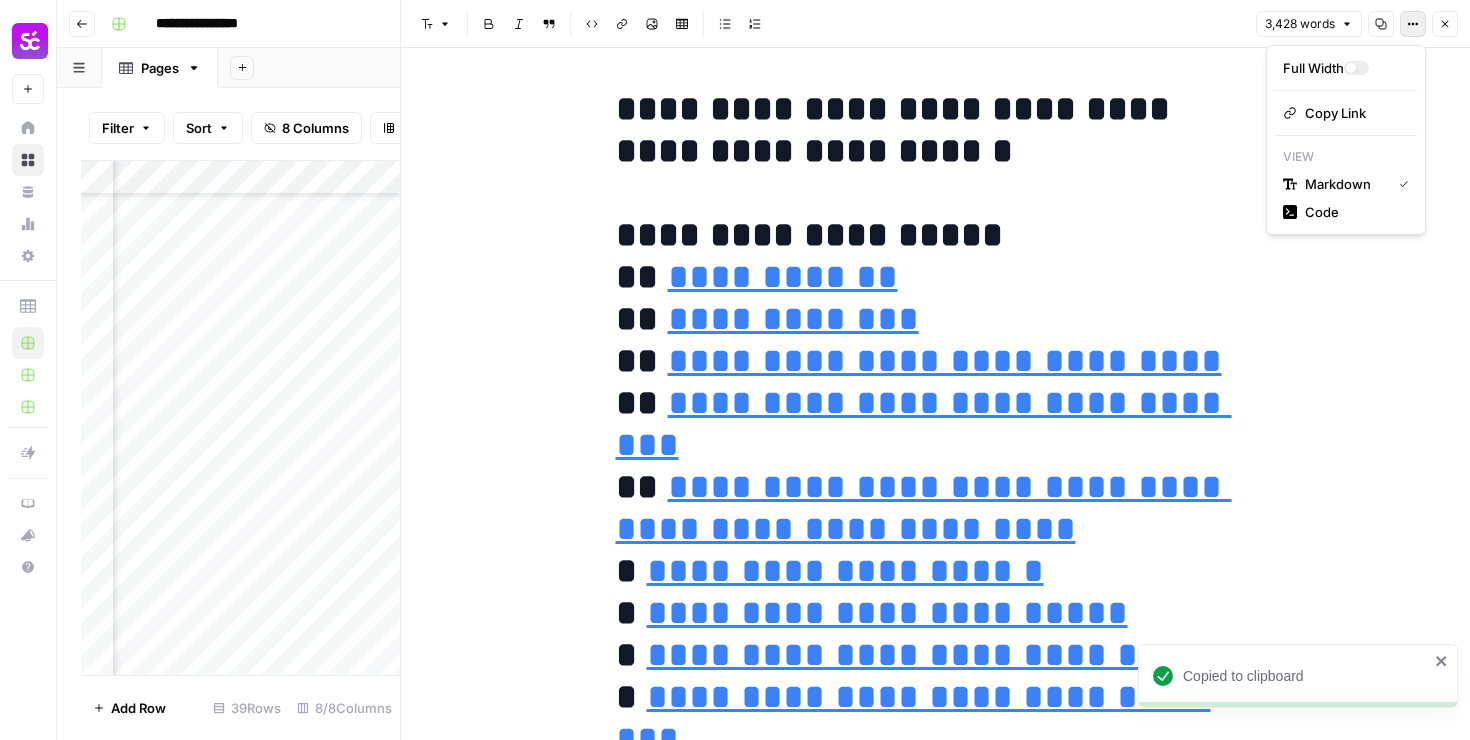 click 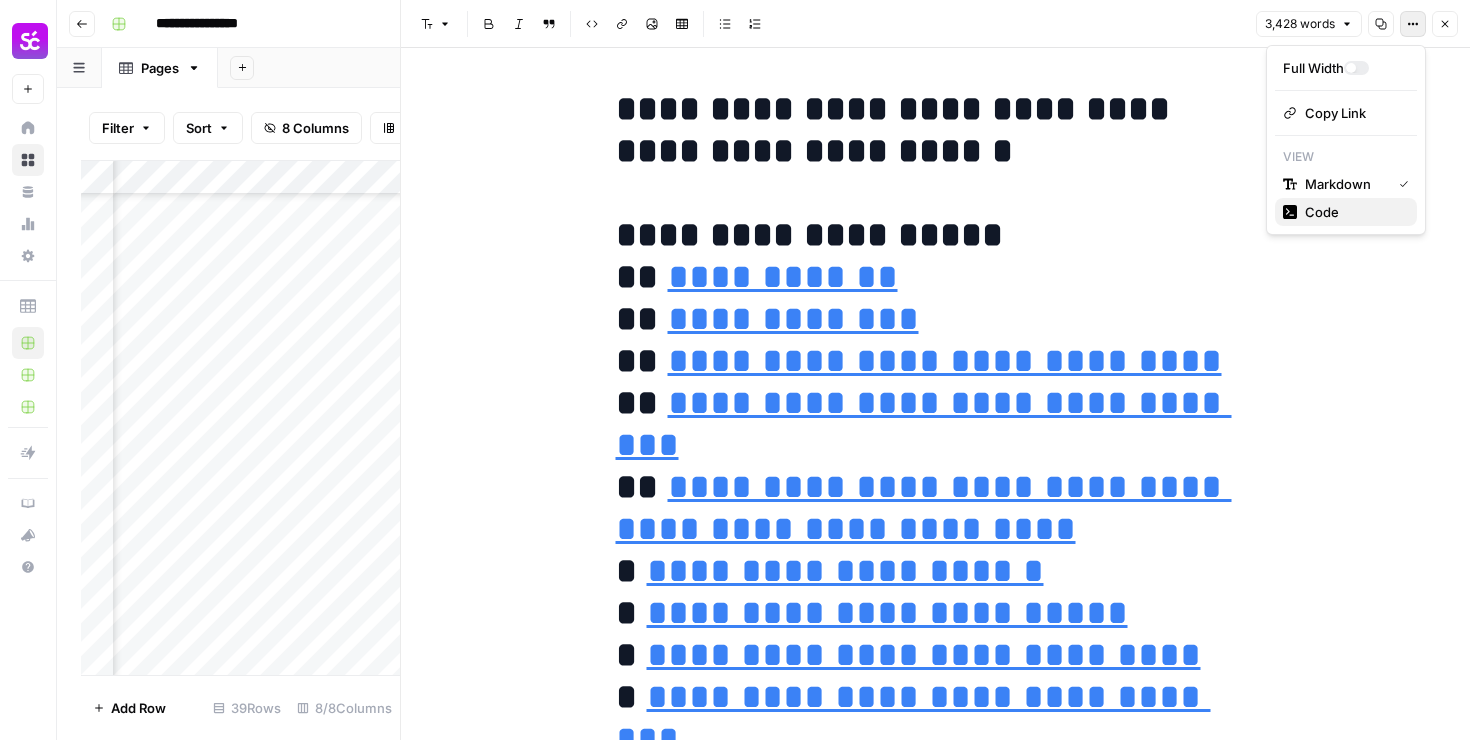 click on "Code" at bounding box center [1322, 212] 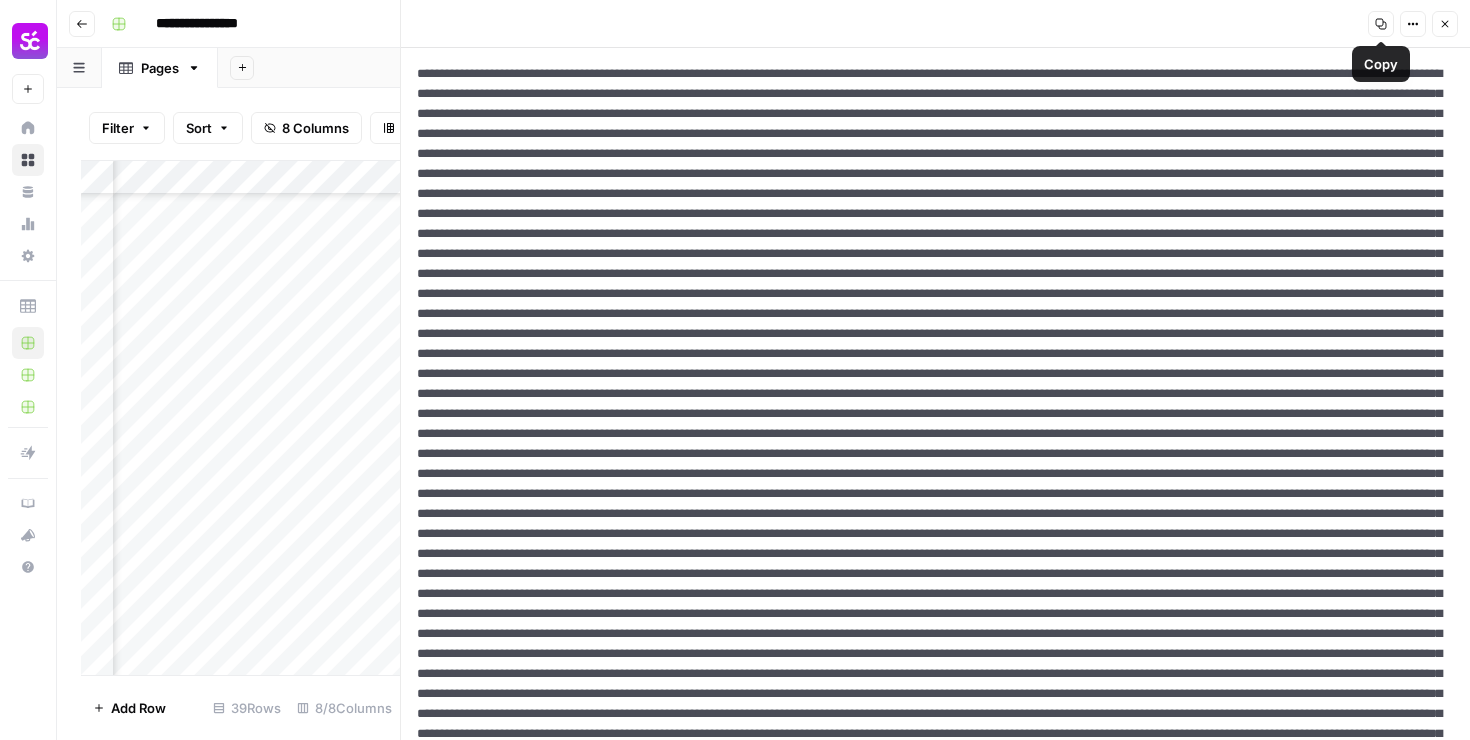 click at bounding box center [935, 2104] 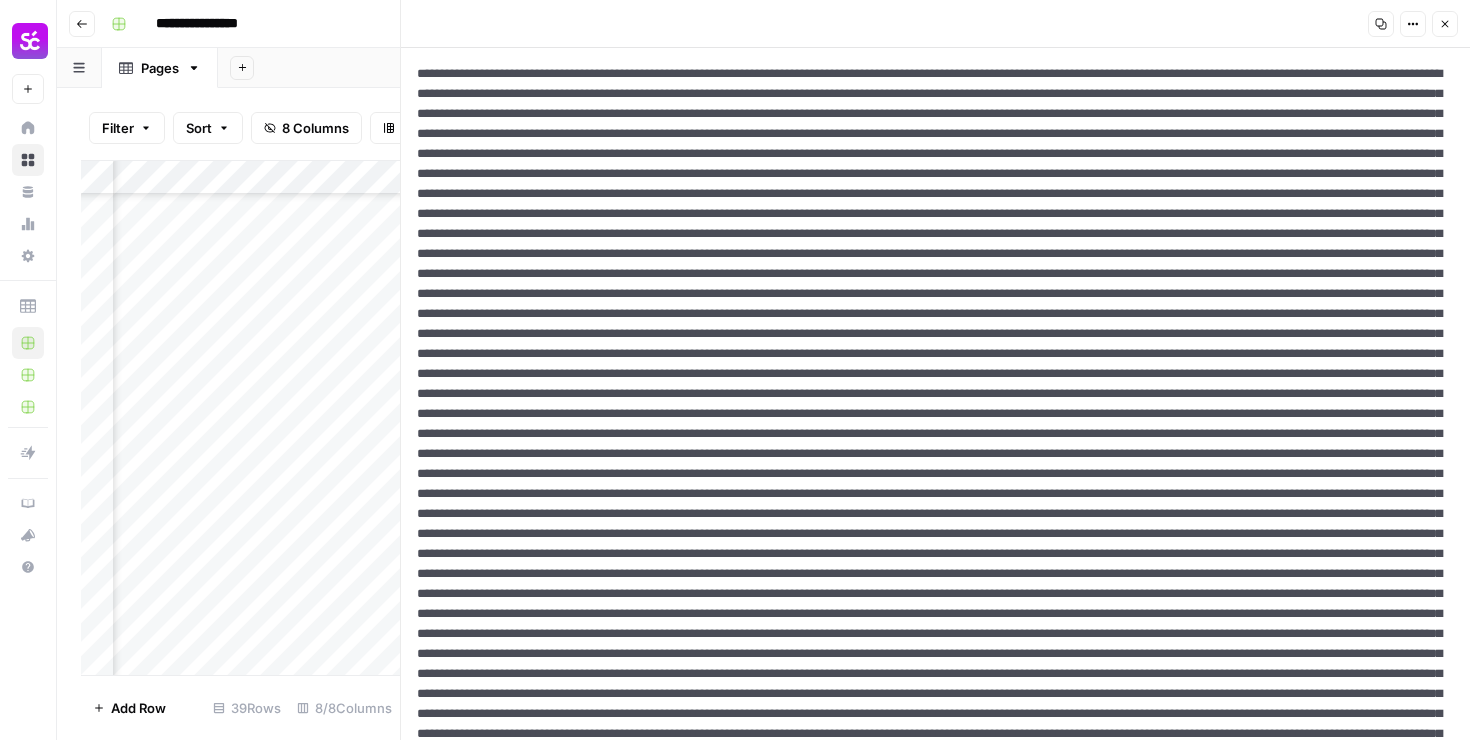 scroll, scrollTop: 3401, scrollLeft: 0, axis: vertical 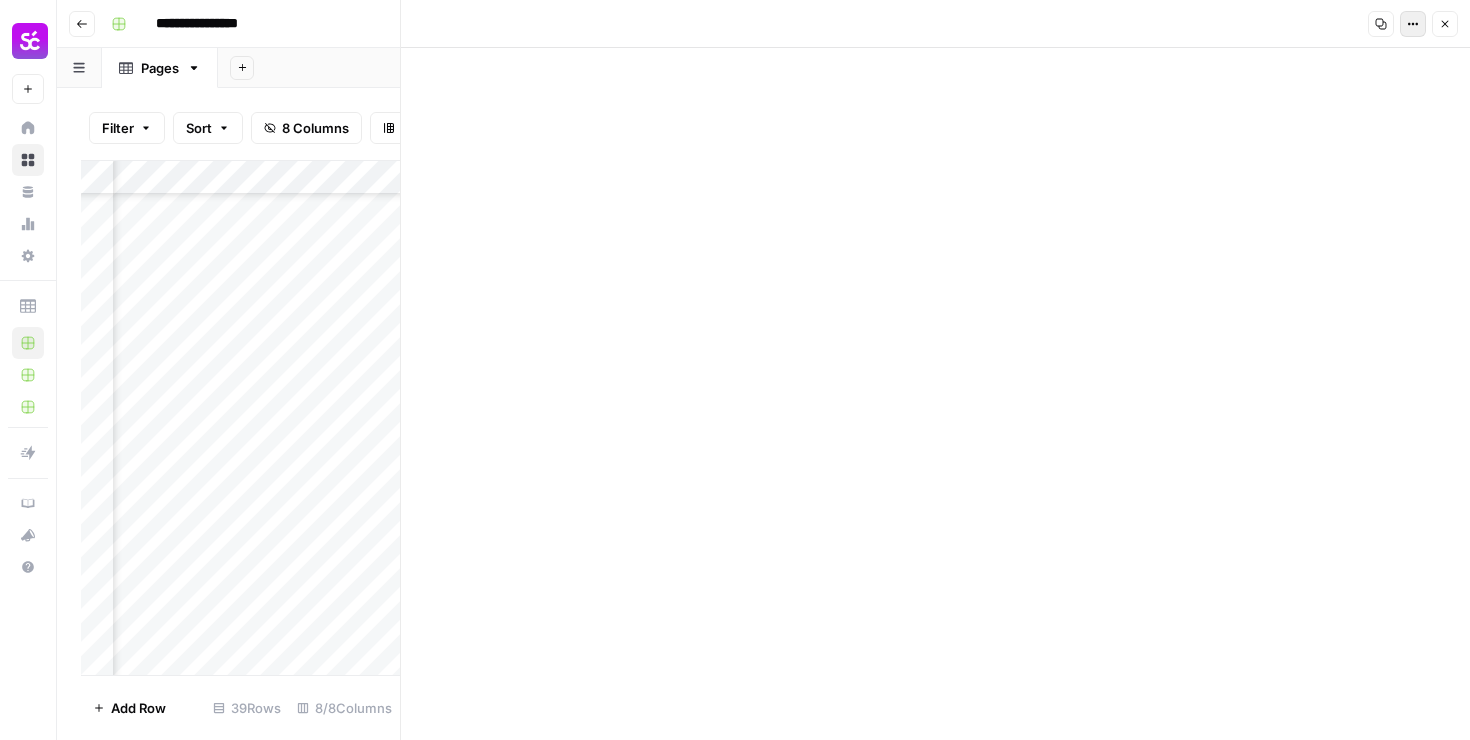 click 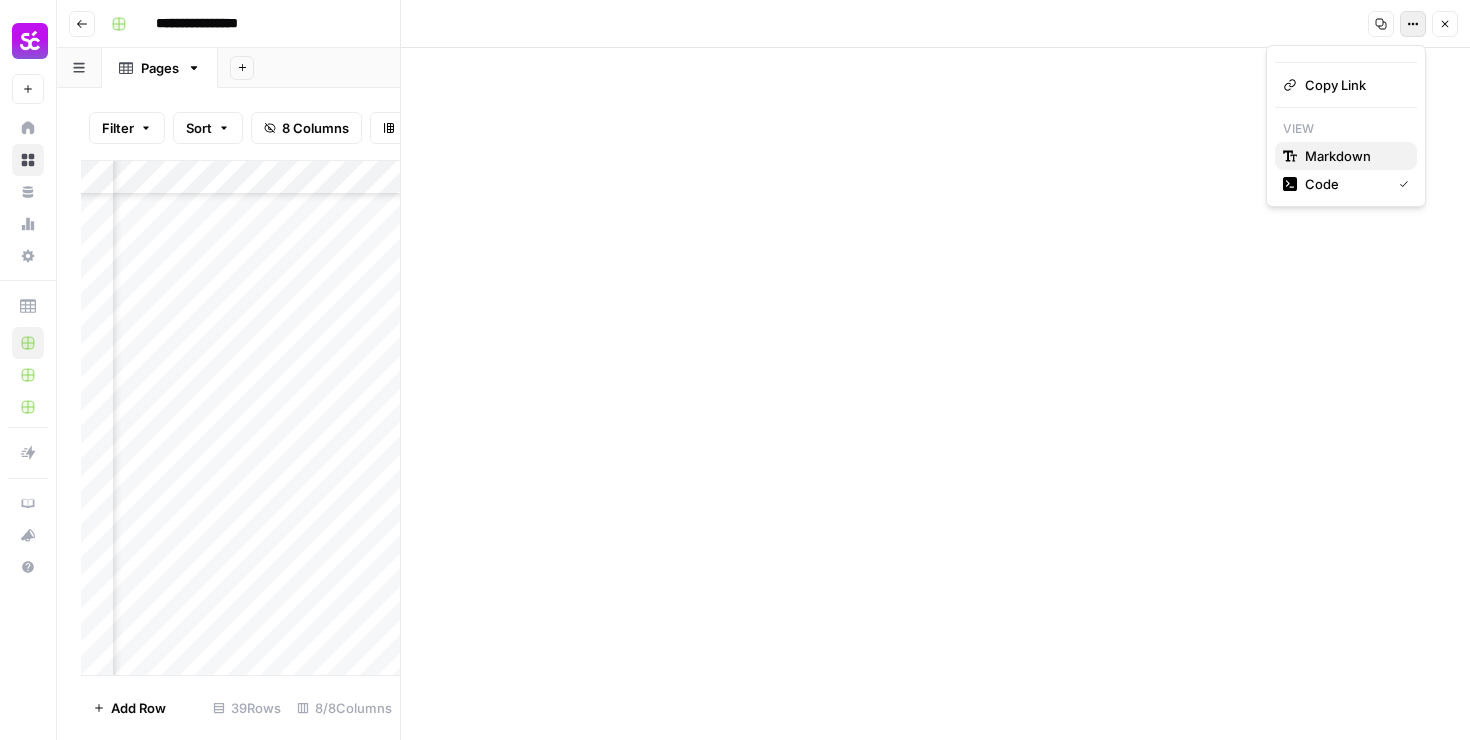 click on "Markdown" at bounding box center (1338, 156) 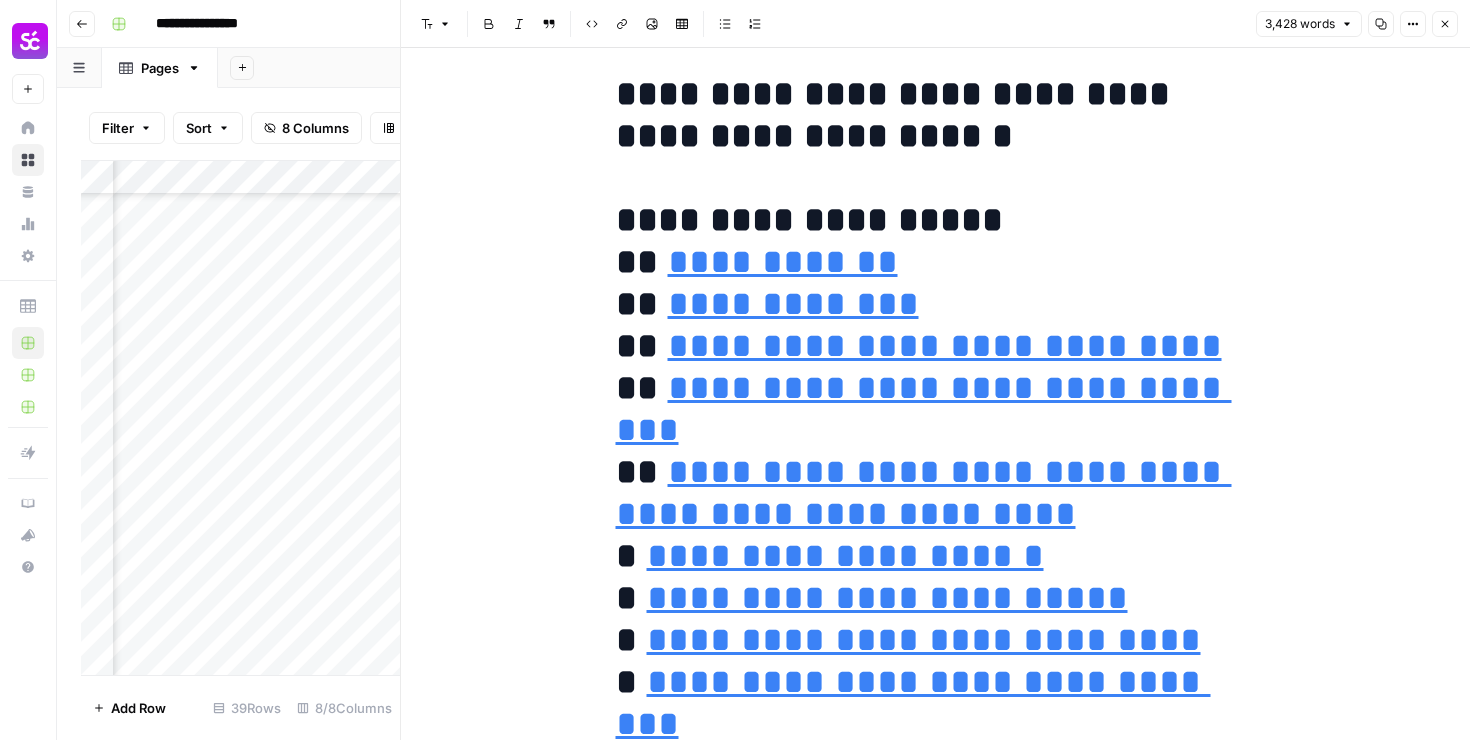 scroll, scrollTop: 0, scrollLeft: 0, axis: both 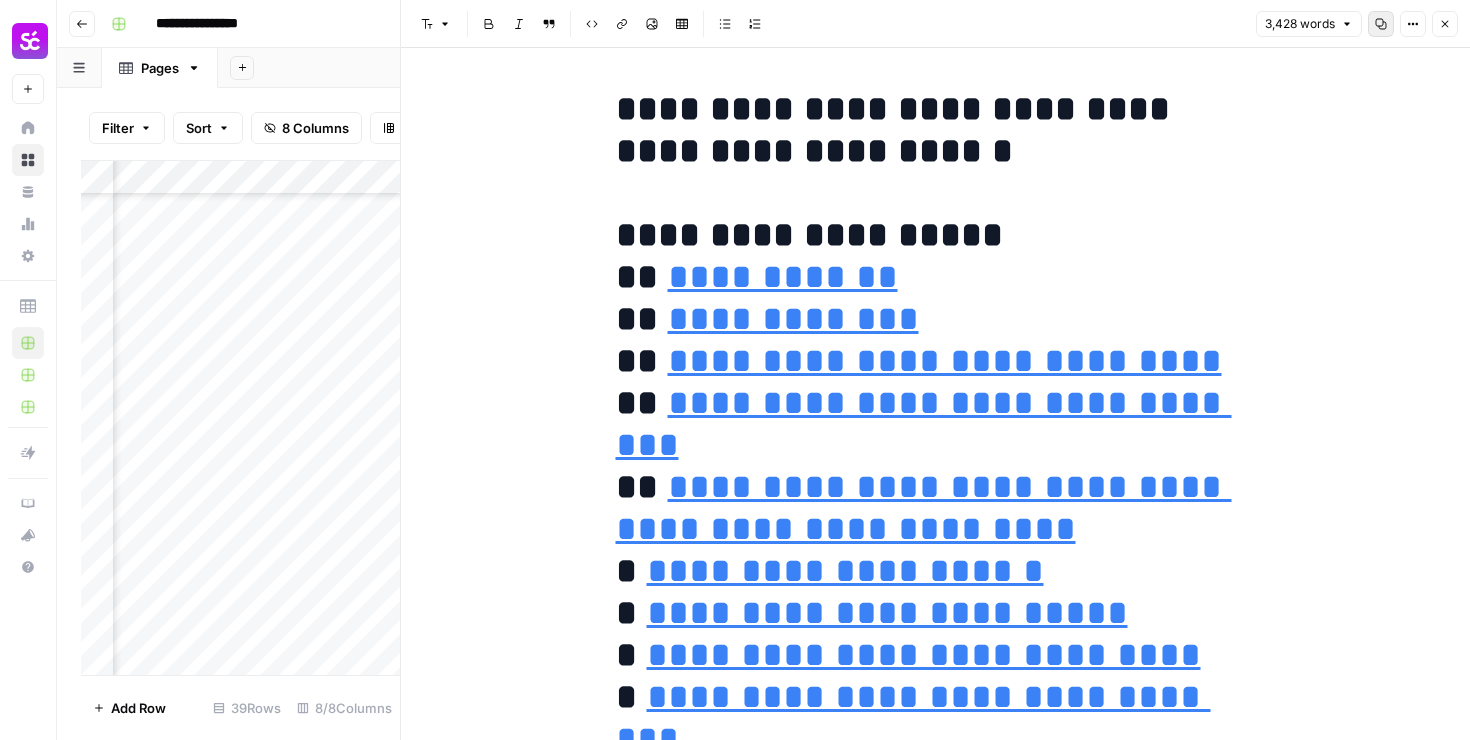 click on "Copy" at bounding box center (1381, 24) 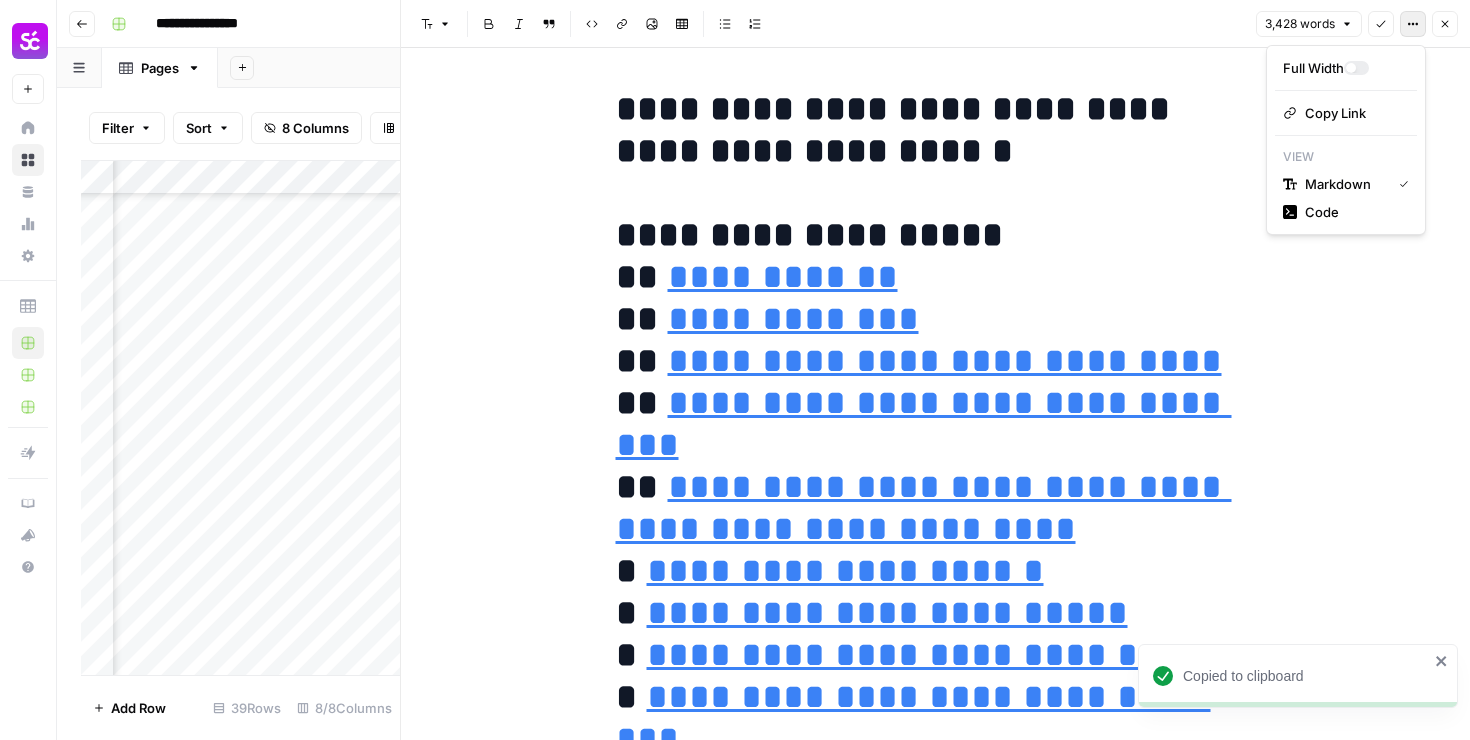 click 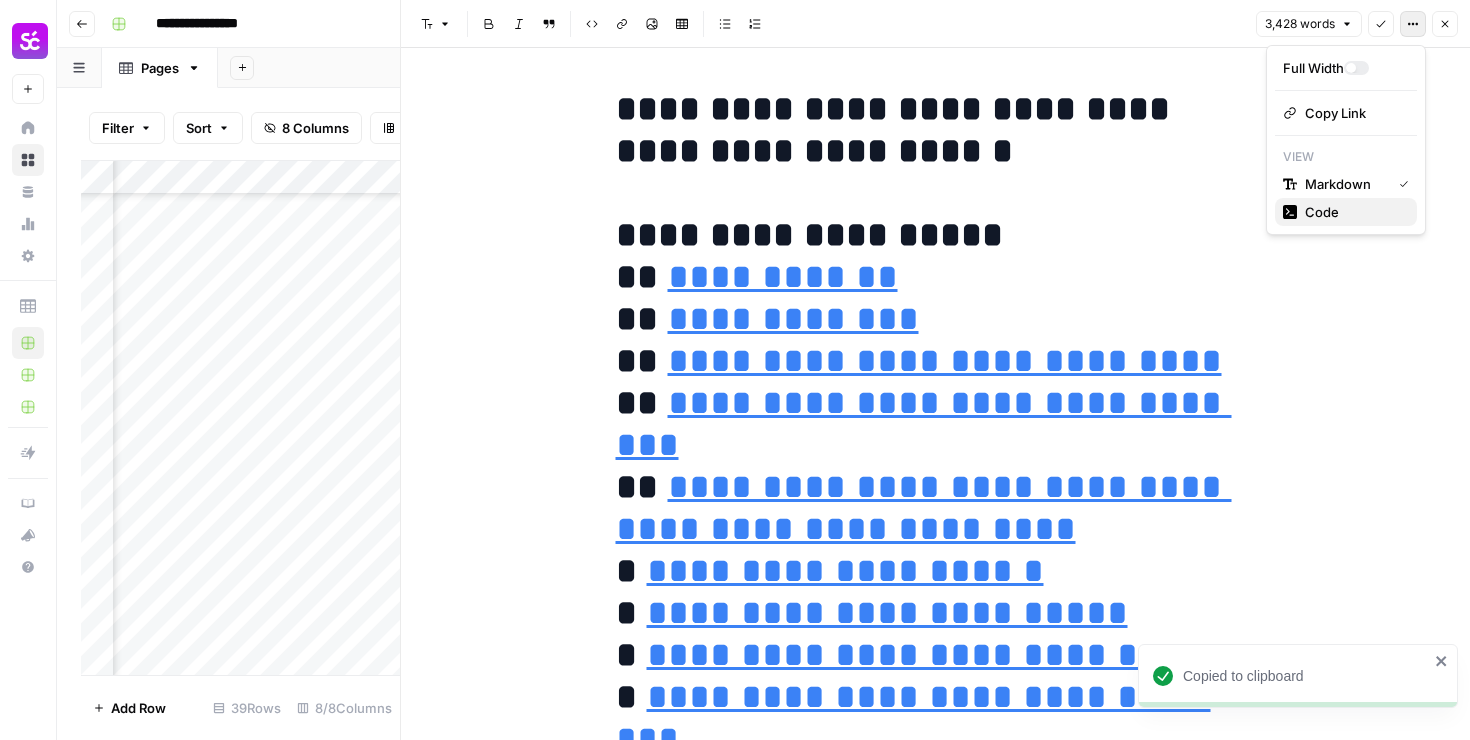 click on "Code" at bounding box center [1346, 212] 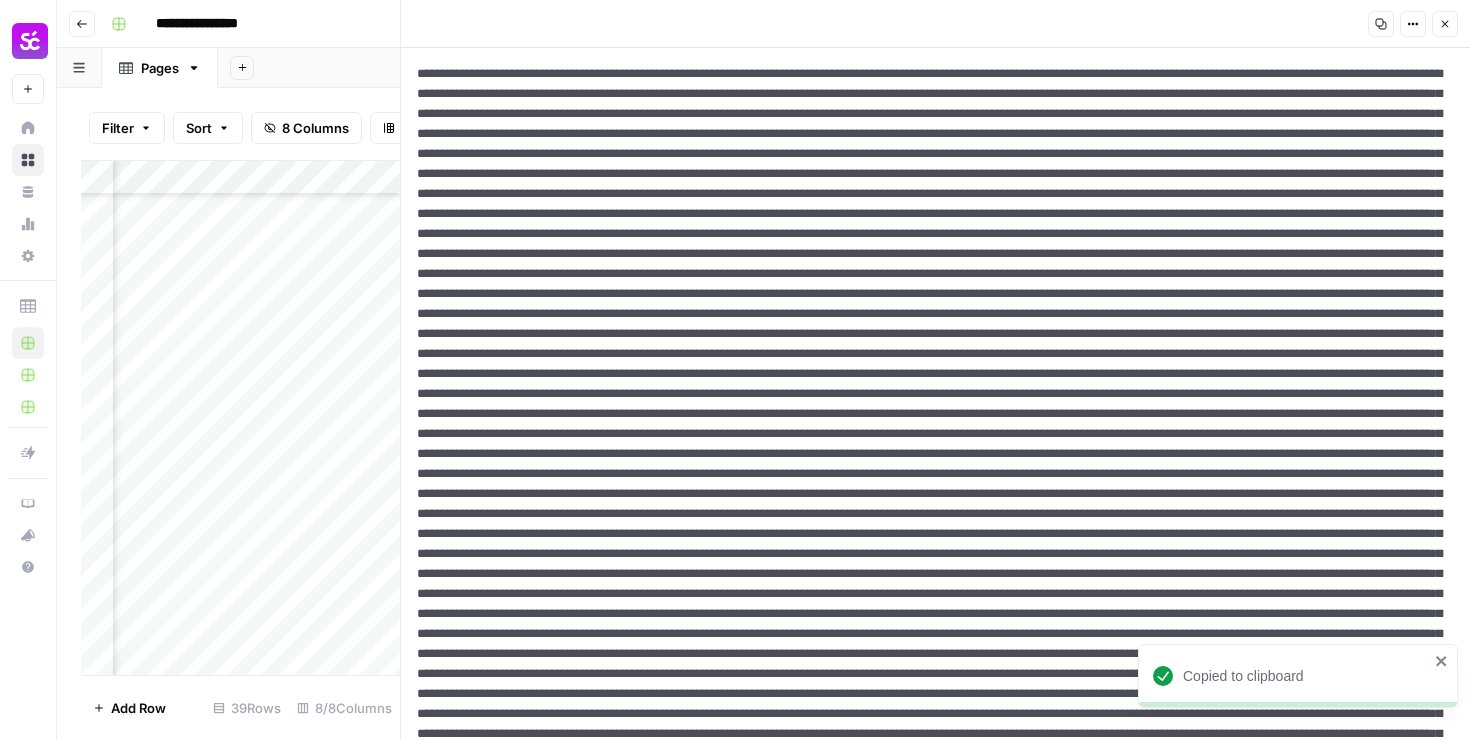 type 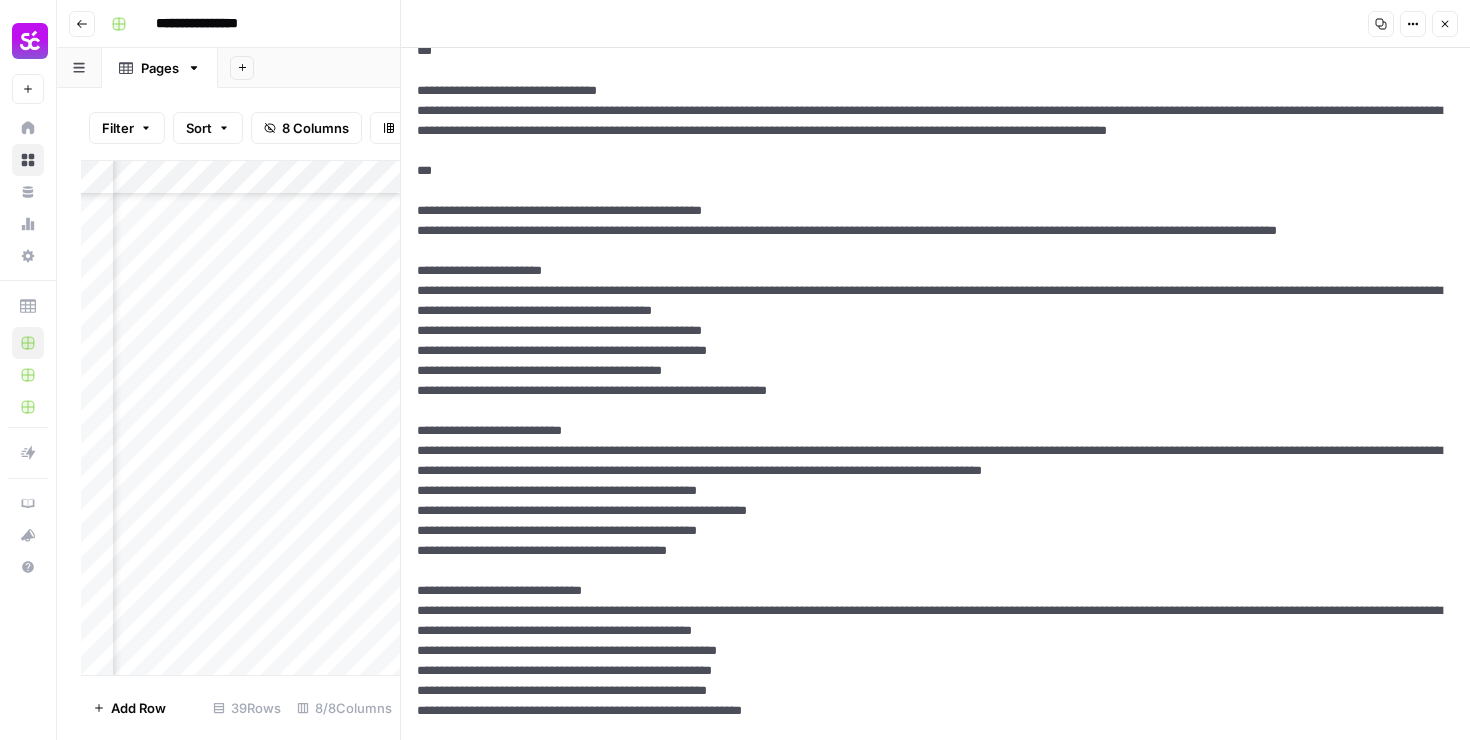 scroll, scrollTop: 0, scrollLeft: 0, axis: both 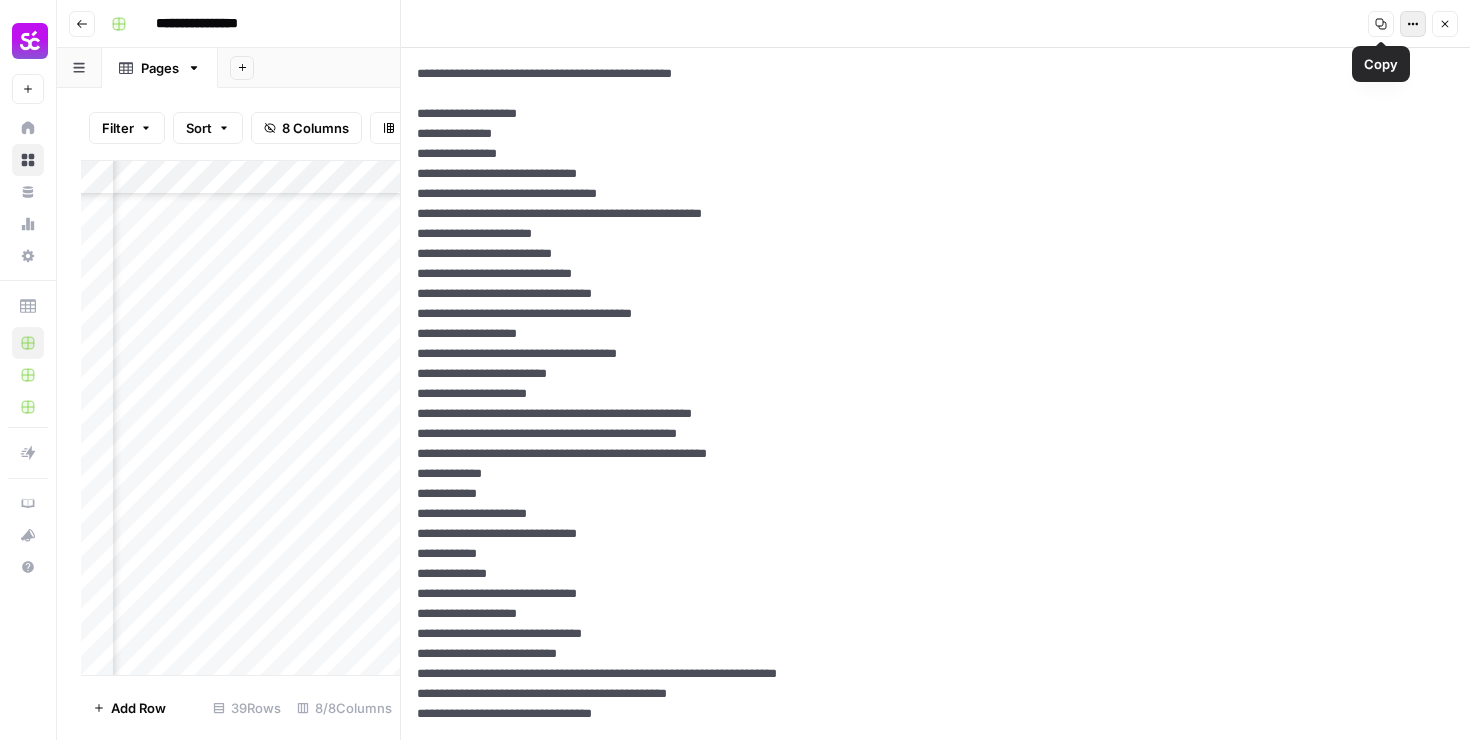 type on "**********" 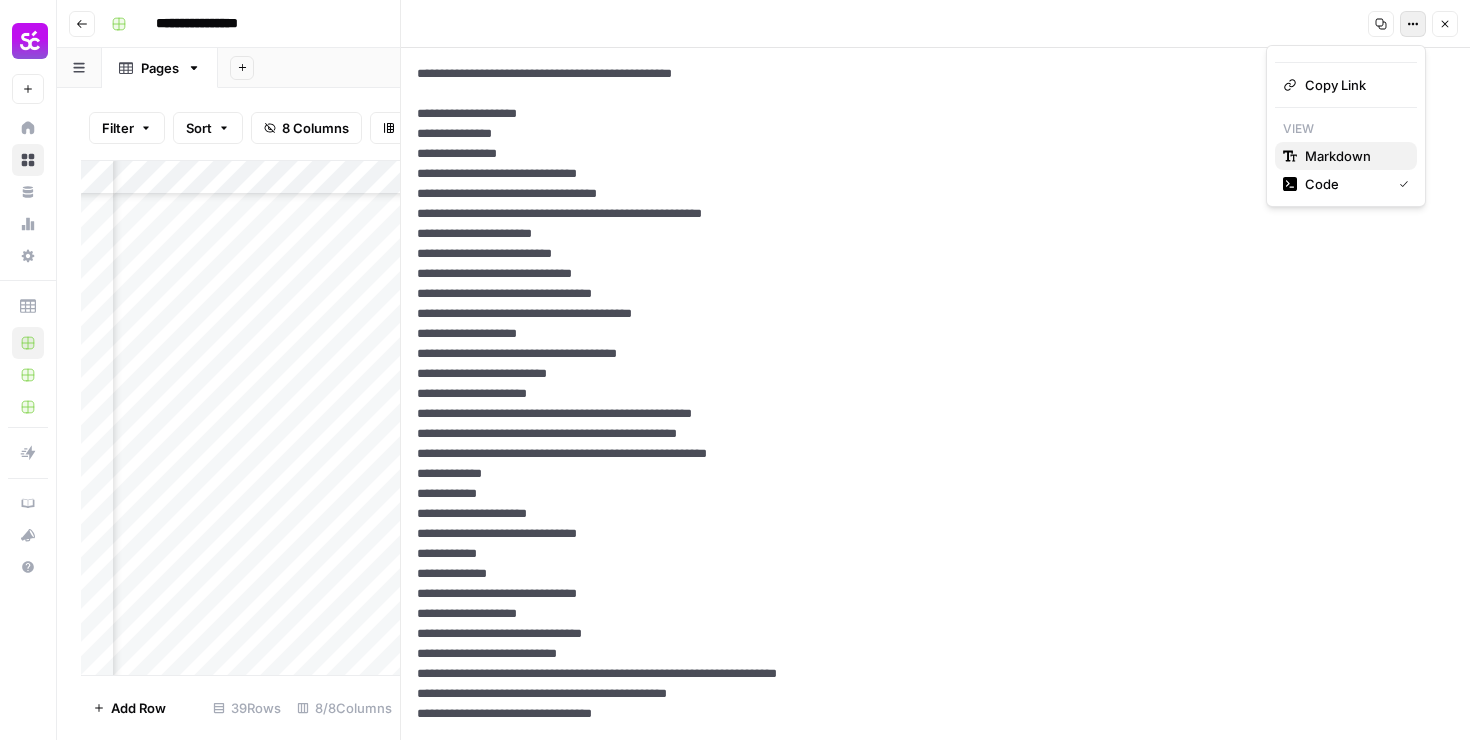 click on "Markdown" at bounding box center [1338, 156] 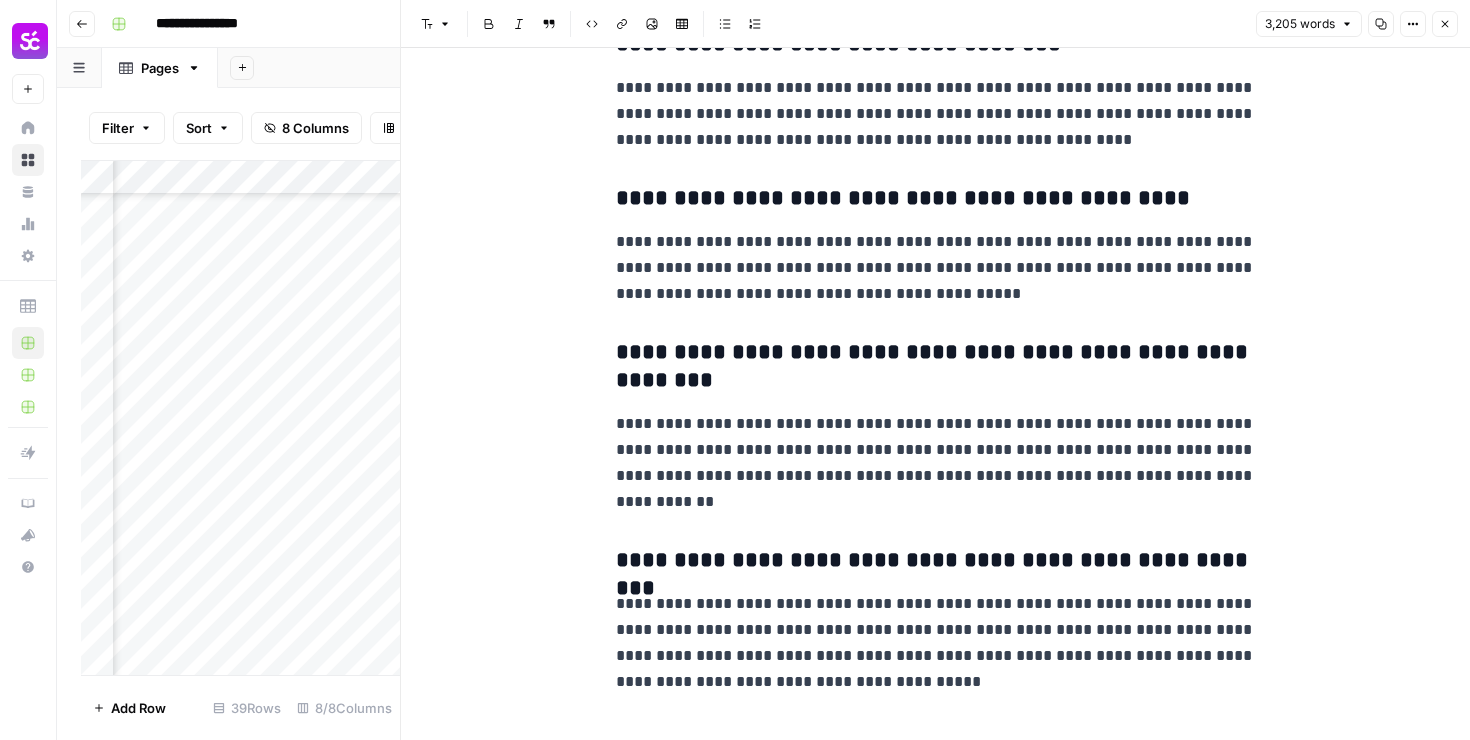 scroll, scrollTop: 17977, scrollLeft: 0, axis: vertical 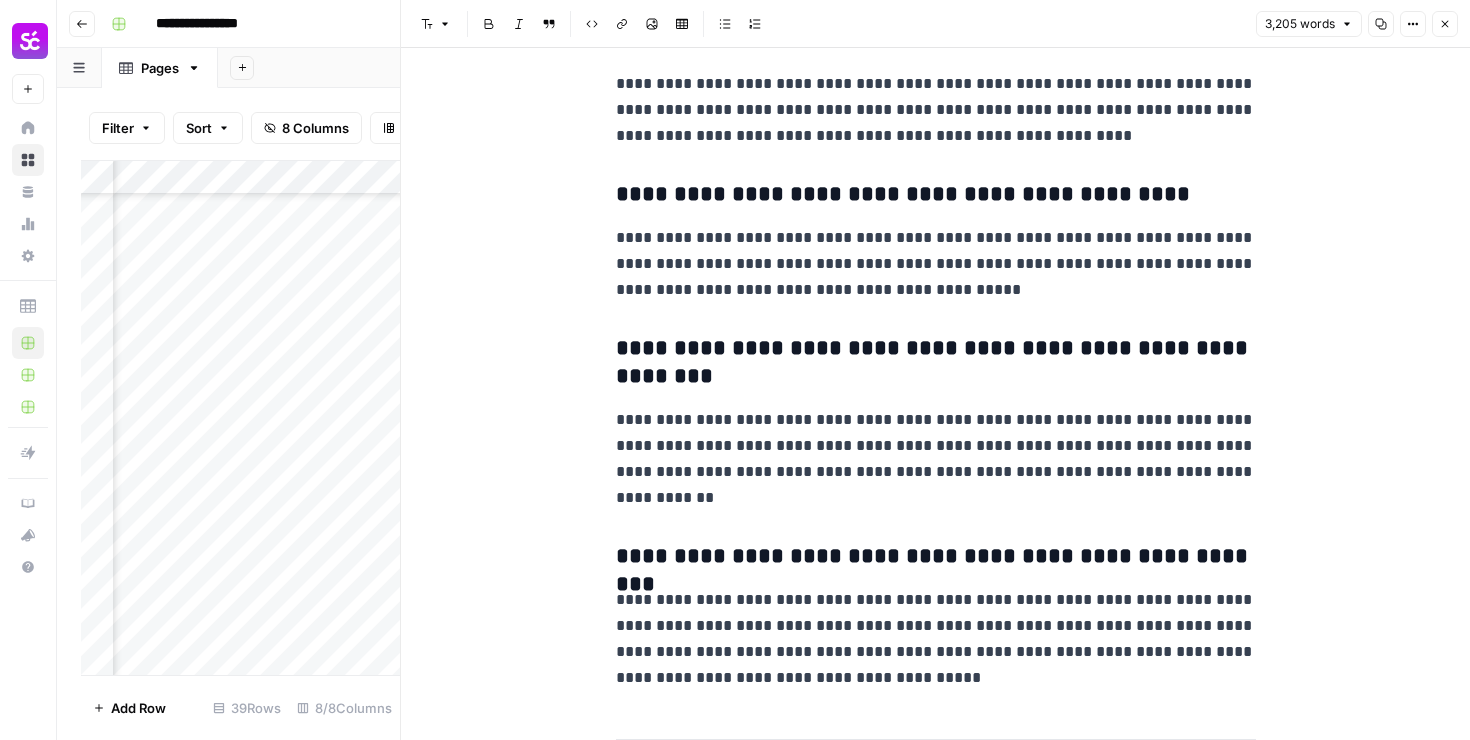 click on "**********" at bounding box center (936, 459) 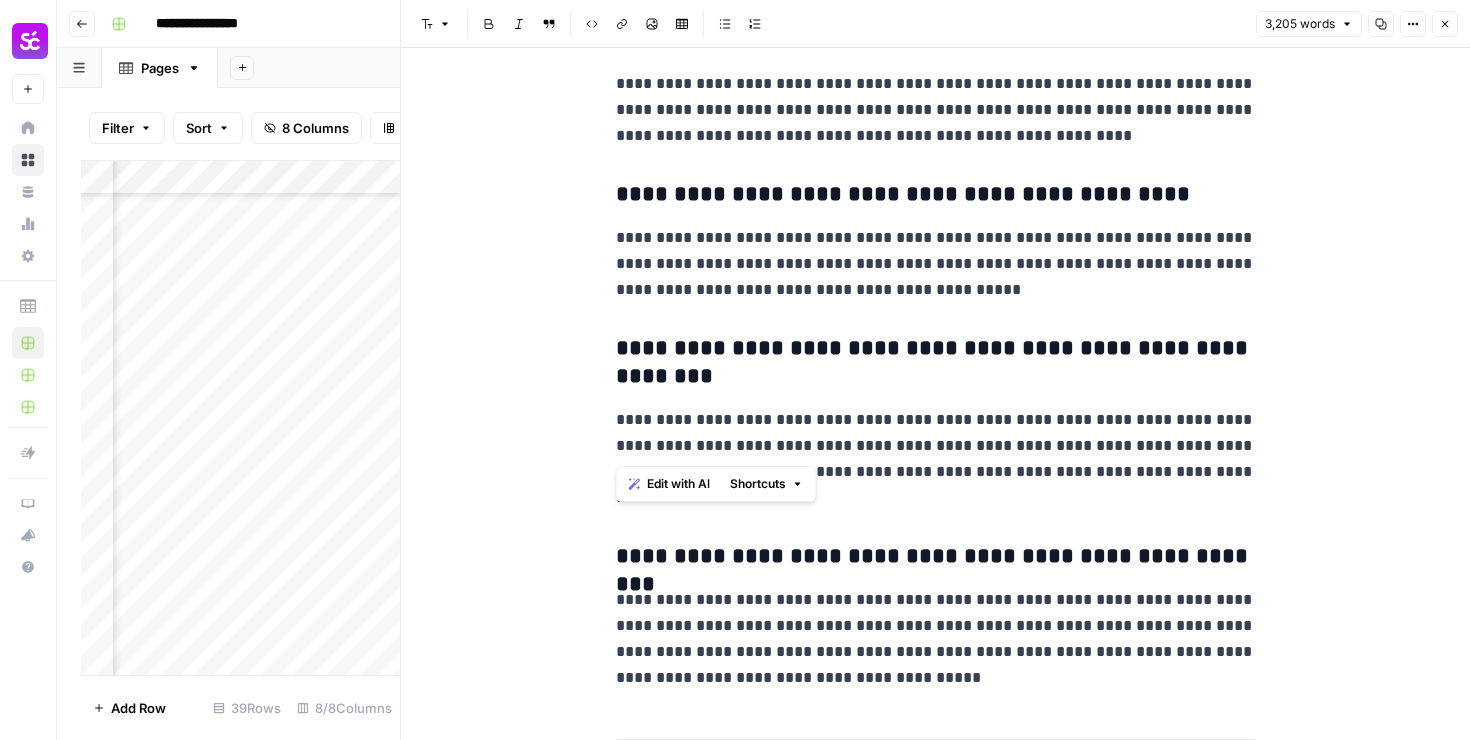 drag, startPoint x: 869, startPoint y: 454, endPoint x: 870, endPoint y: 153, distance: 301.00165 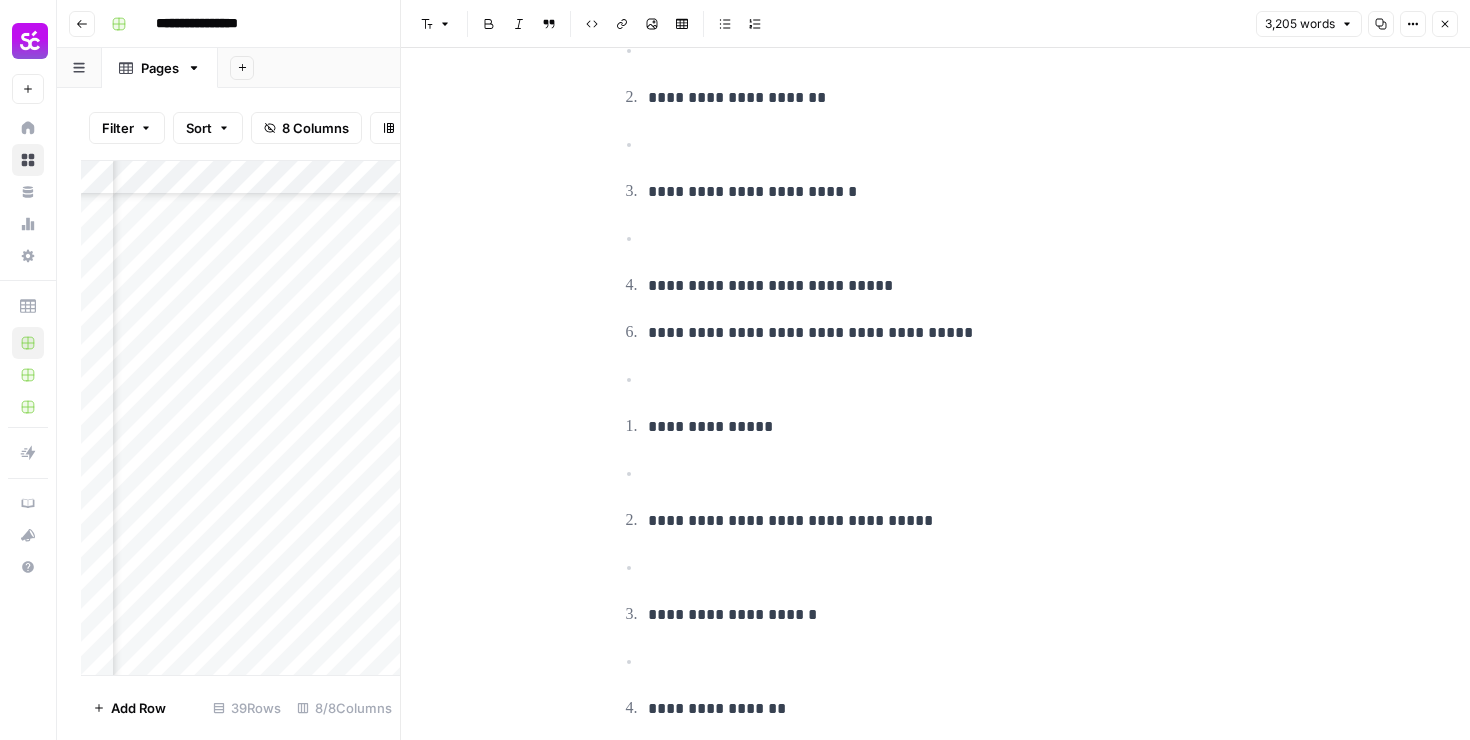 scroll, scrollTop: 0, scrollLeft: 0, axis: both 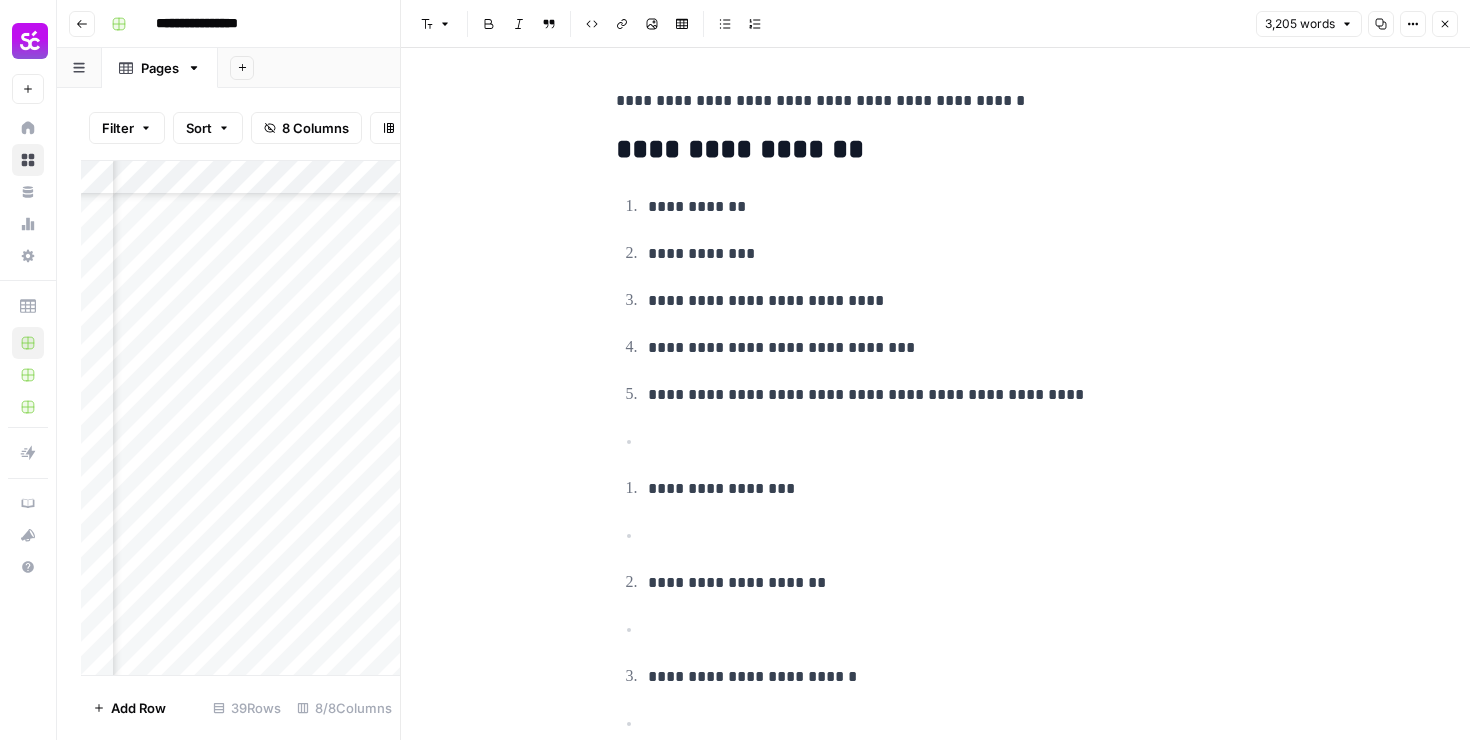 click on "**********" at bounding box center [763, 24] 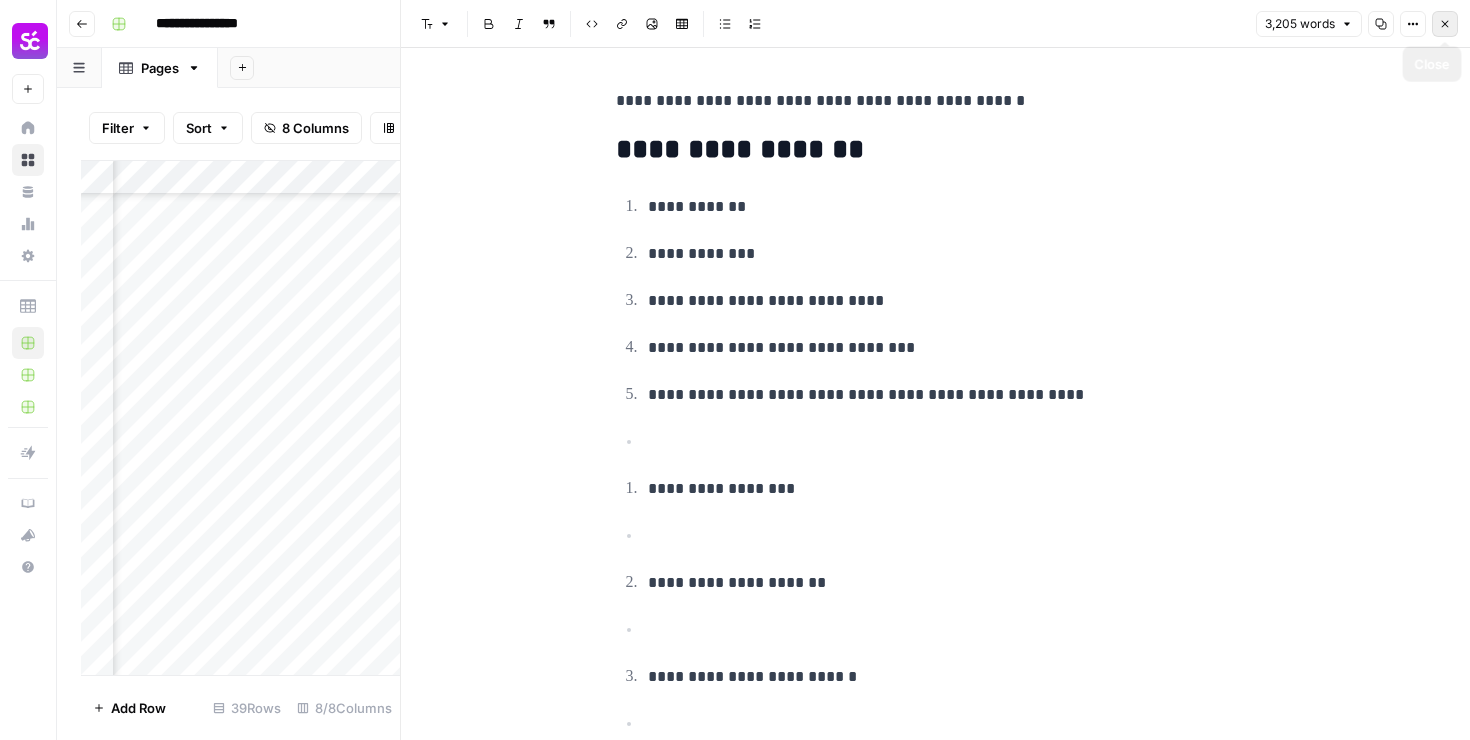click 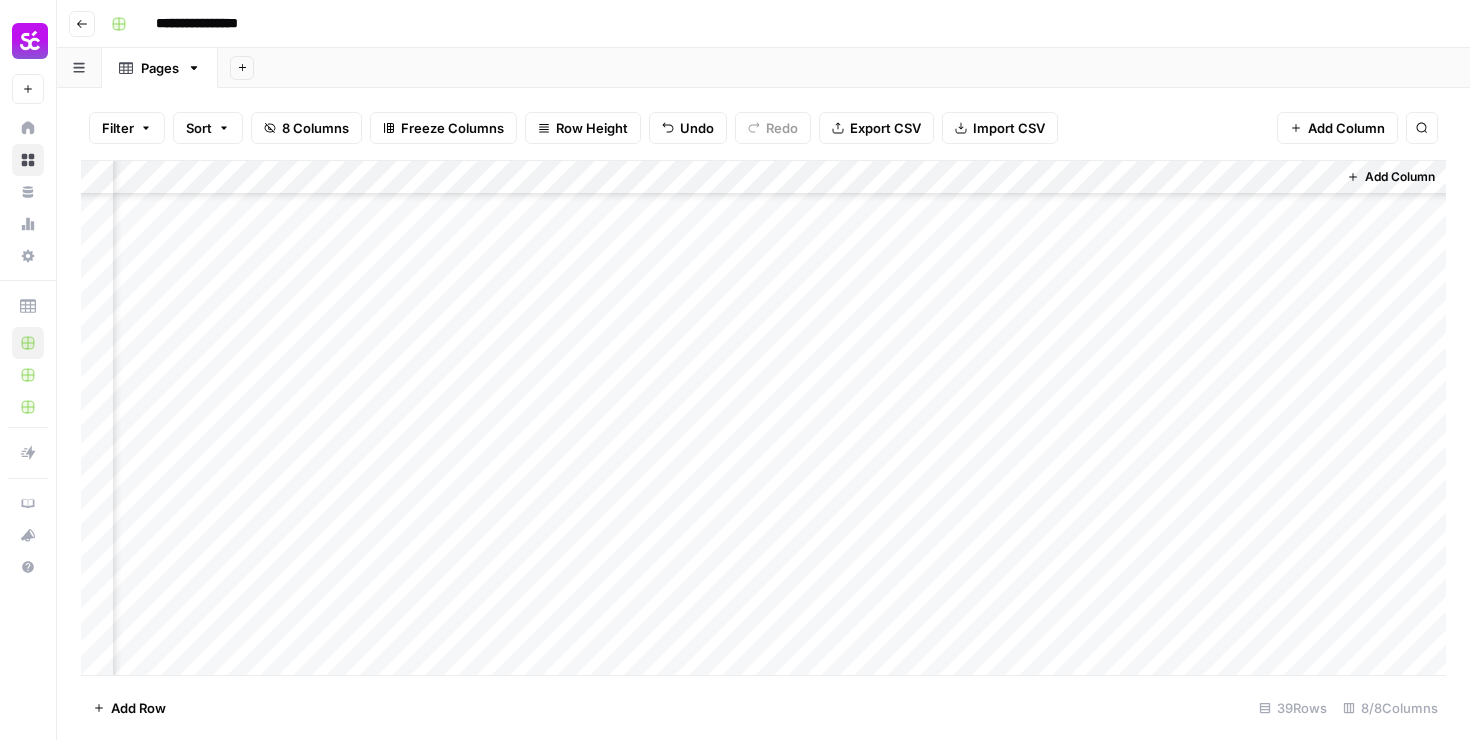 scroll, scrollTop: 878, scrollLeft: 487, axis: both 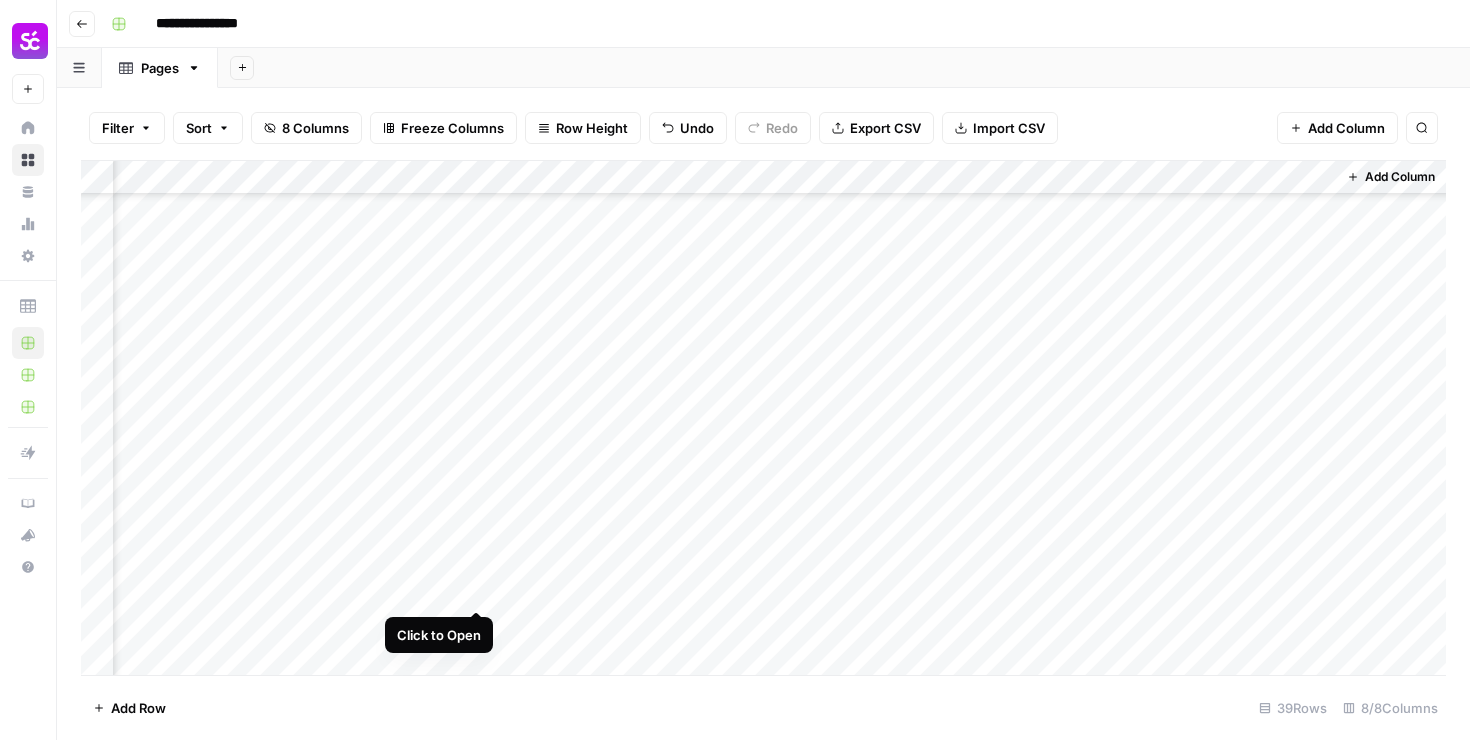 click on "Add Column" at bounding box center (763, 418) 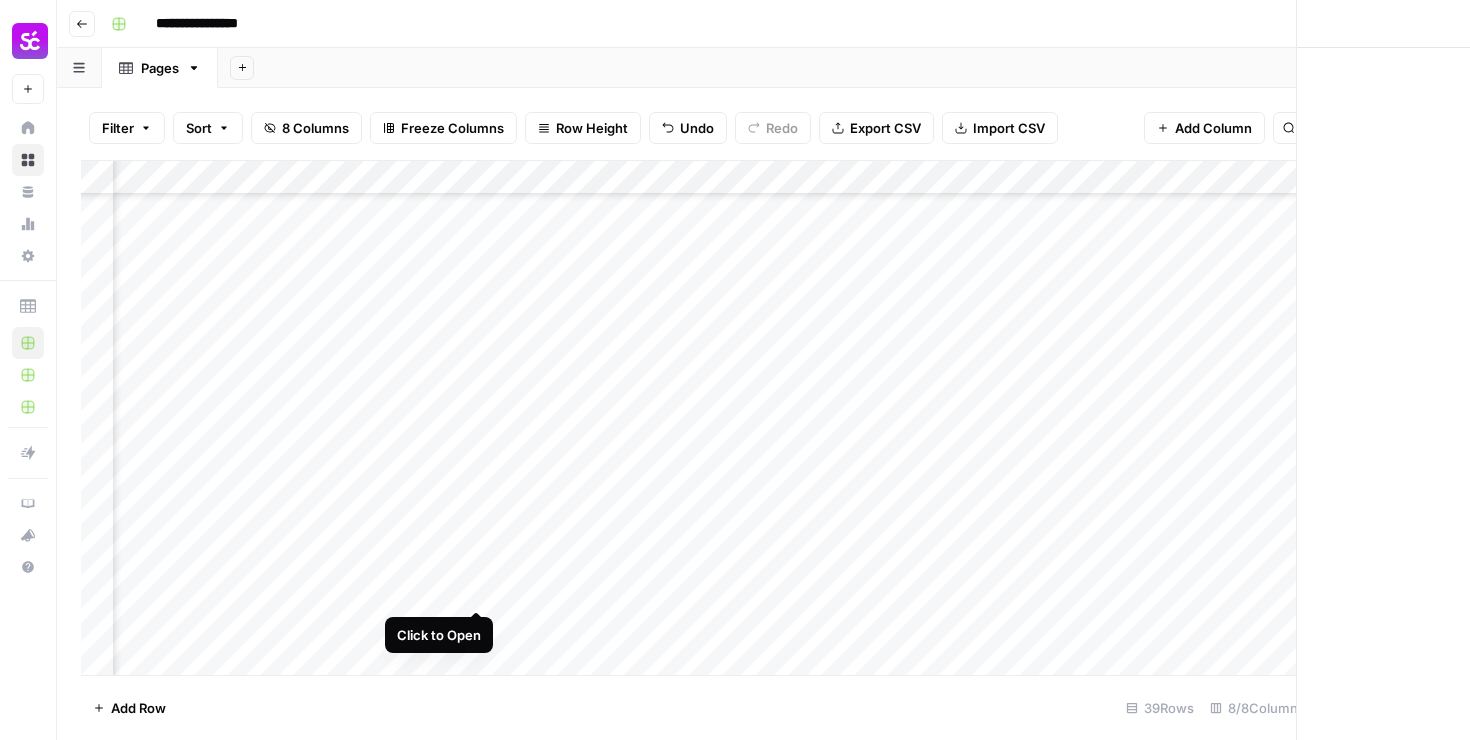 scroll, scrollTop: 878, scrollLeft: 478, axis: both 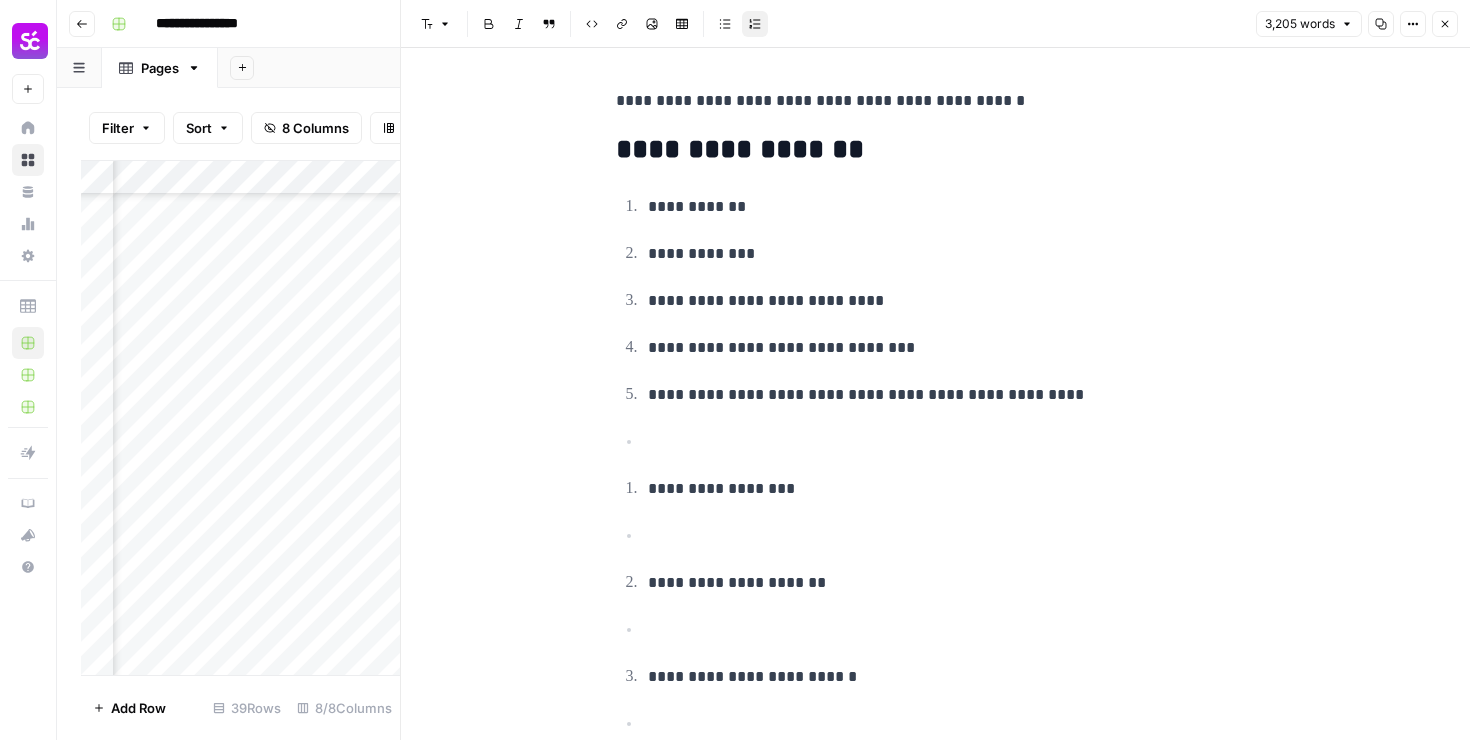 click on "**********" at bounding box center [952, 395] 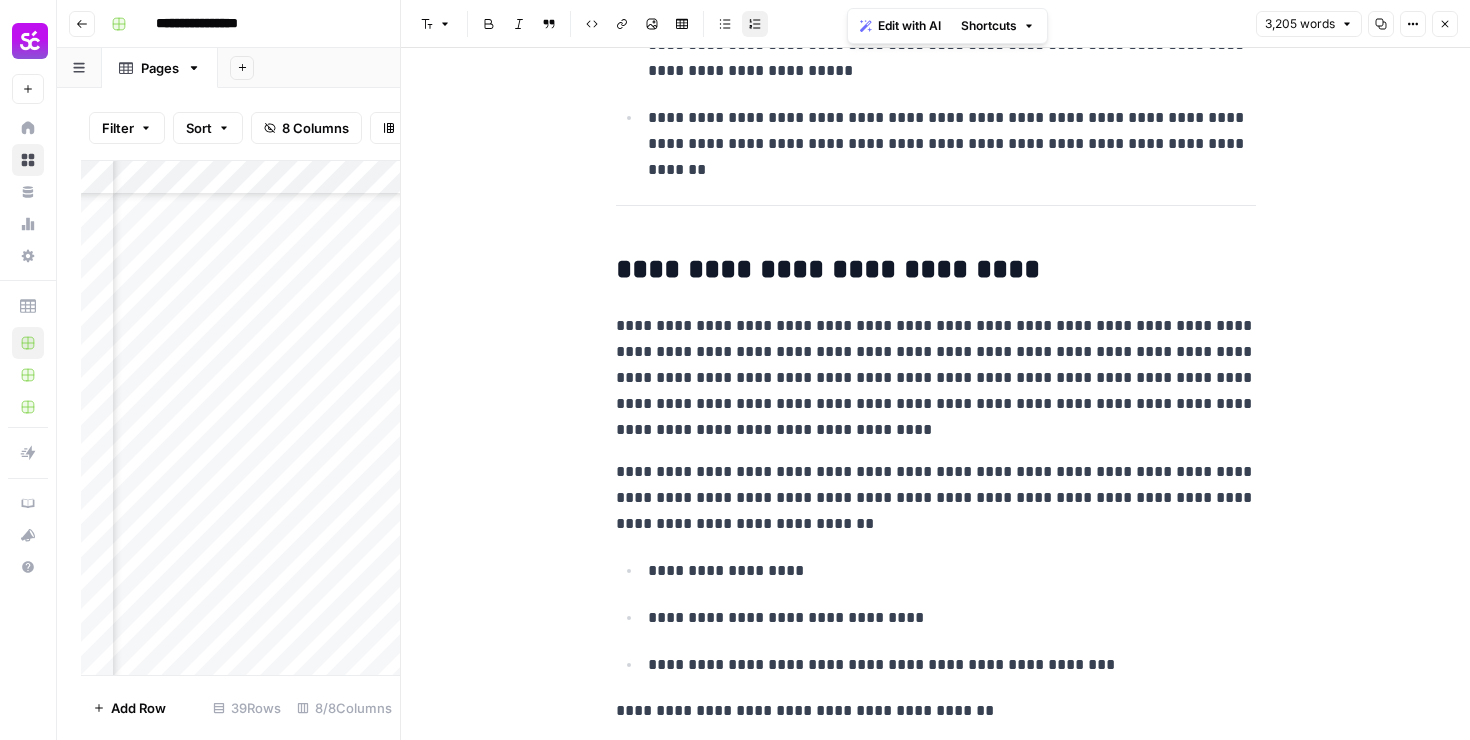 scroll, scrollTop: 3162, scrollLeft: 0, axis: vertical 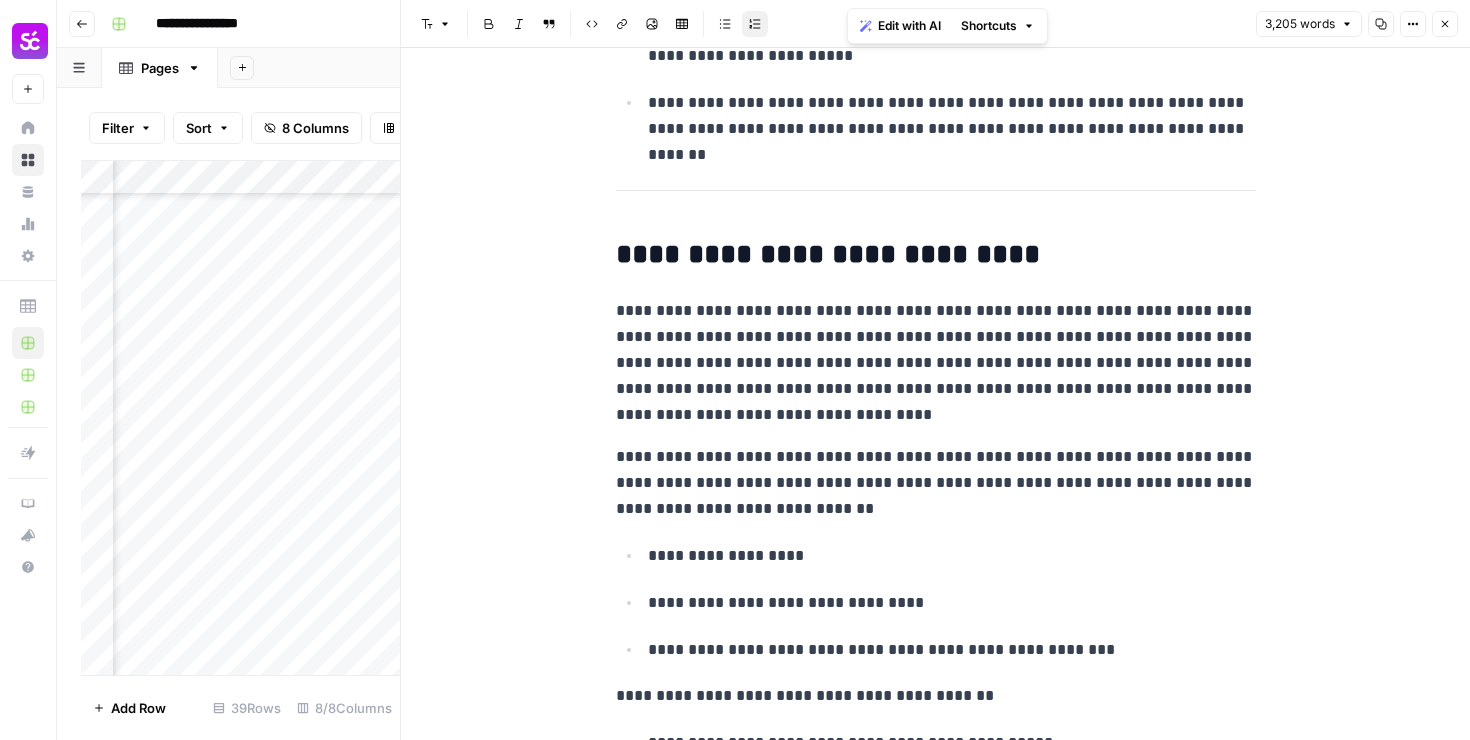 click on "**********" at bounding box center [936, 363] 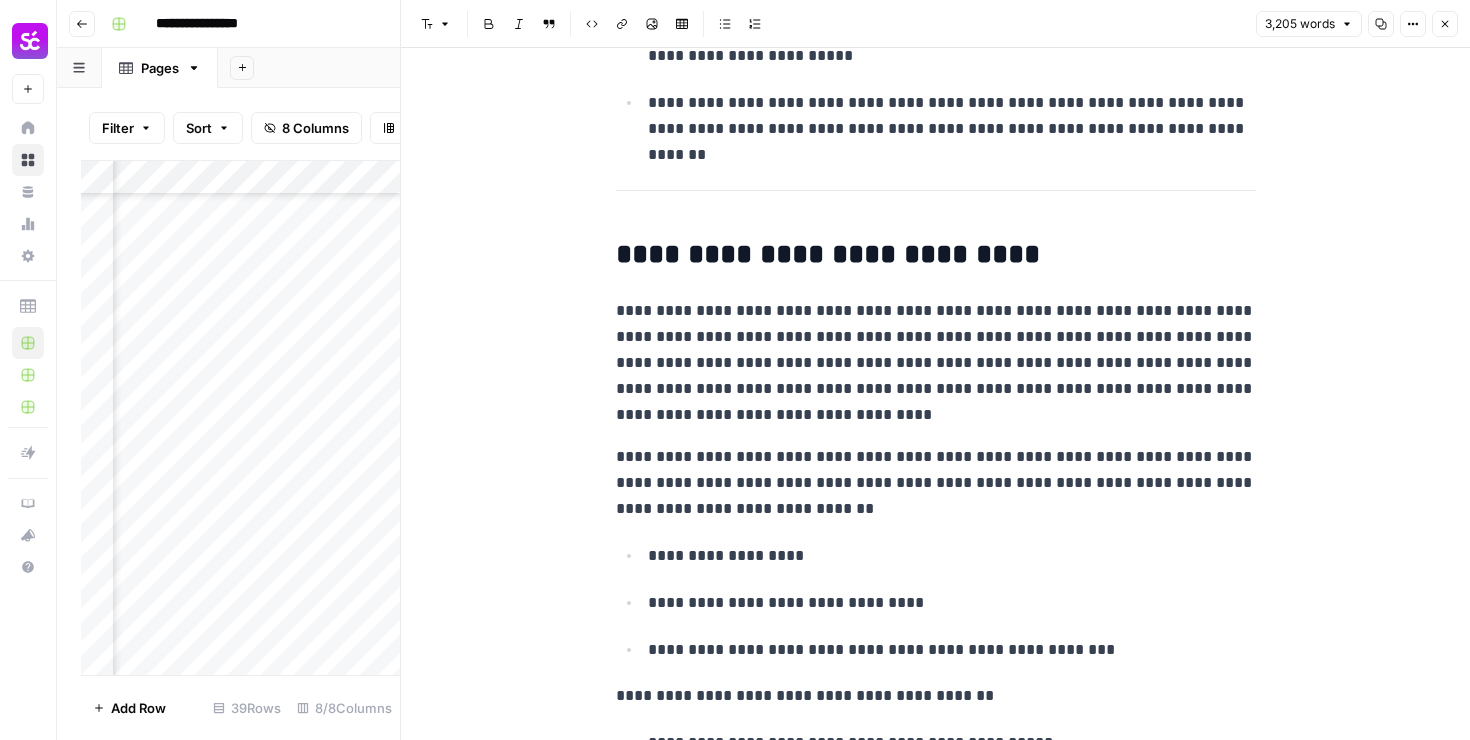click on "**********" at bounding box center [936, 363] 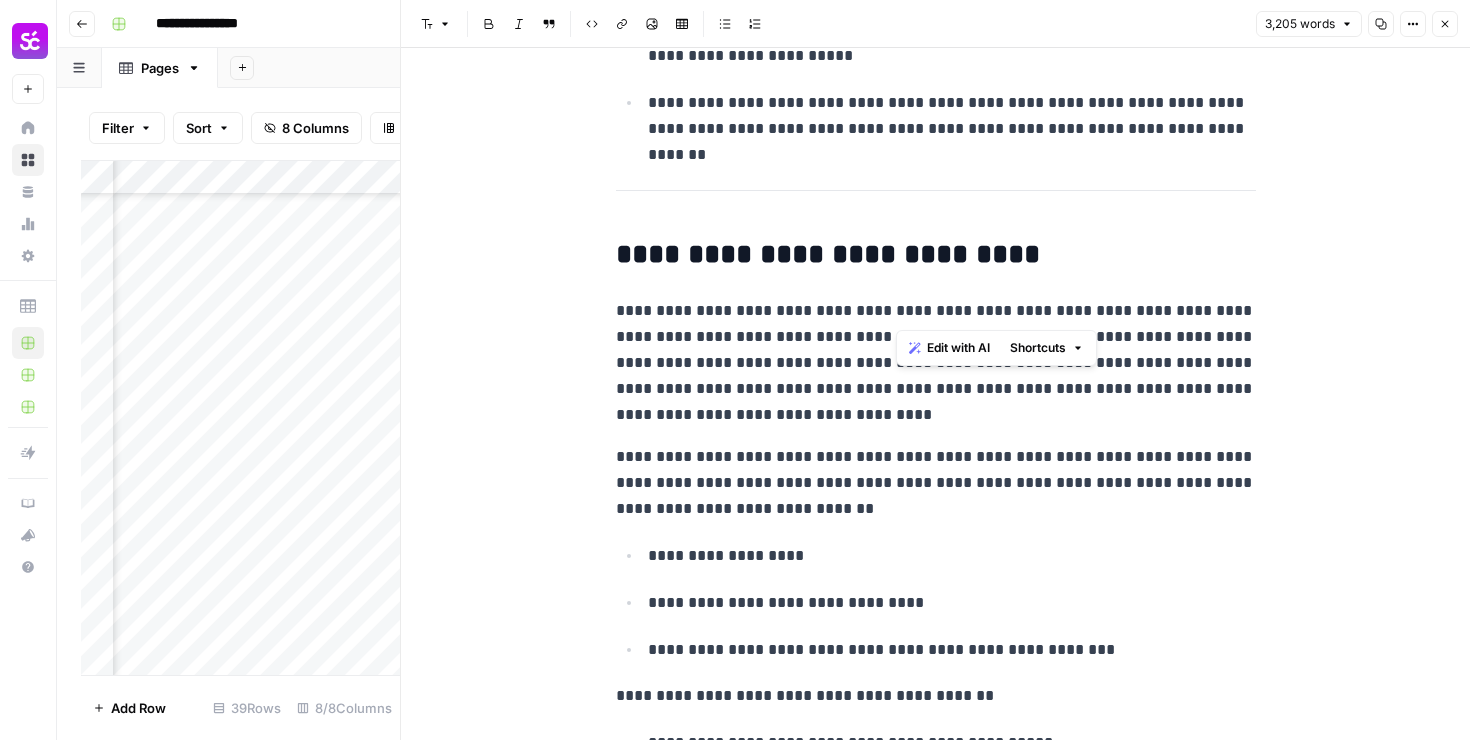 click on "**********" at bounding box center (936, 363) 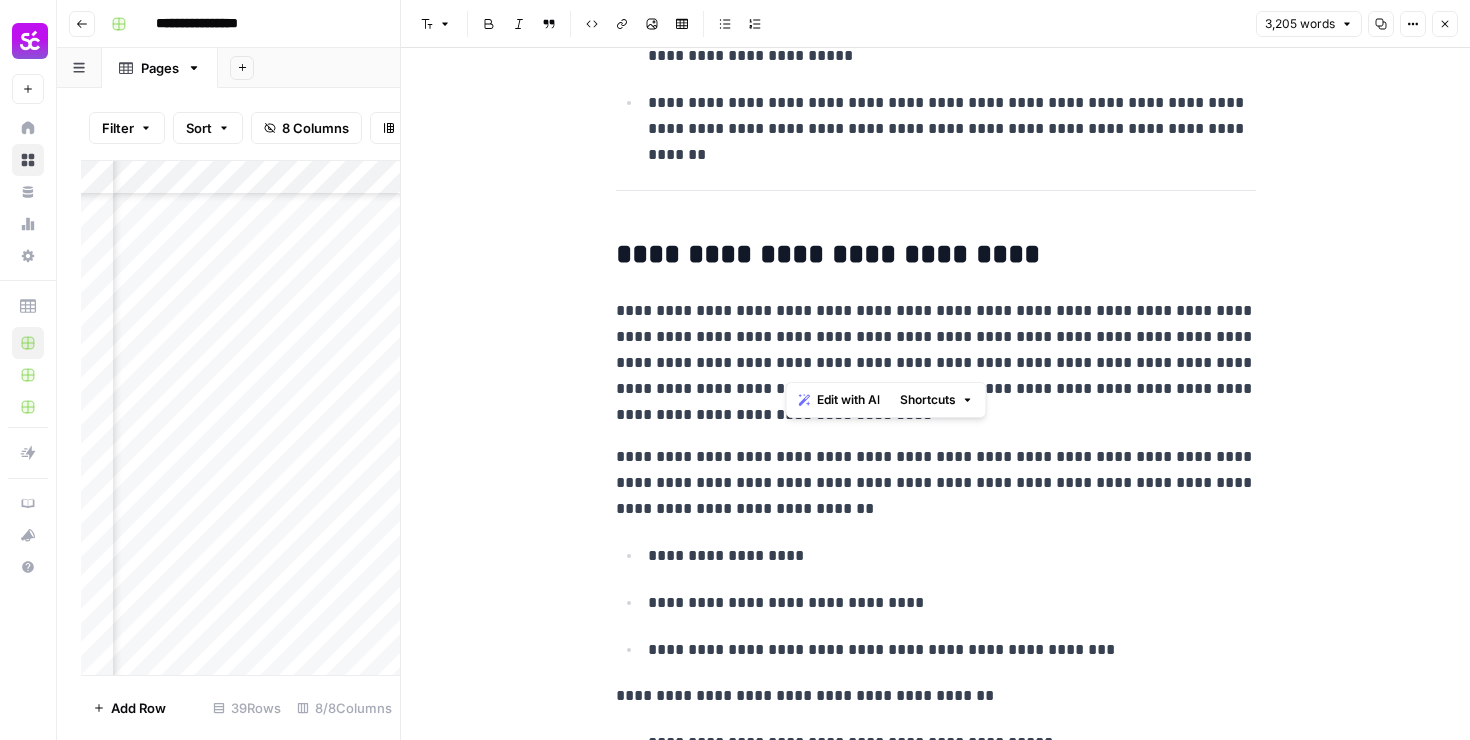 click on "**********" at bounding box center (936, 363) 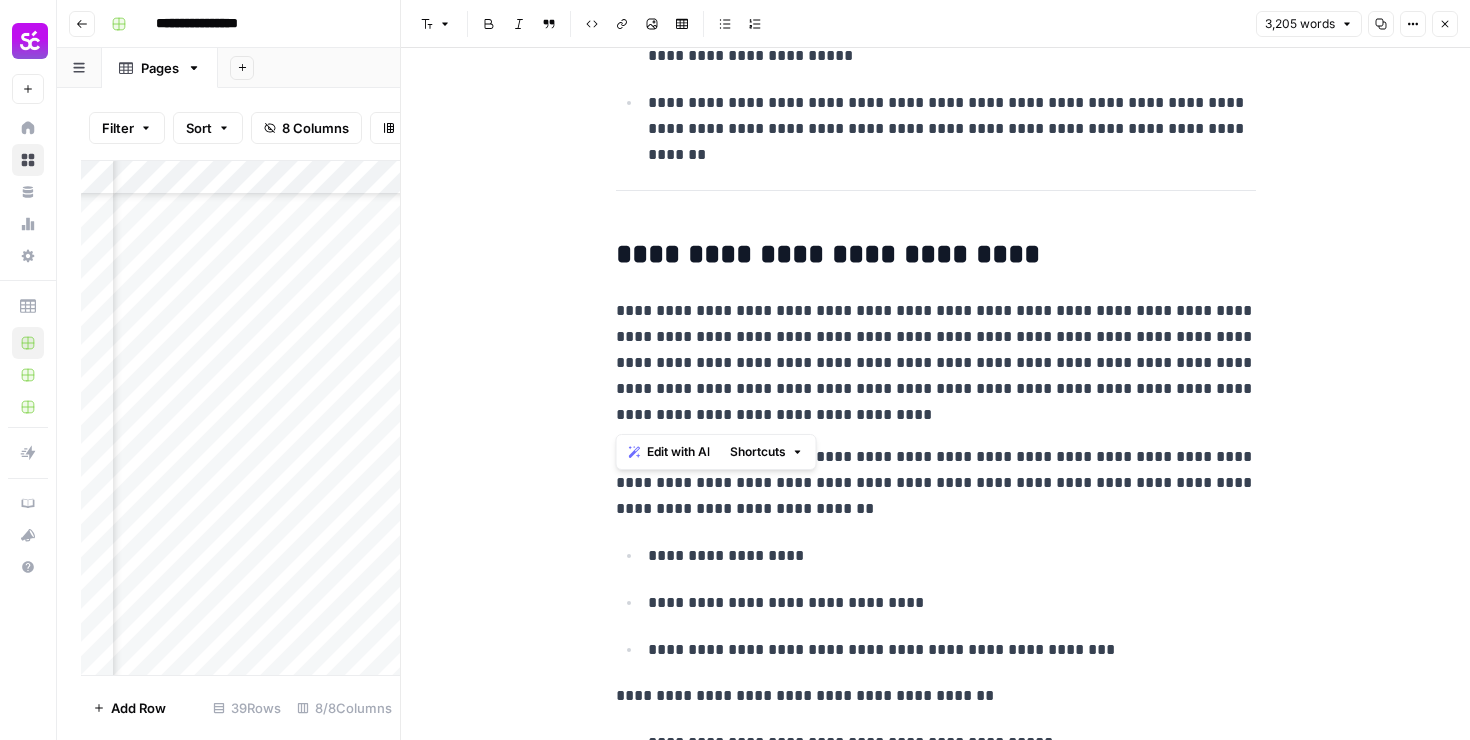 click on "**********" at bounding box center [936, 363] 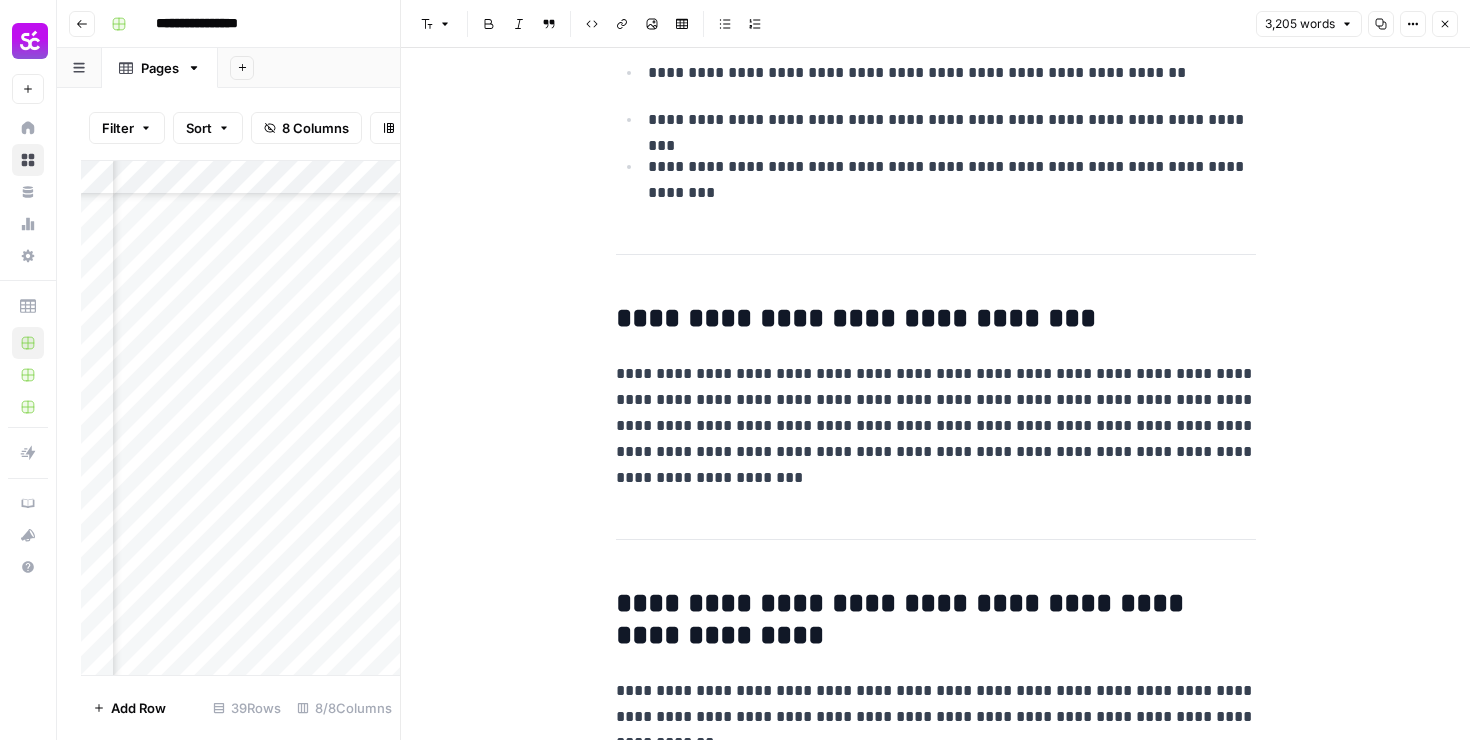 scroll, scrollTop: 4259, scrollLeft: 0, axis: vertical 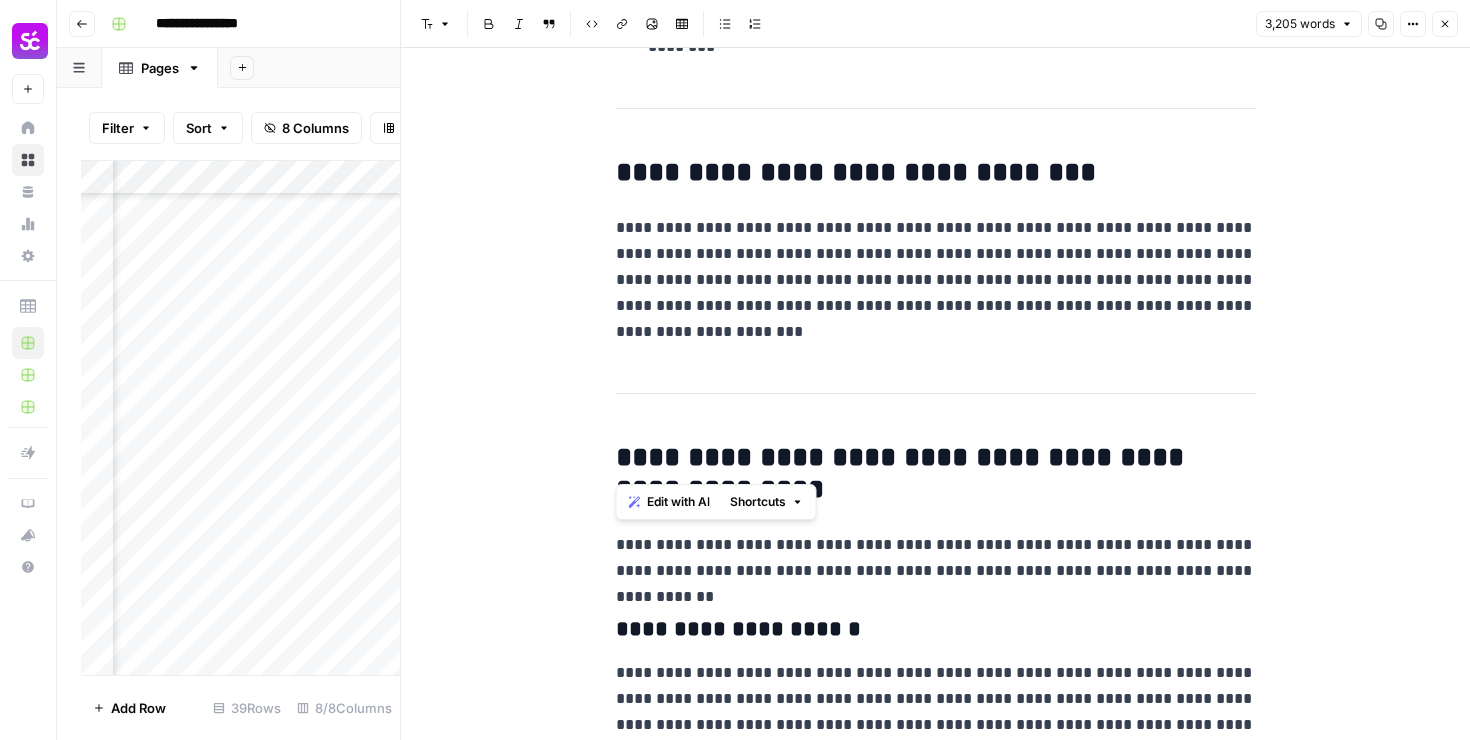 drag, startPoint x: 729, startPoint y: 133, endPoint x: 823, endPoint y: 460, distance: 340.24255 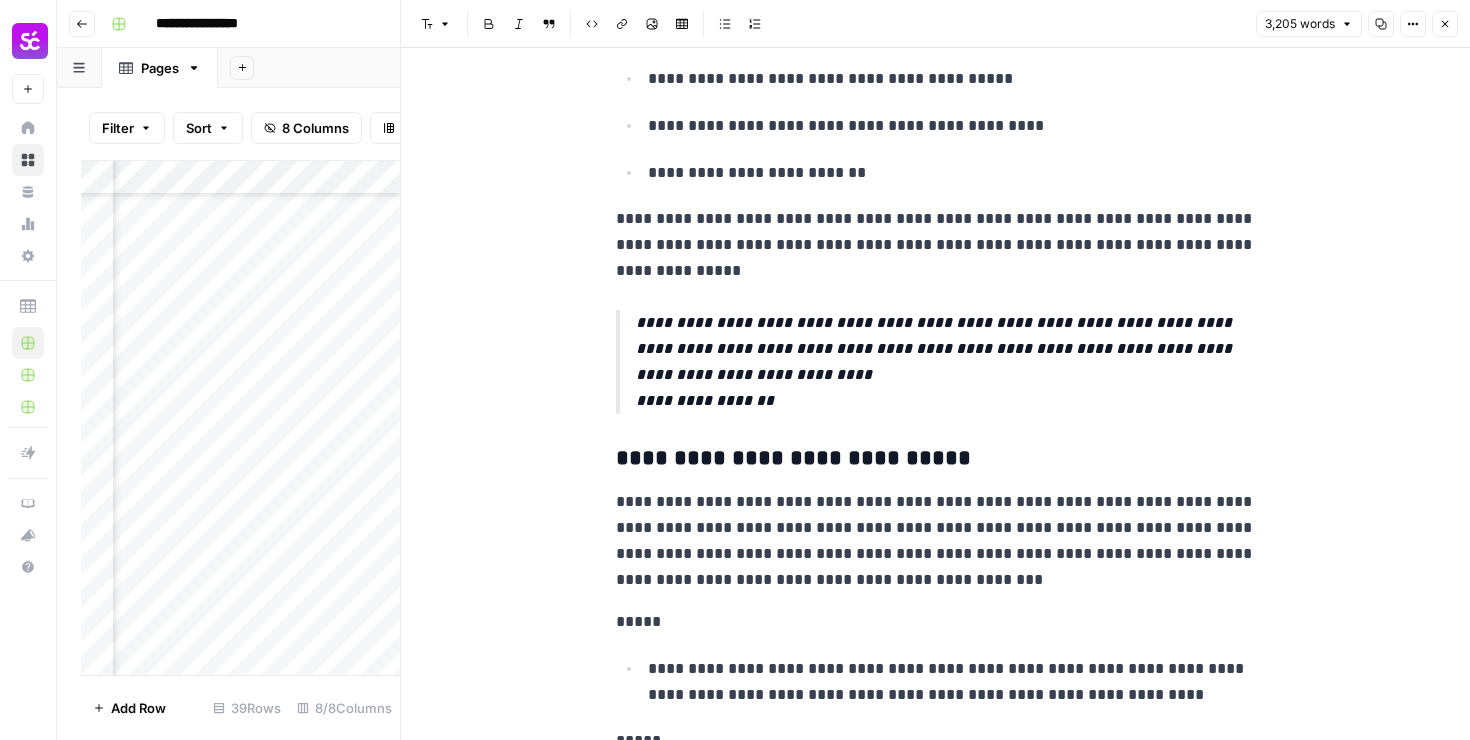 scroll, scrollTop: 10663, scrollLeft: 0, axis: vertical 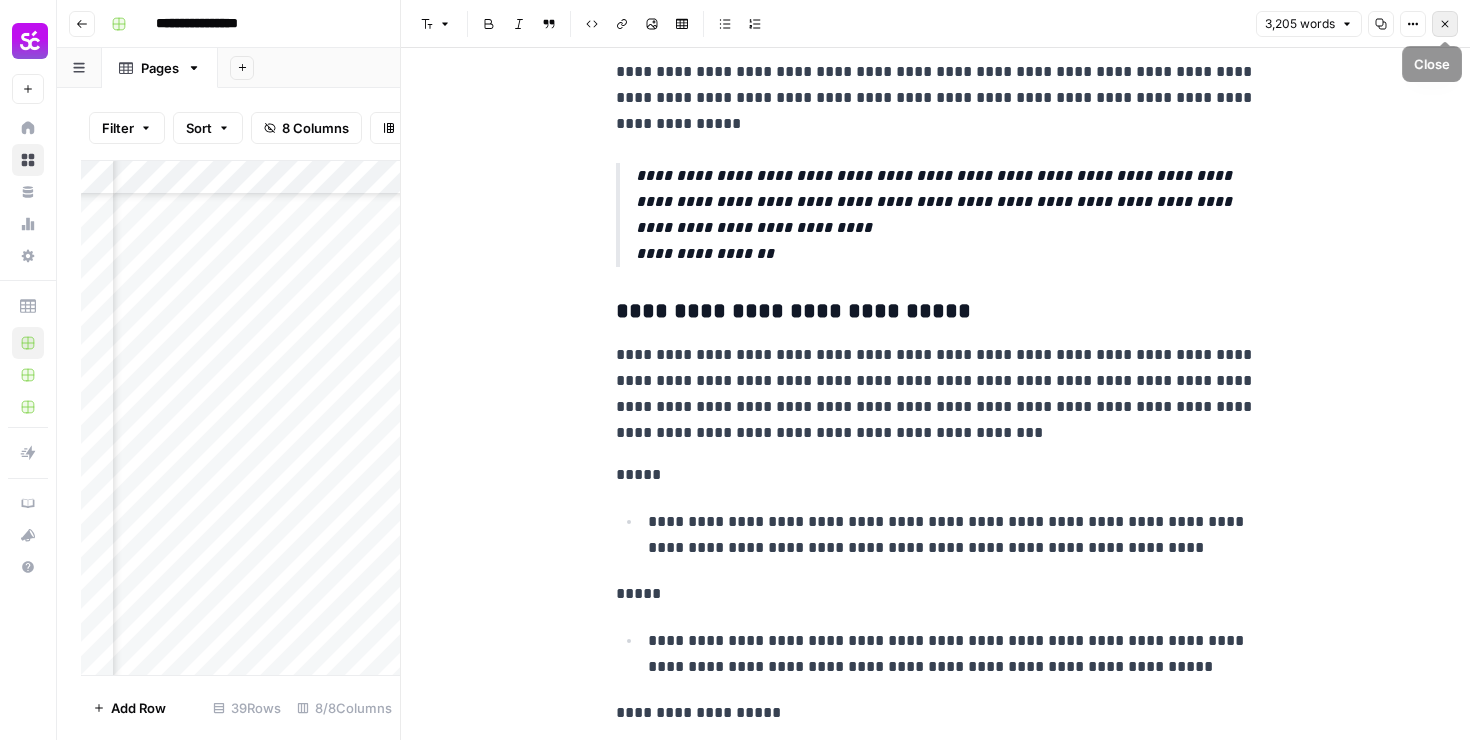 click on "Close" at bounding box center [1445, 24] 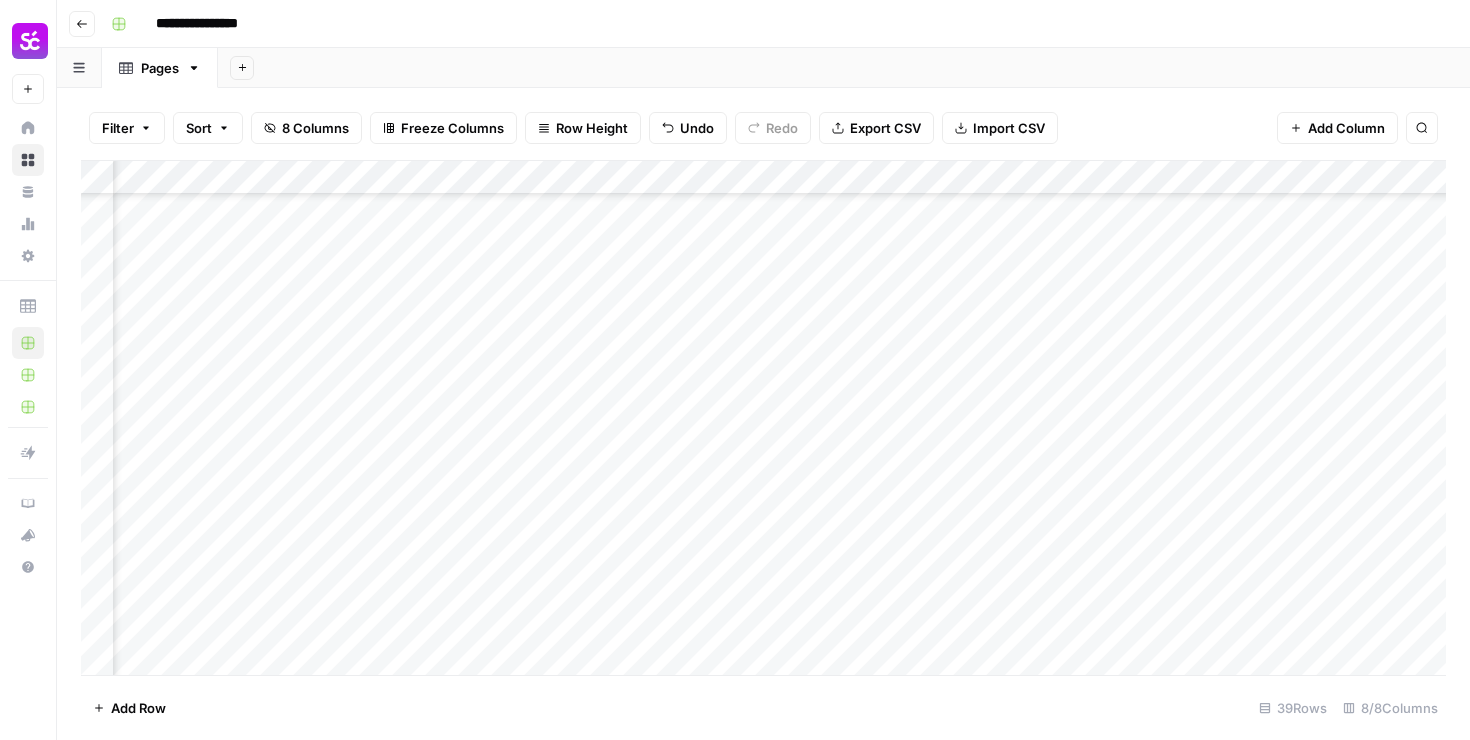 scroll, scrollTop: 878, scrollLeft: 186, axis: both 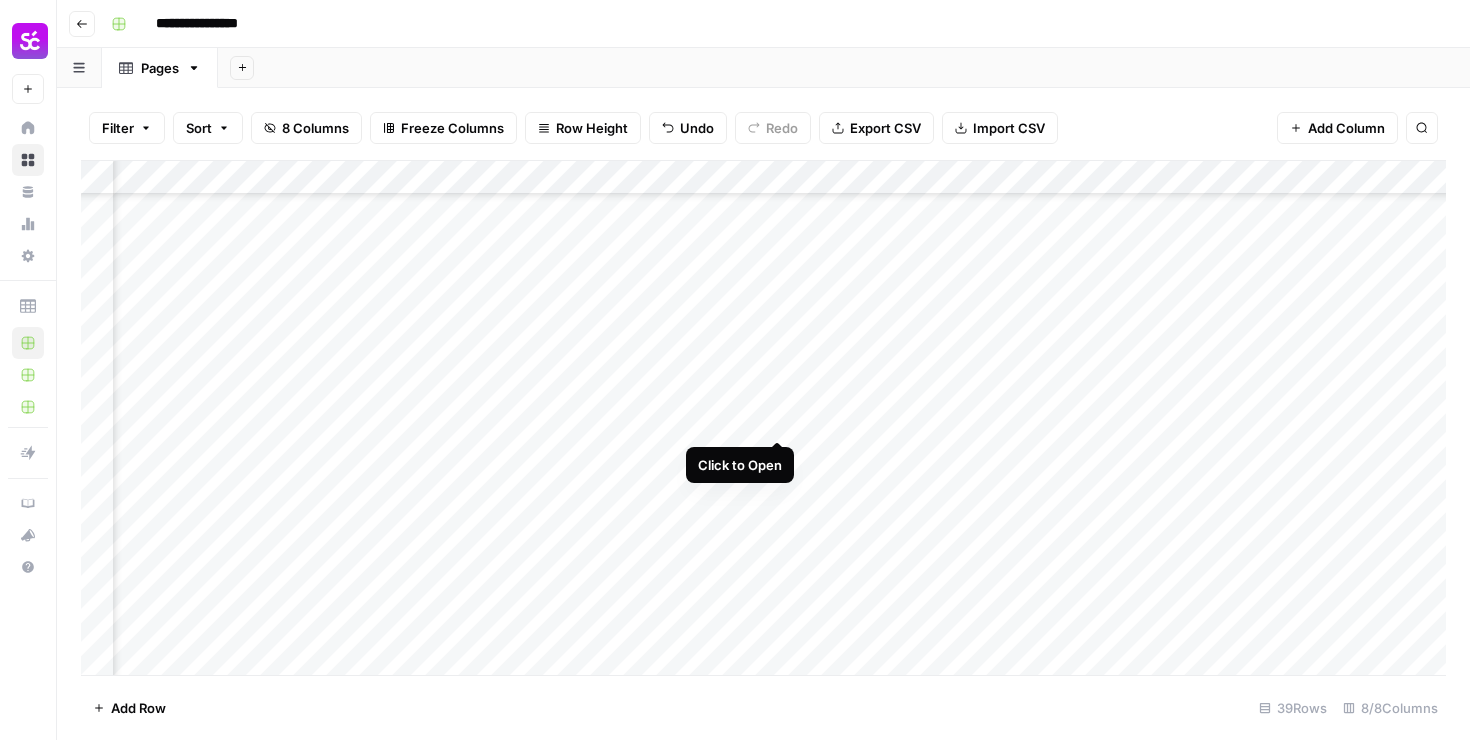 click on "Add Column" at bounding box center [763, 418] 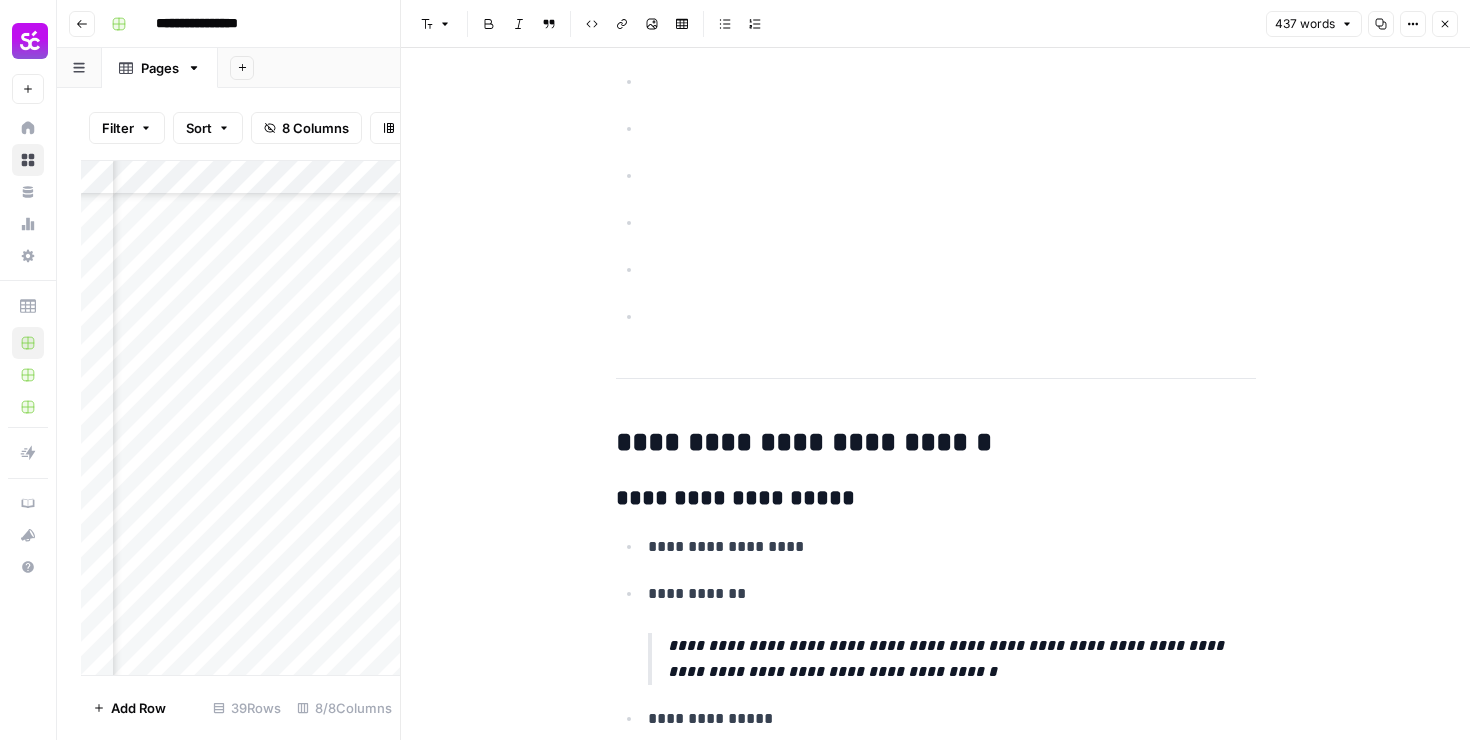 scroll, scrollTop: 1136, scrollLeft: 0, axis: vertical 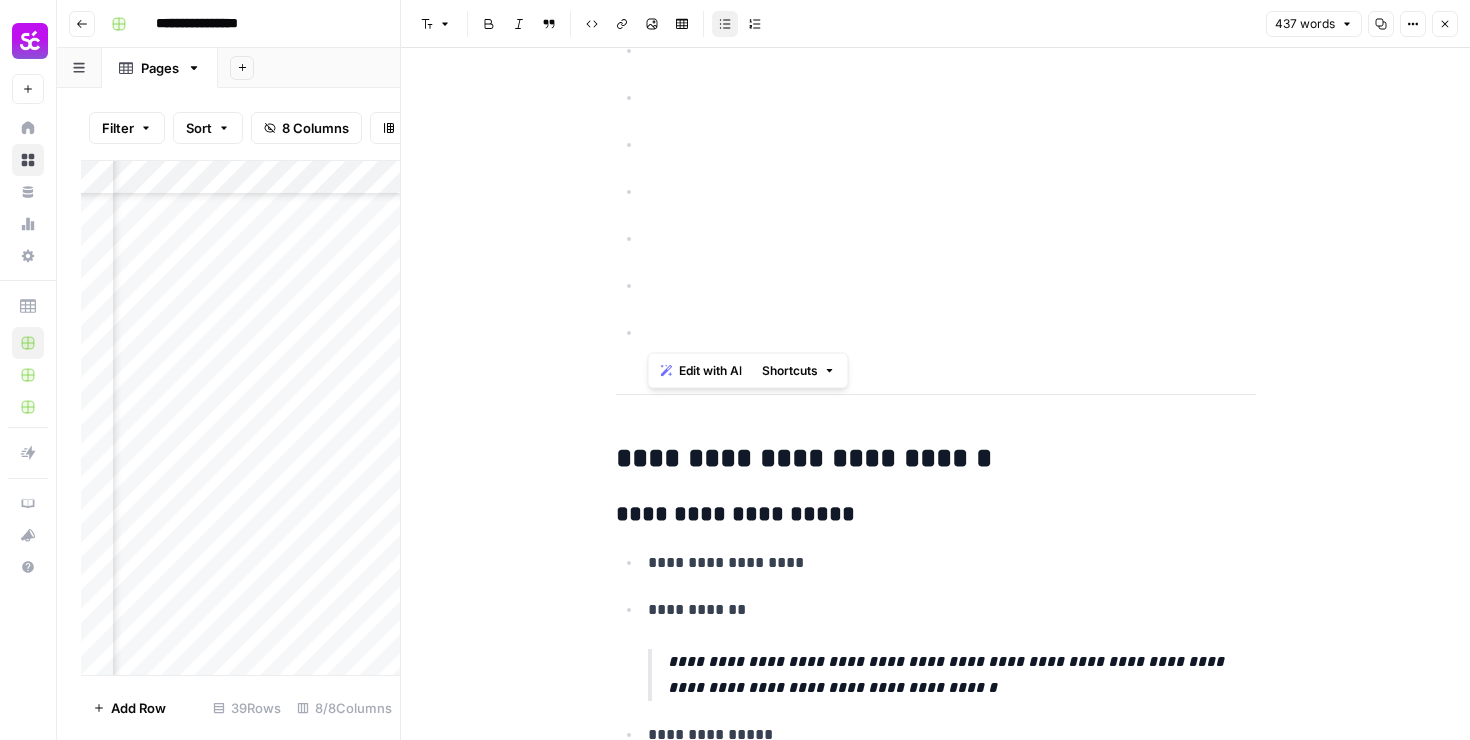 drag, startPoint x: 848, startPoint y: 181, endPoint x: 845, endPoint y: 324, distance: 143.03146 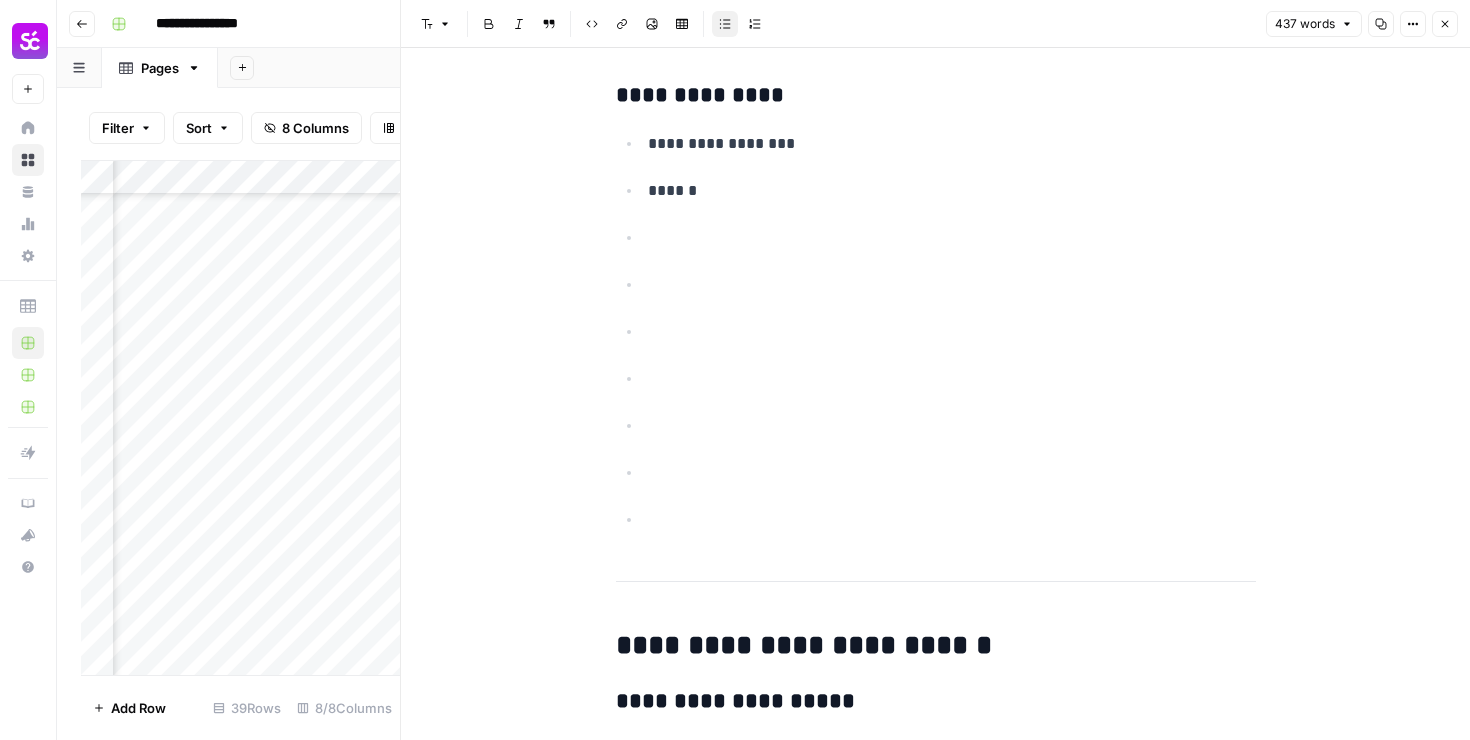 scroll, scrollTop: 931, scrollLeft: 0, axis: vertical 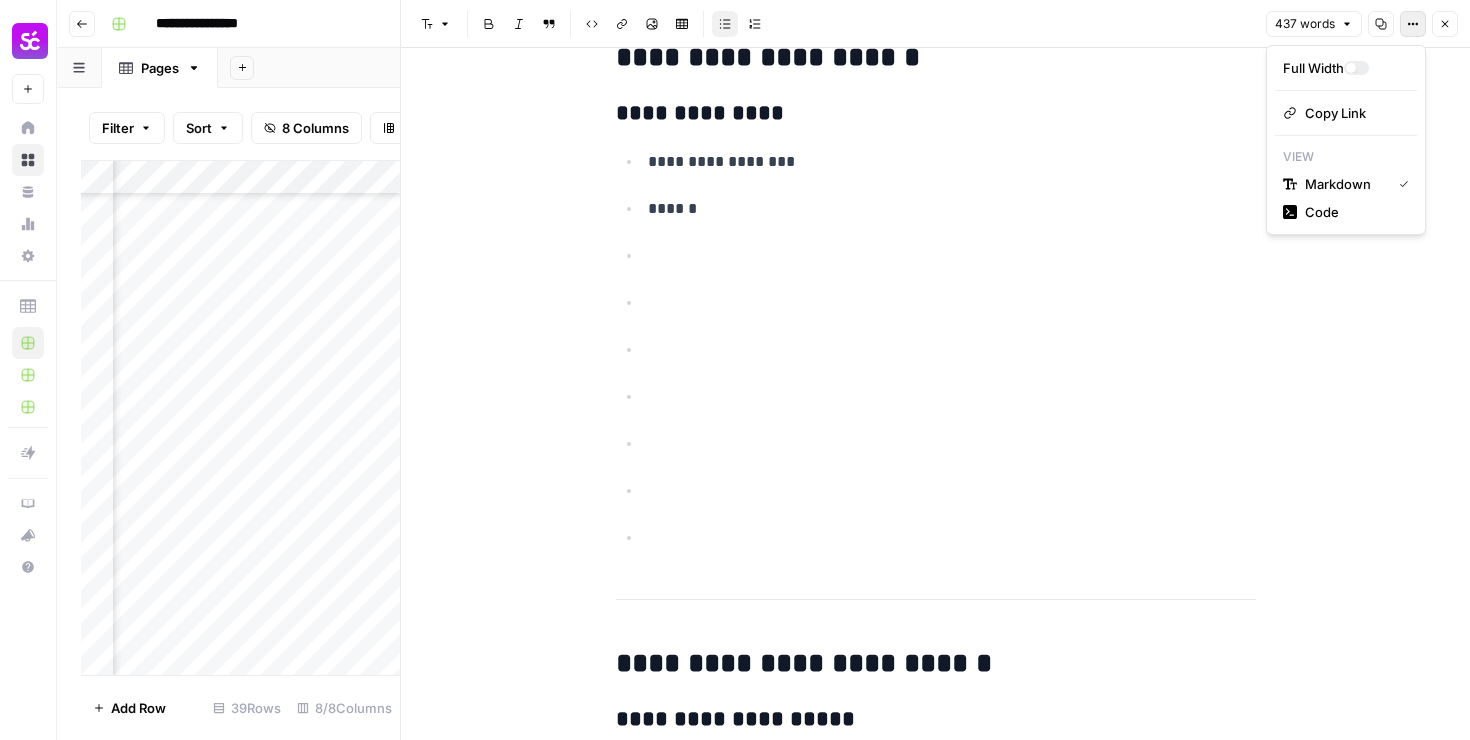 click 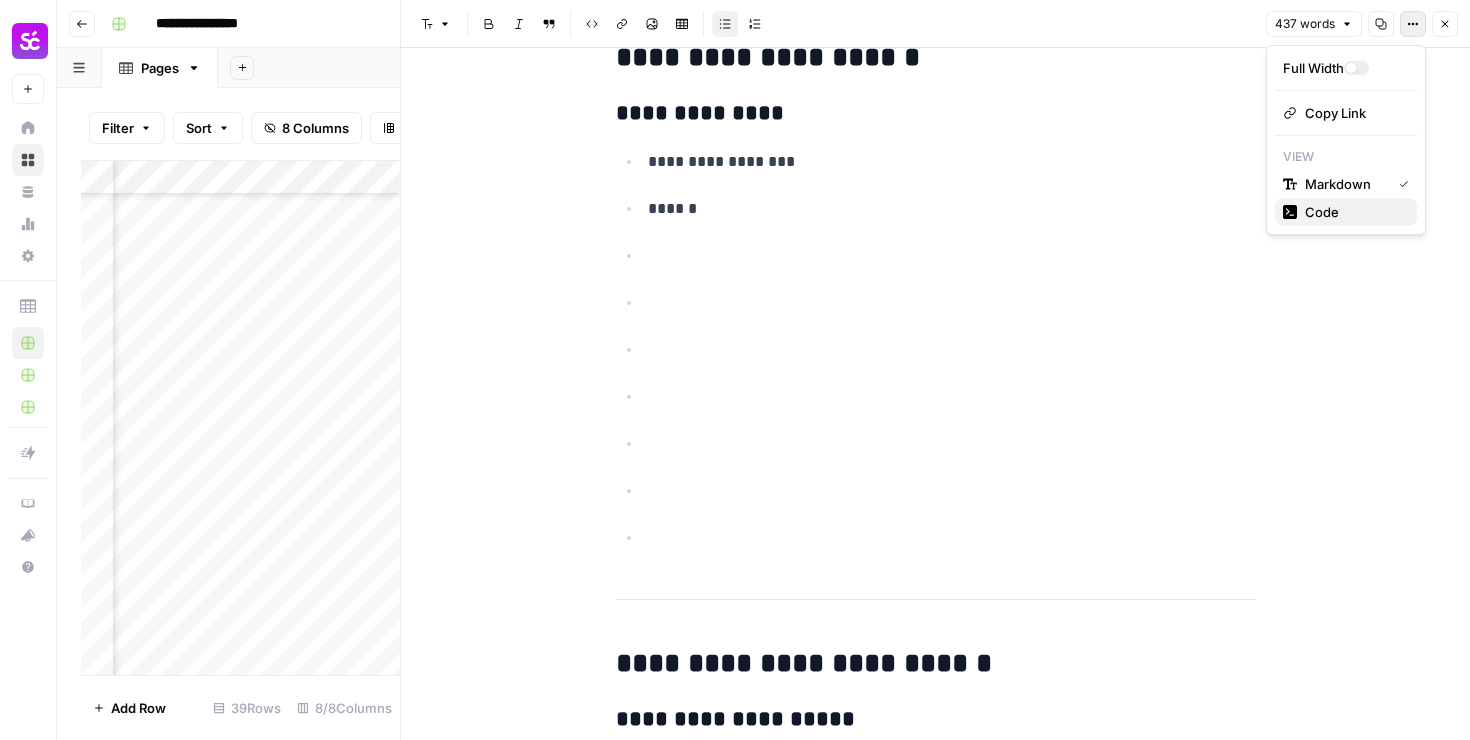click on "Code" at bounding box center [1322, 212] 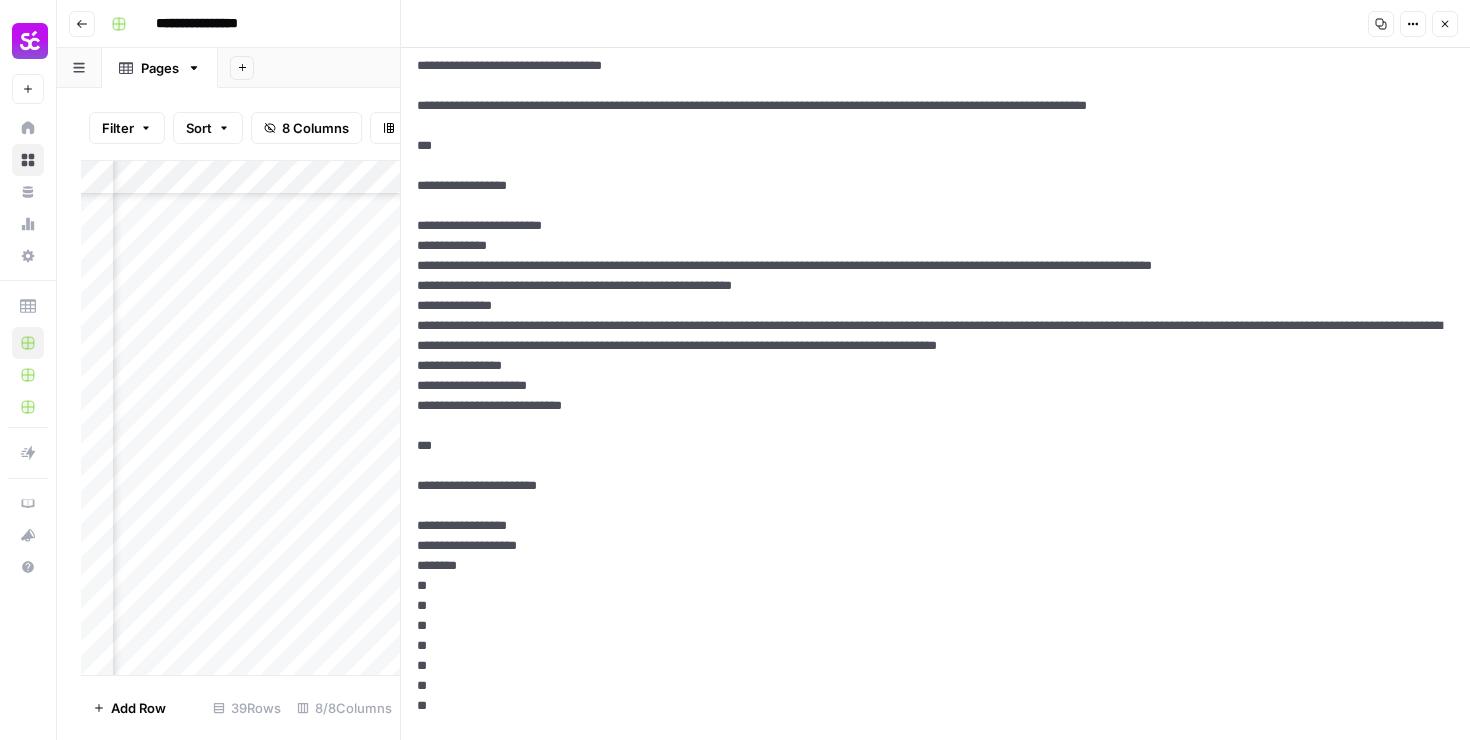 scroll, scrollTop: 0, scrollLeft: 0, axis: both 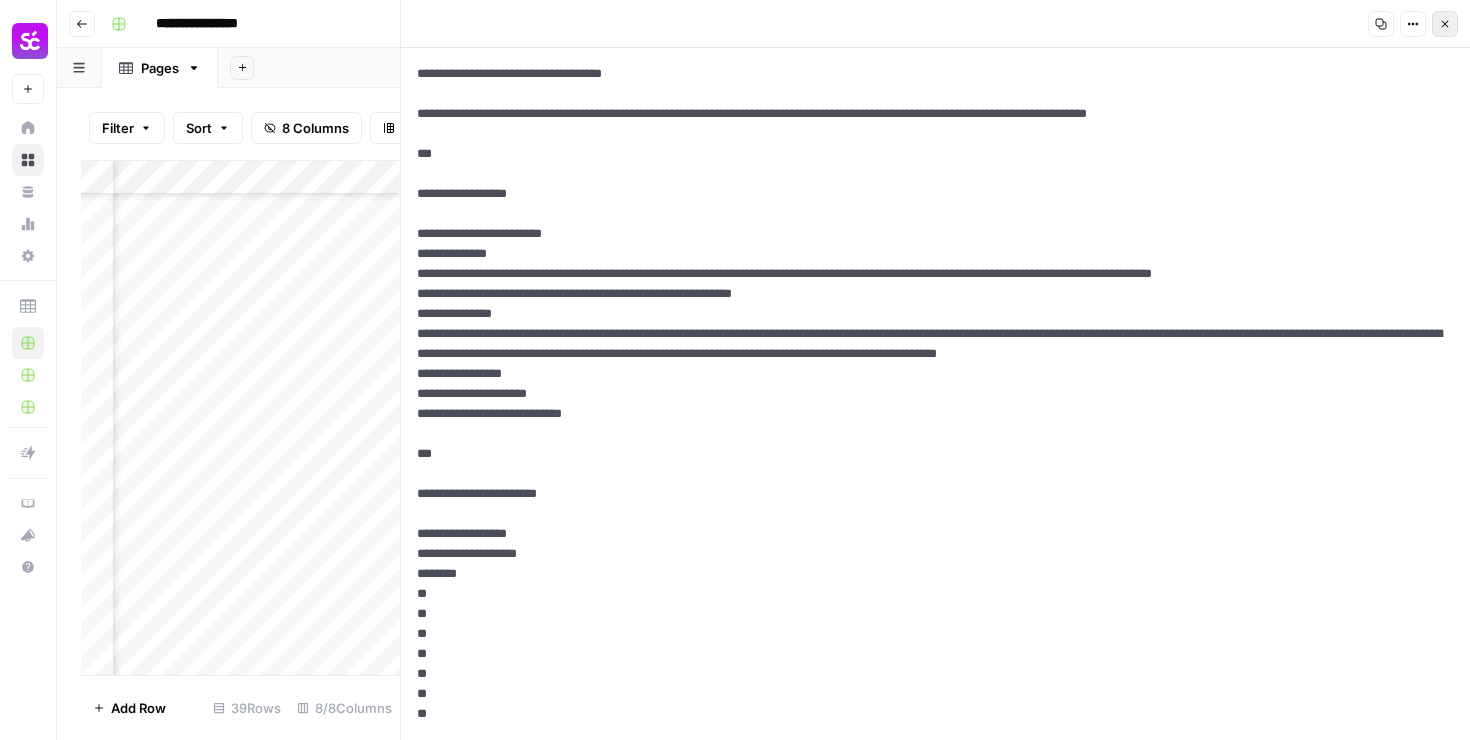 click 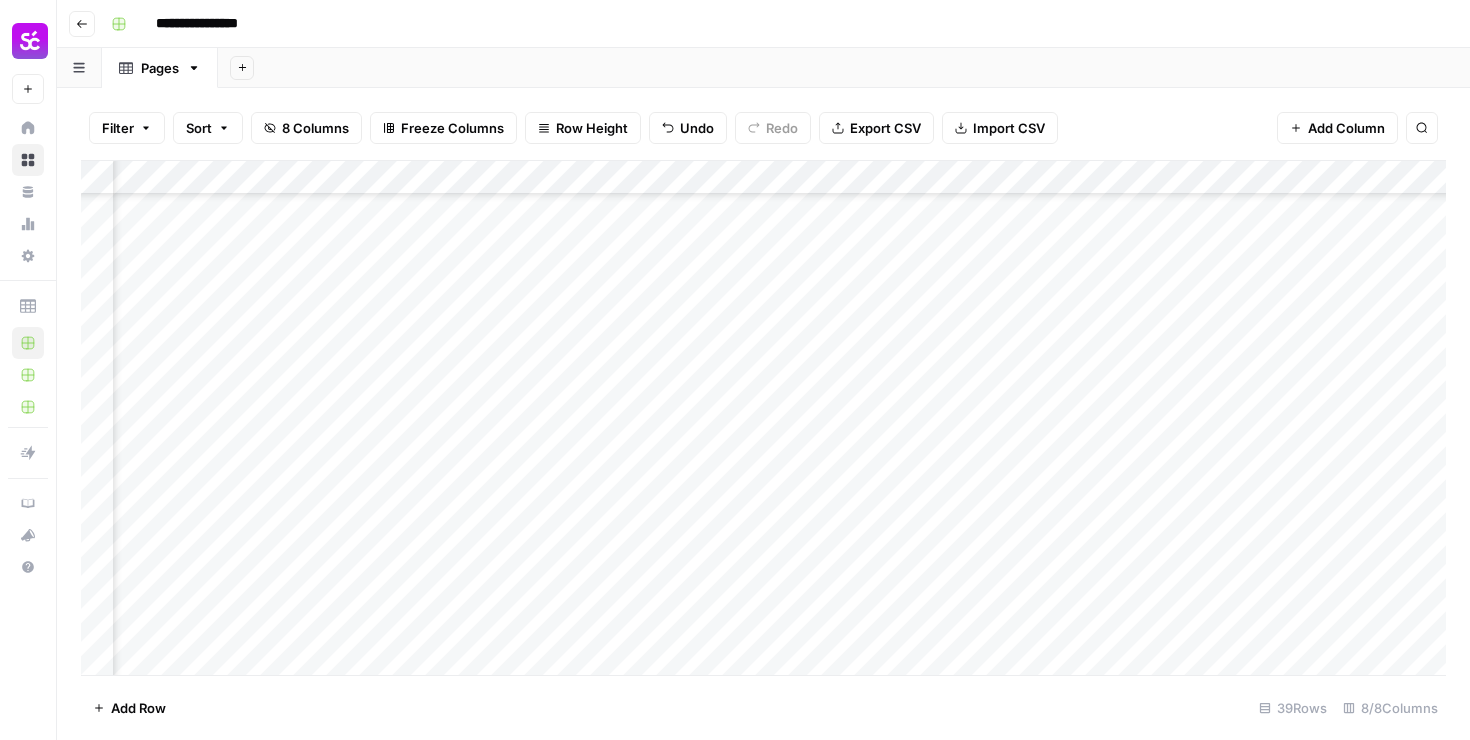 scroll, scrollTop: 878, scrollLeft: 186, axis: both 